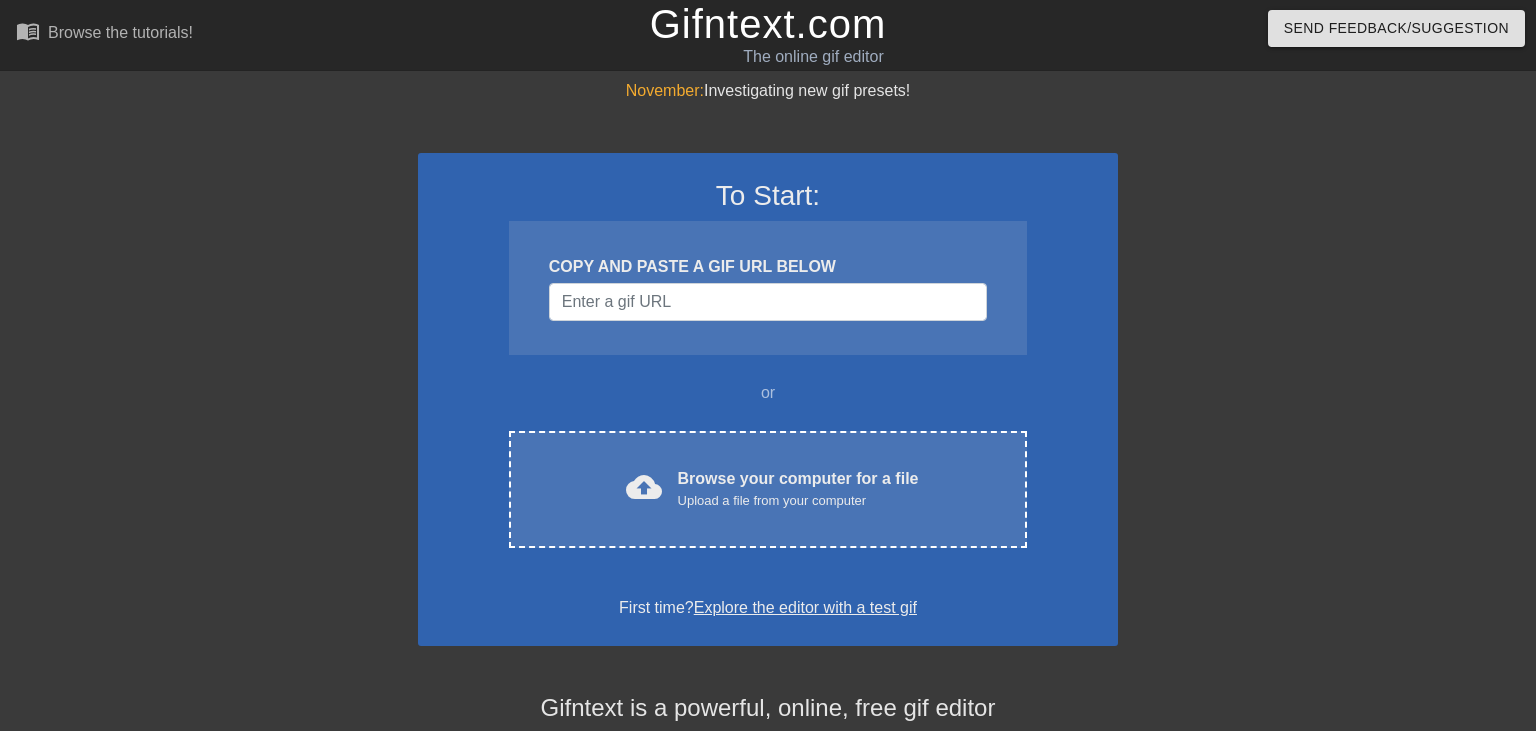 scroll, scrollTop: 0, scrollLeft: 0, axis: both 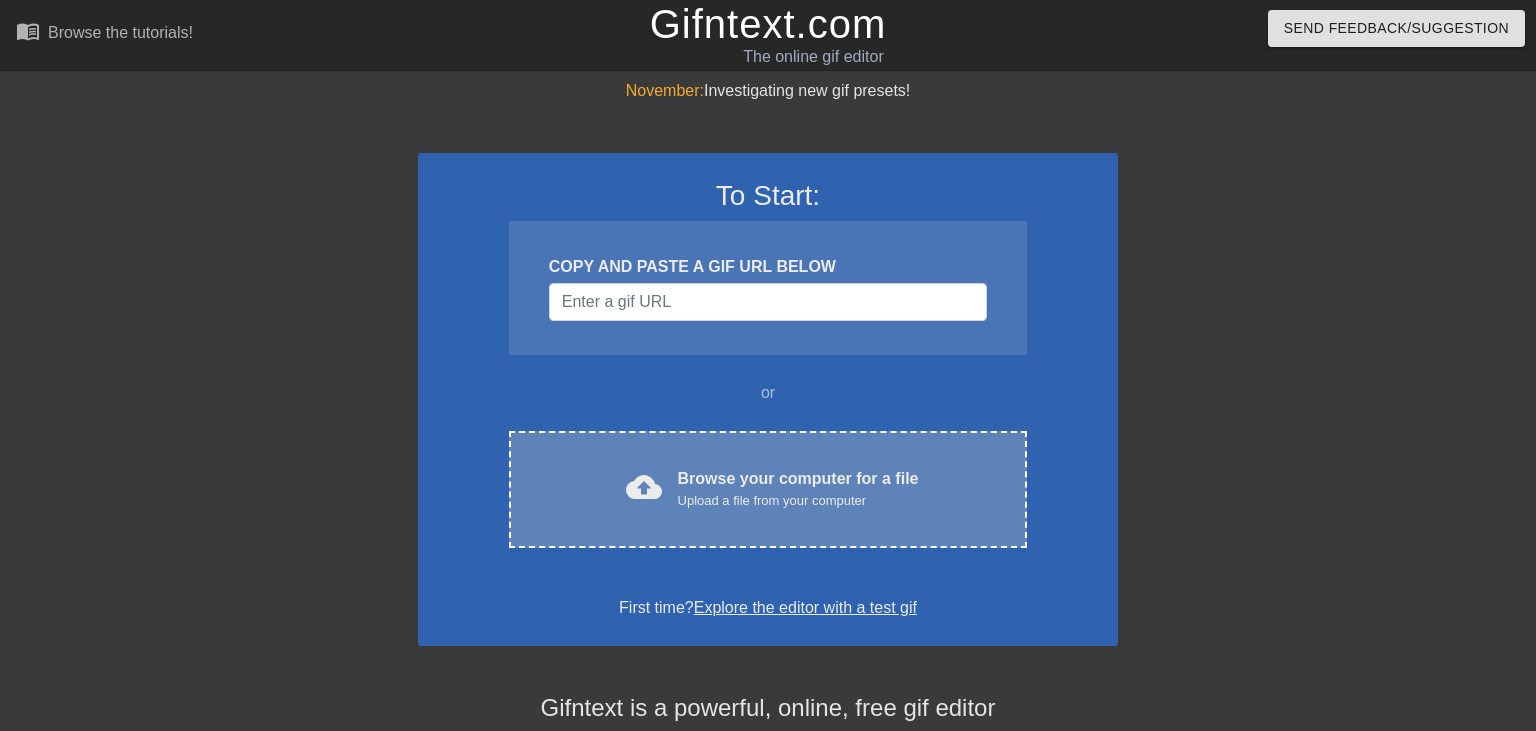 click on "Browse your computer for a file Upload a file from your computer" at bounding box center (798, 489) 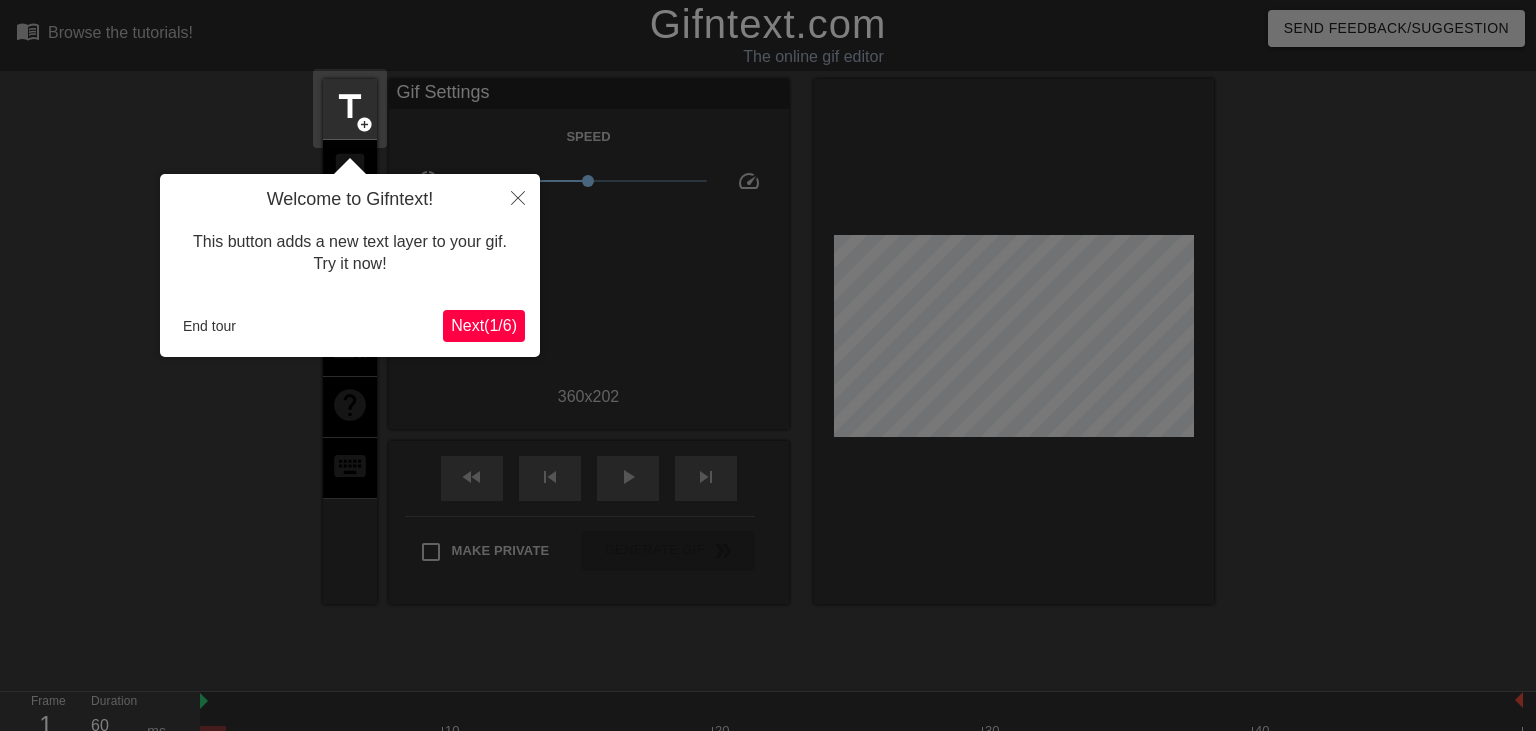 scroll, scrollTop: 48, scrollLeft: 0, axis: vertical 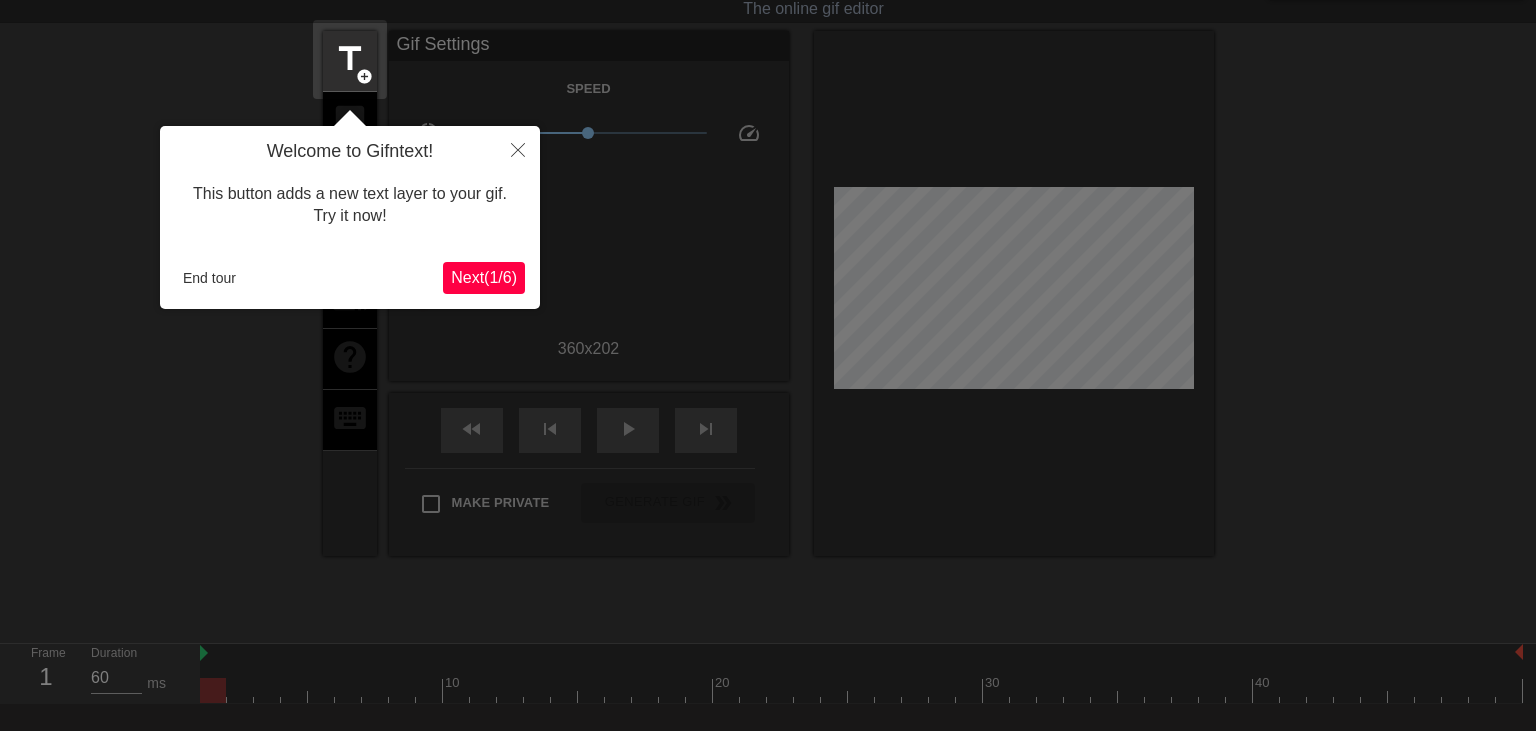 click on "Next  ( 1 / 6 )" at bounding box center (484, 277) 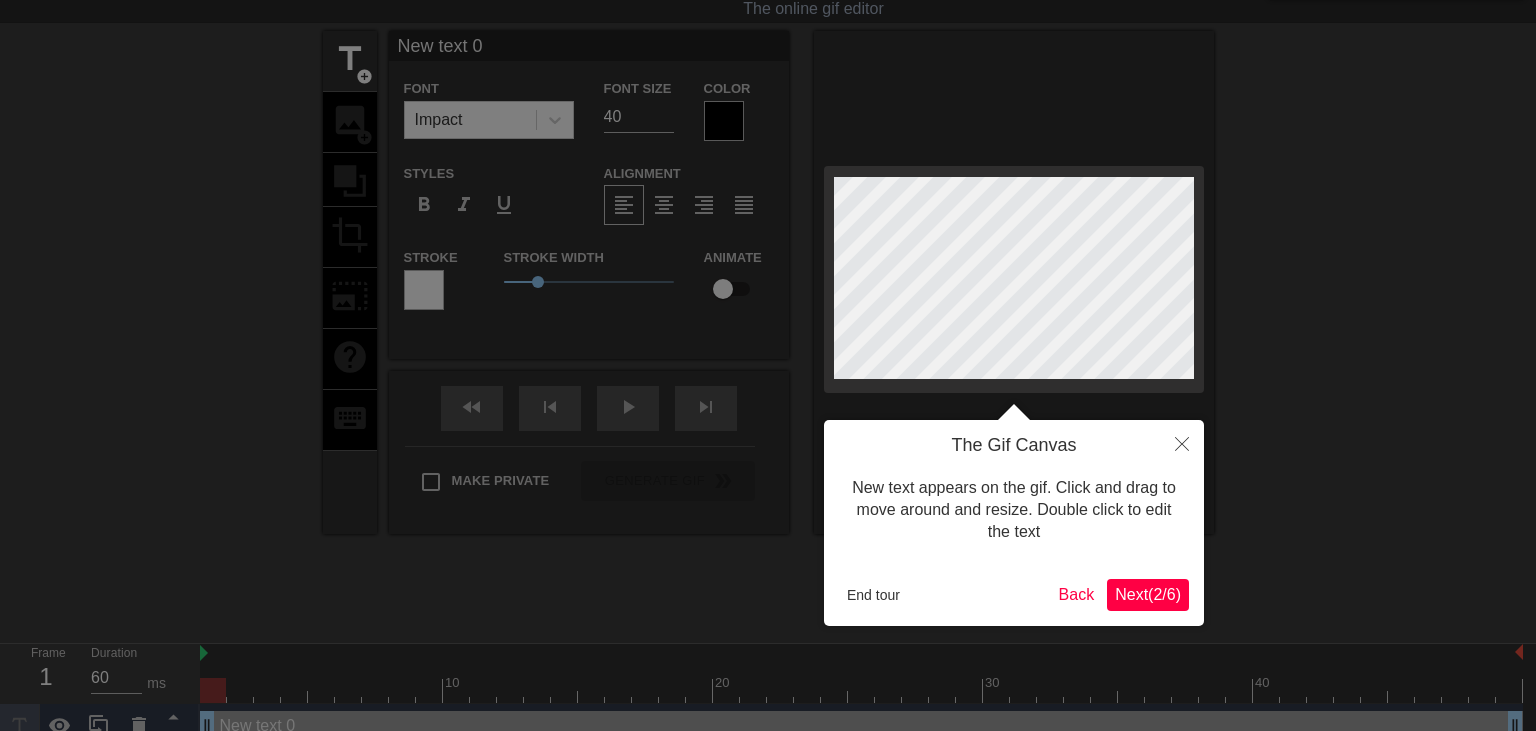 scroll, scrollTop: 0, scrollLeft: 0, axis: both 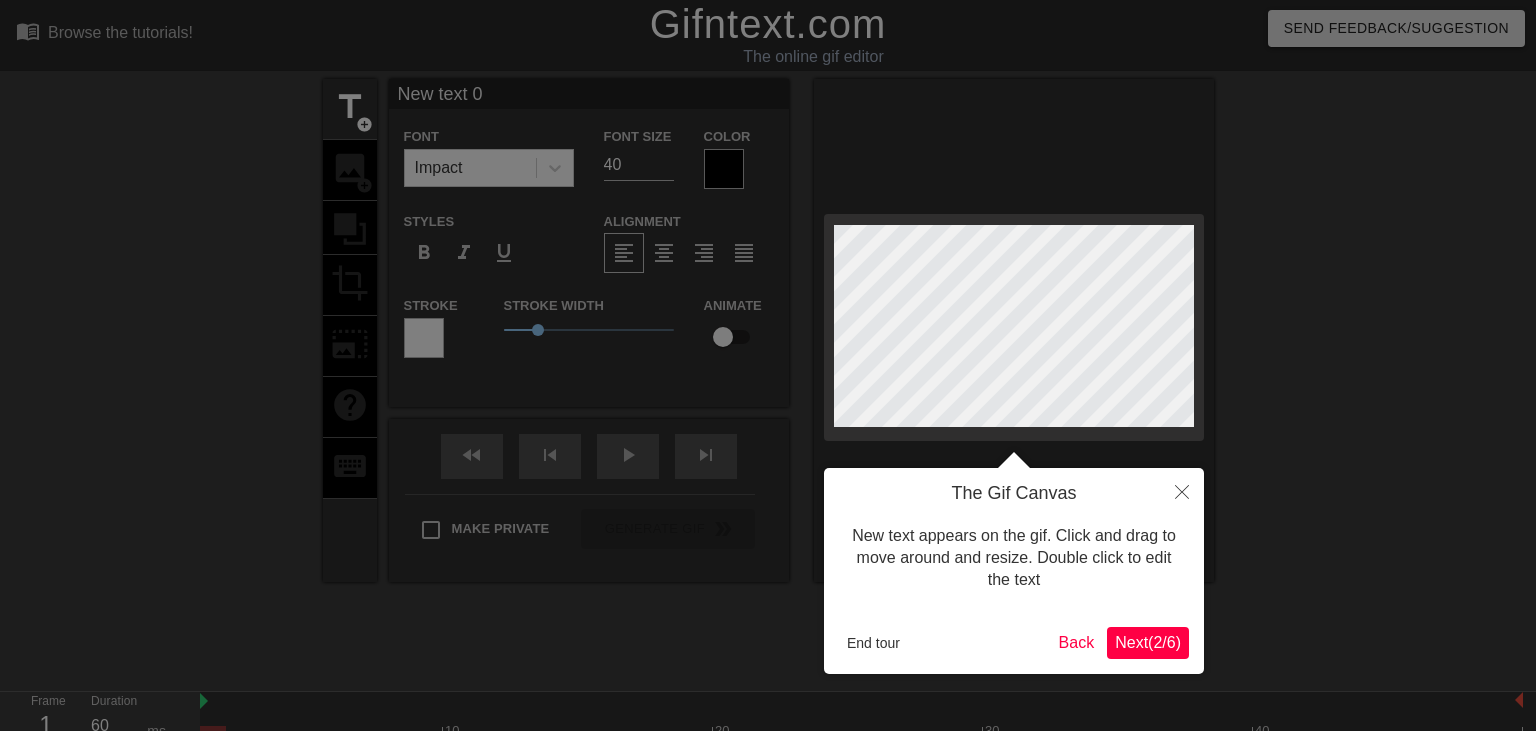 click on "Next  ( 2 / 6 )" at bounding box center (1148, 642) 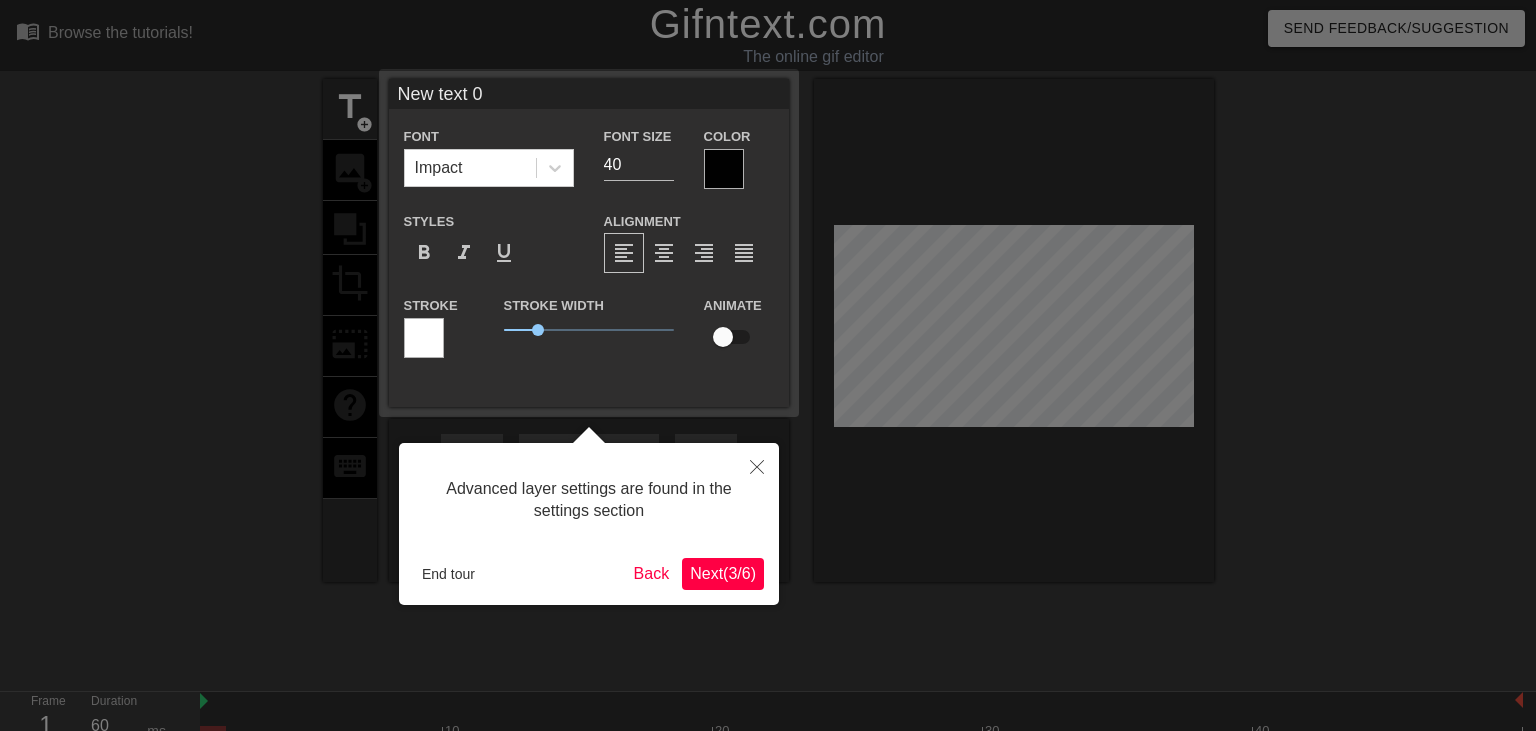 scroll, scrollTop: 48, scrollLeft: 0, axis: vertical 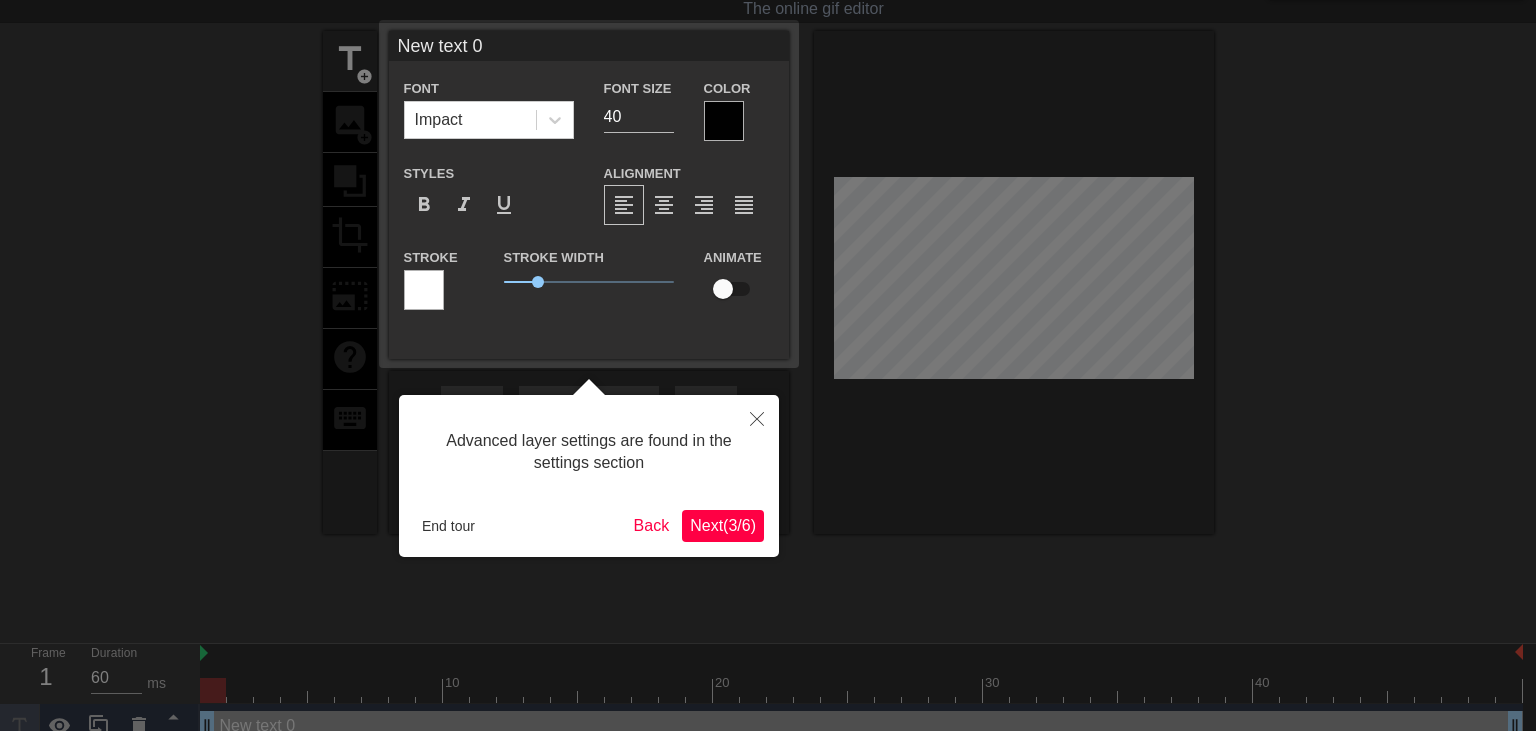 click on "Next  ( 3 / 6 )" at bounding box center (723, 525) 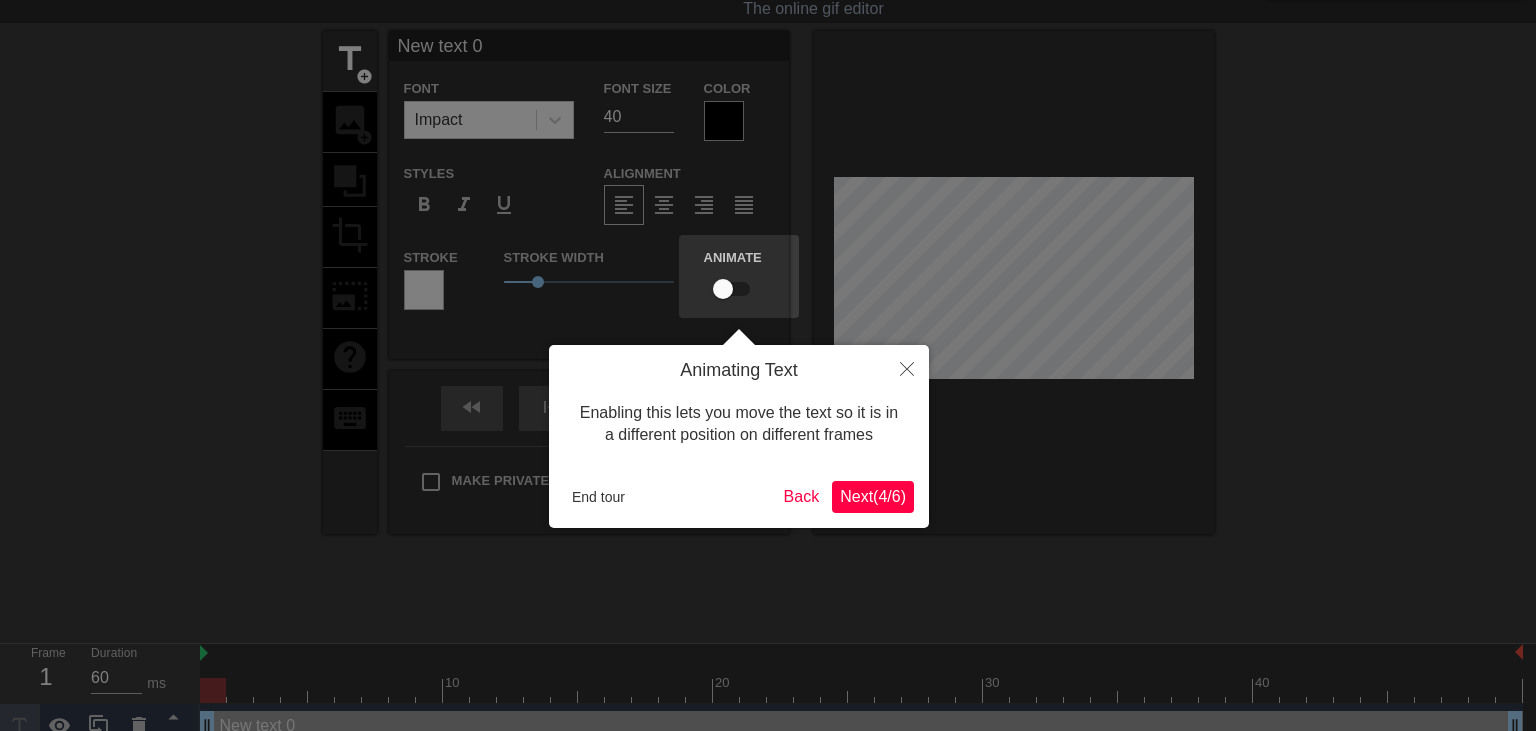 scroll, scrollTop: 0, scrollLeft: 0, axis: both 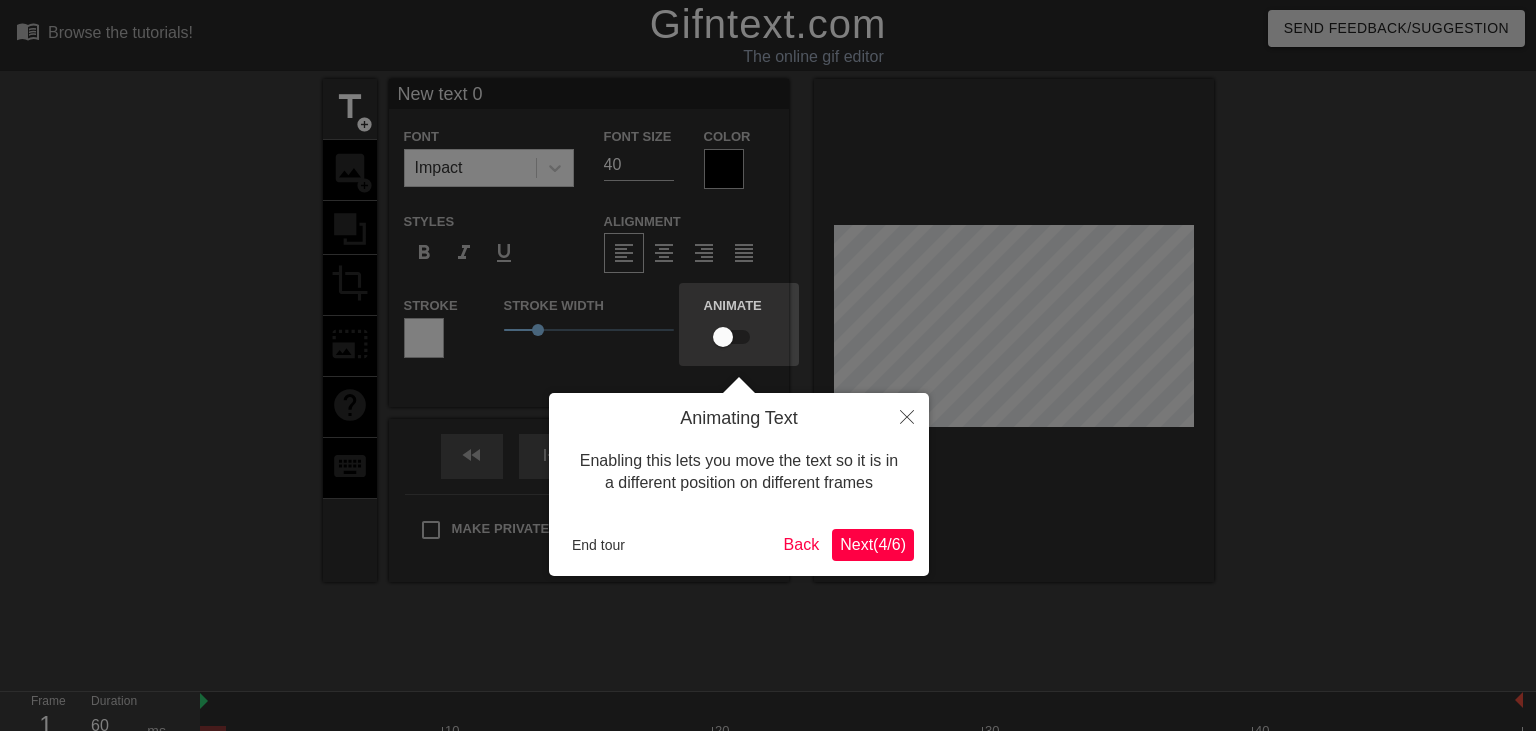 click on "Next  ( 4 / 6 )" at bounding box center (873, 544) 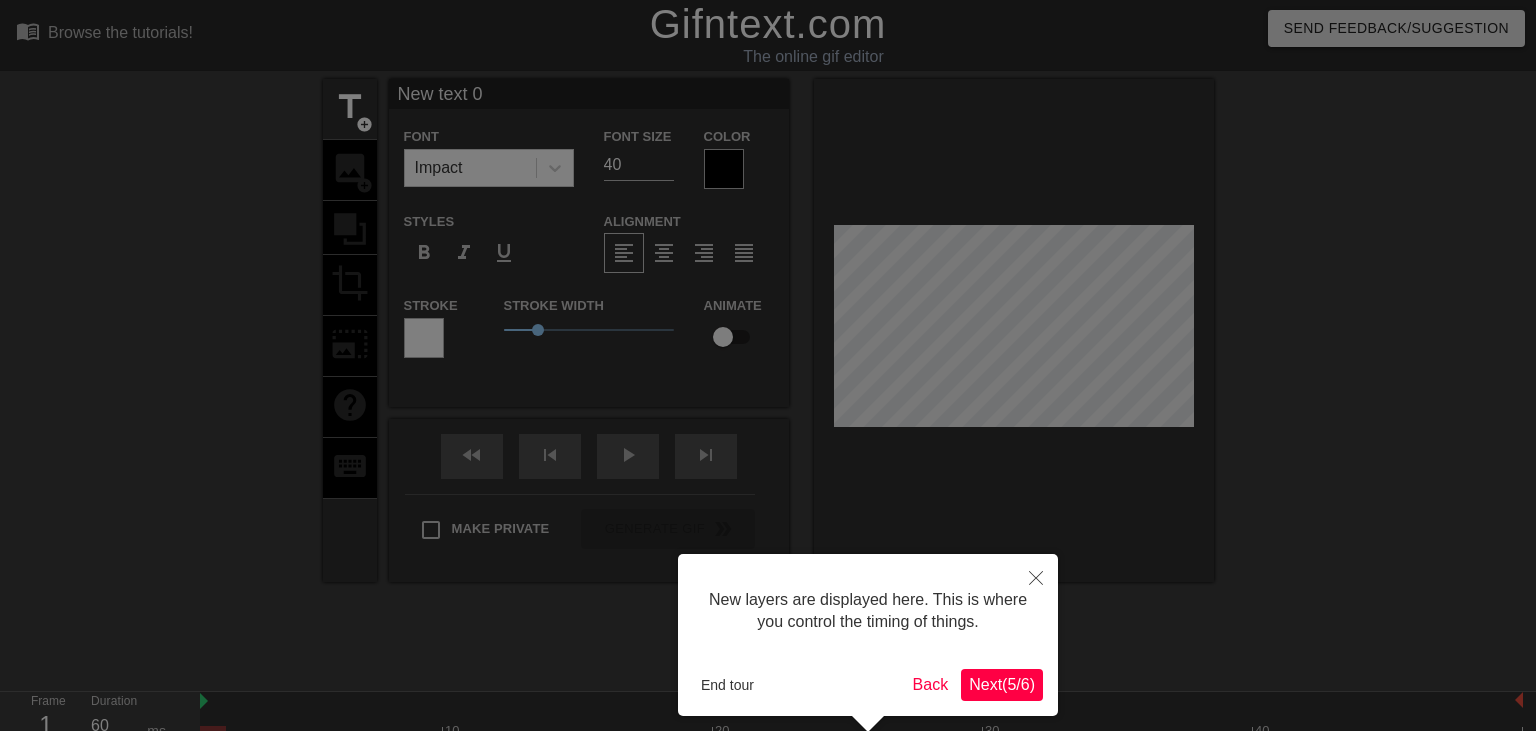 scroll, scrollTop: 84, scrollLeft: 0, axis: vertical 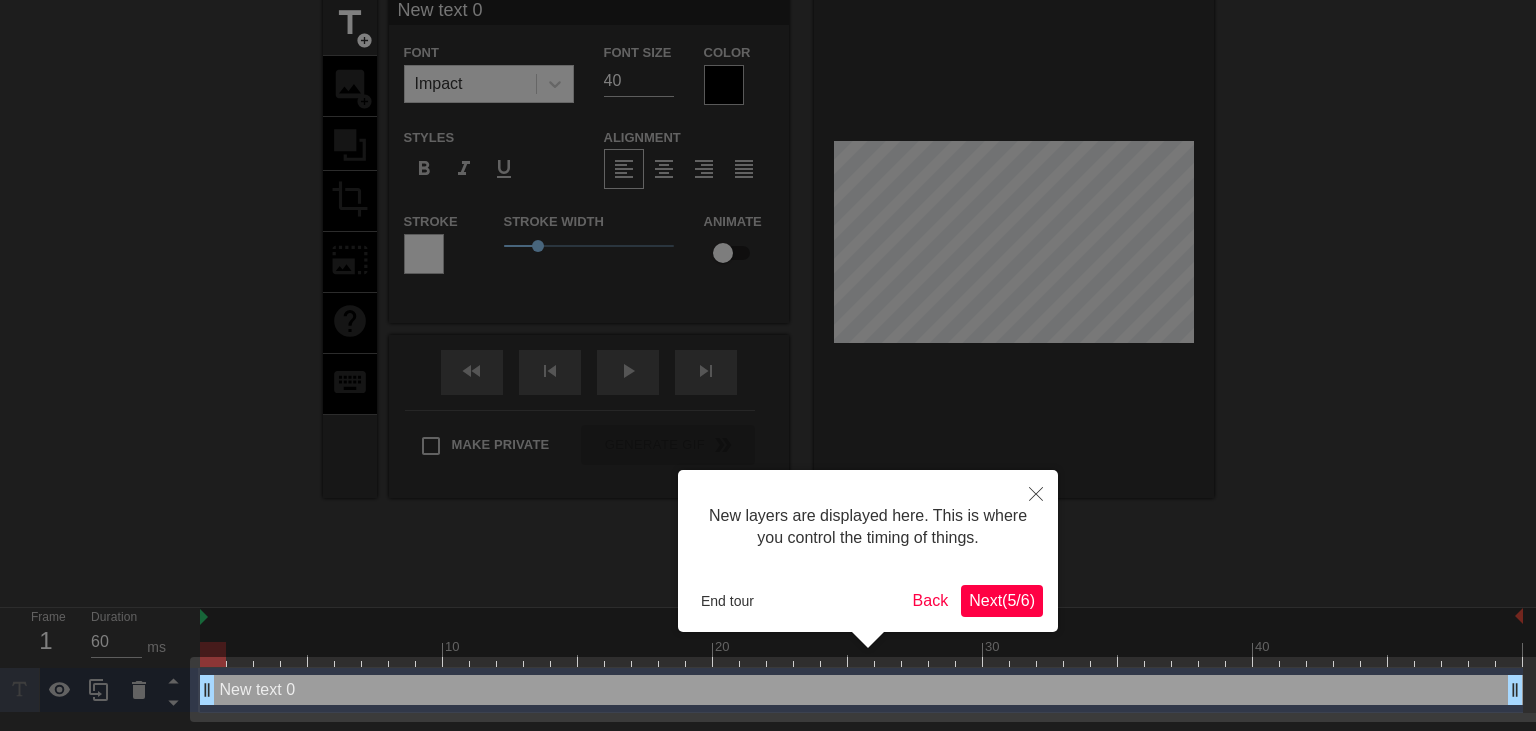 click on "Next  ( 5 / 6 )" at bounding box center [1002, 600] 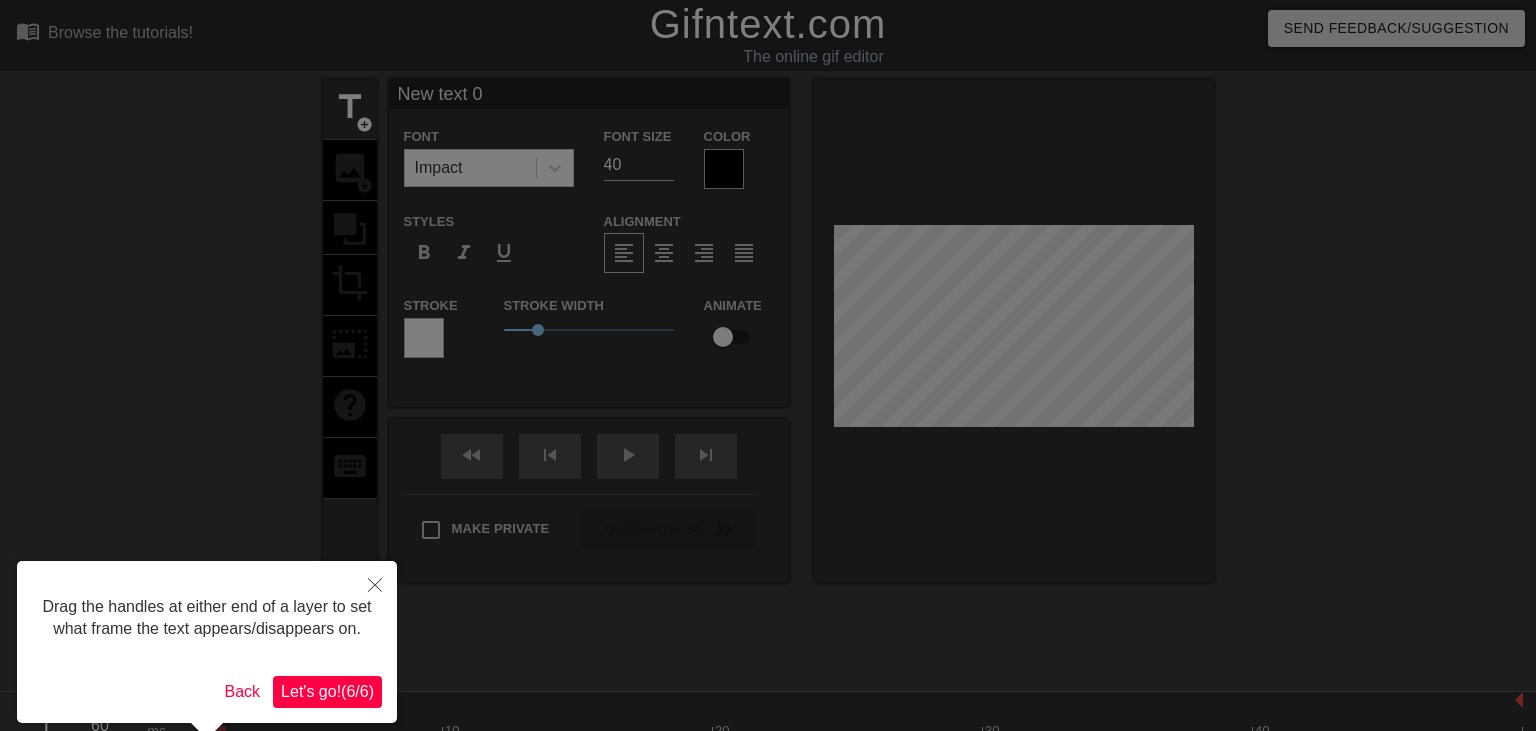 click on "Let's go!  ( 6 / 6 )" at bounding box center [327, 691] 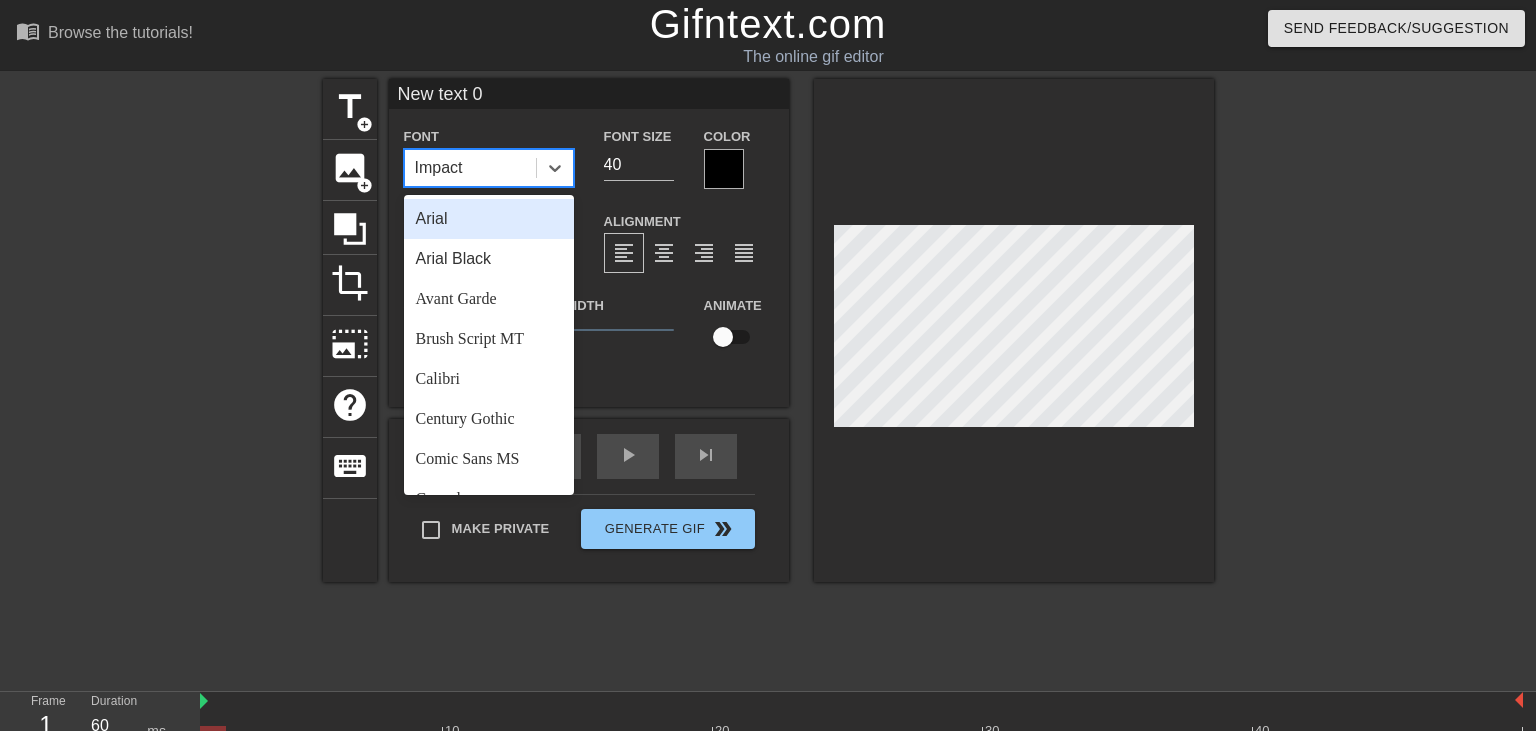 click on "Impact" at bounding box center [470, 168] 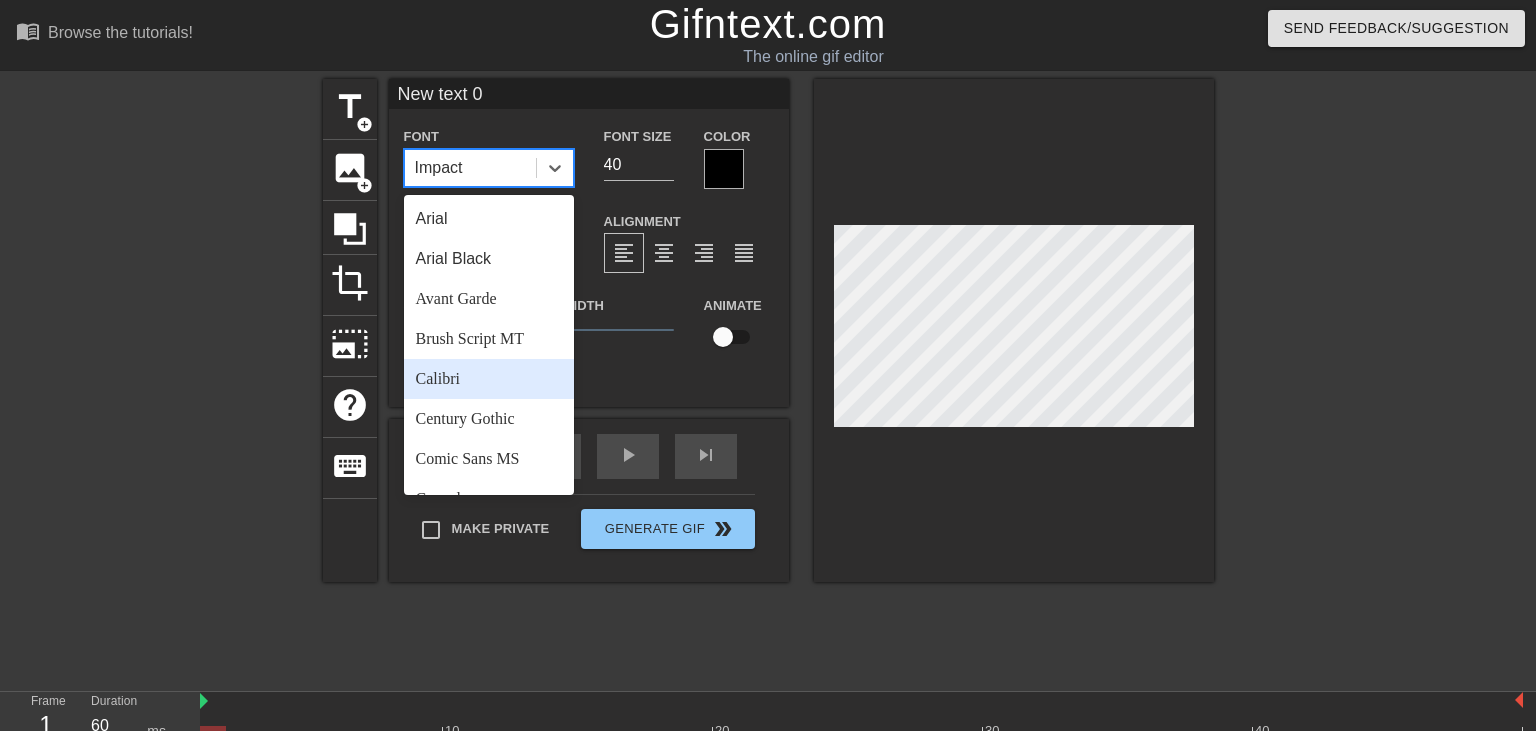 click on "Calibri" at bounding box center (489, 379) 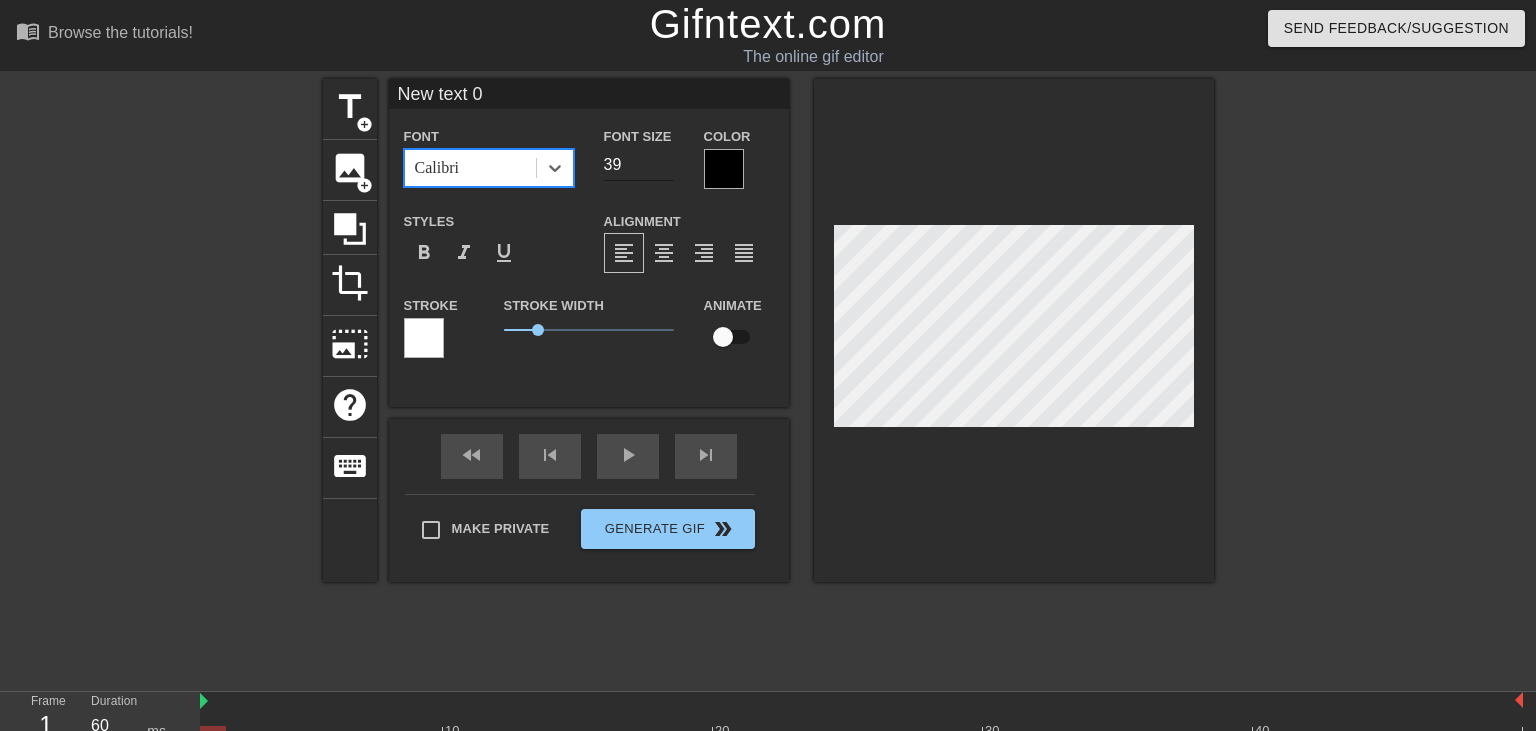 click on "39" at bounding box center (639, 165) 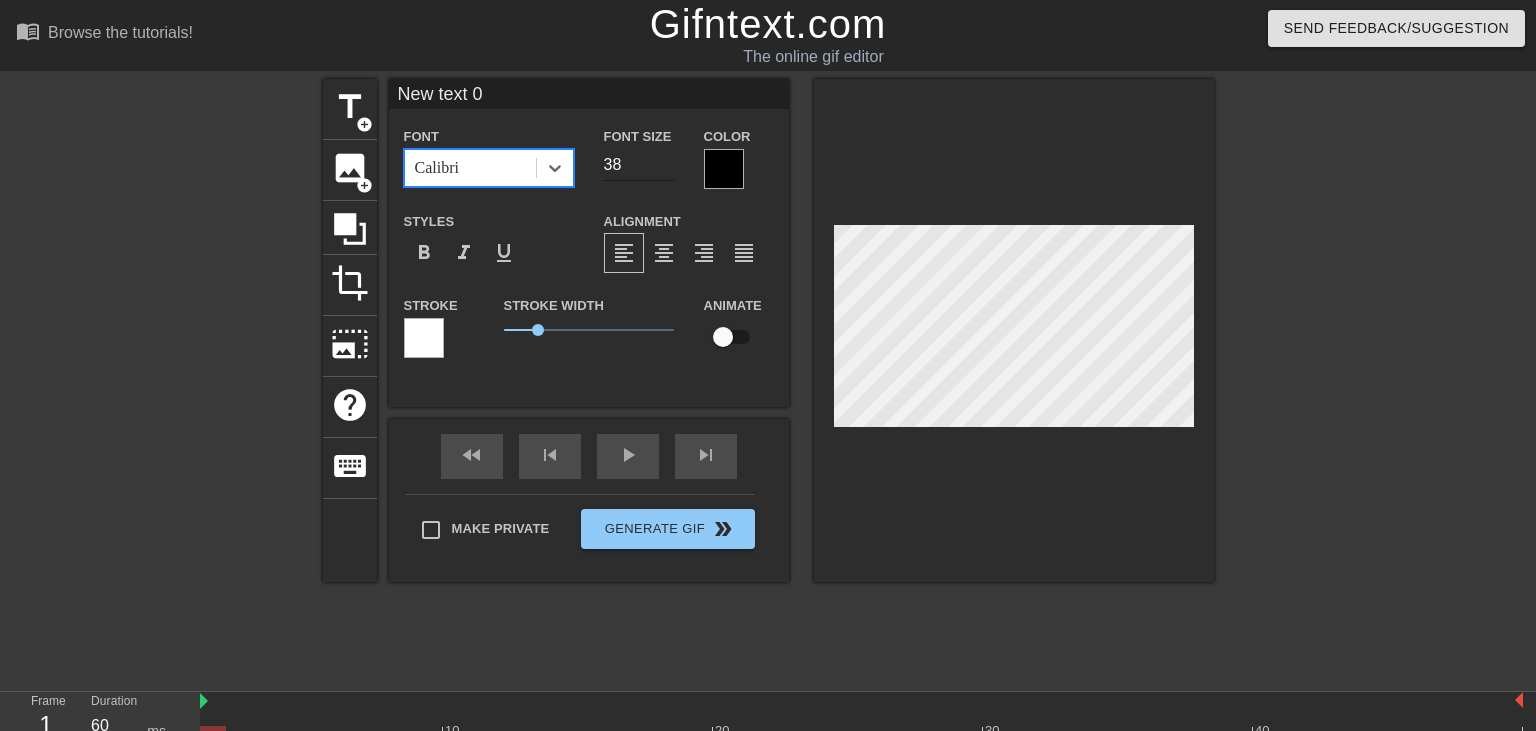 click on "38" at bounding box center (639, 165) 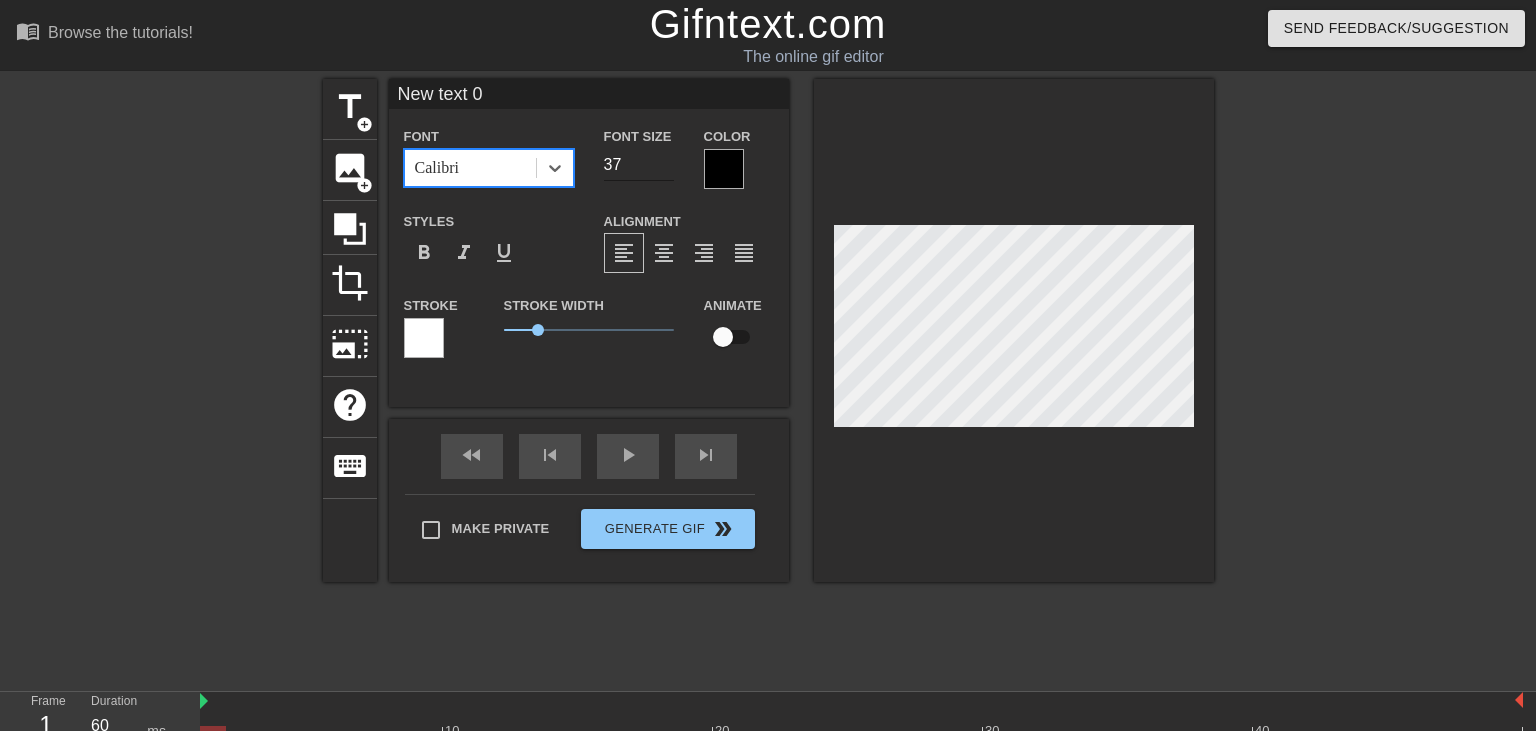 click on "37" at bounding box center [639, 165] 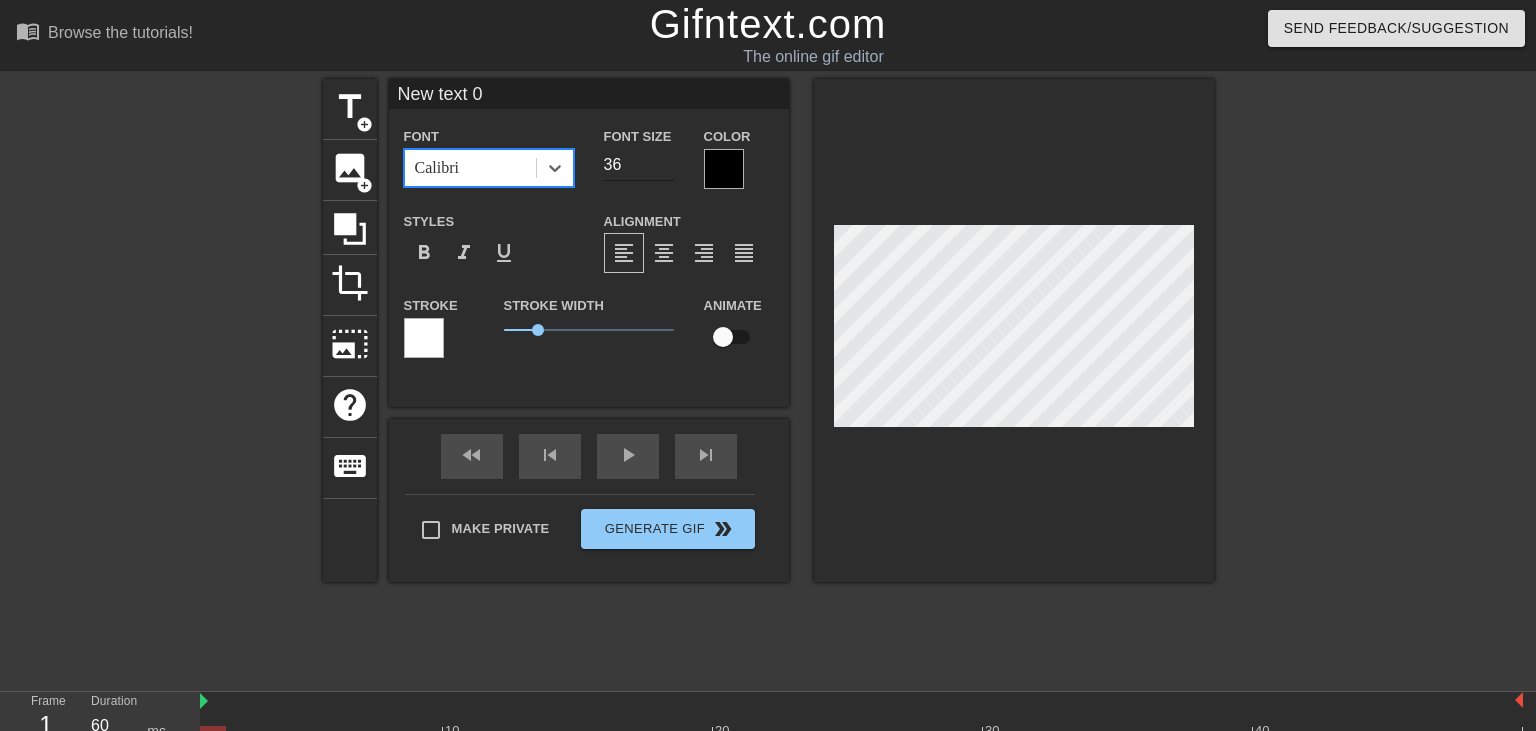 click on "36" at bounding box center (639, 165) 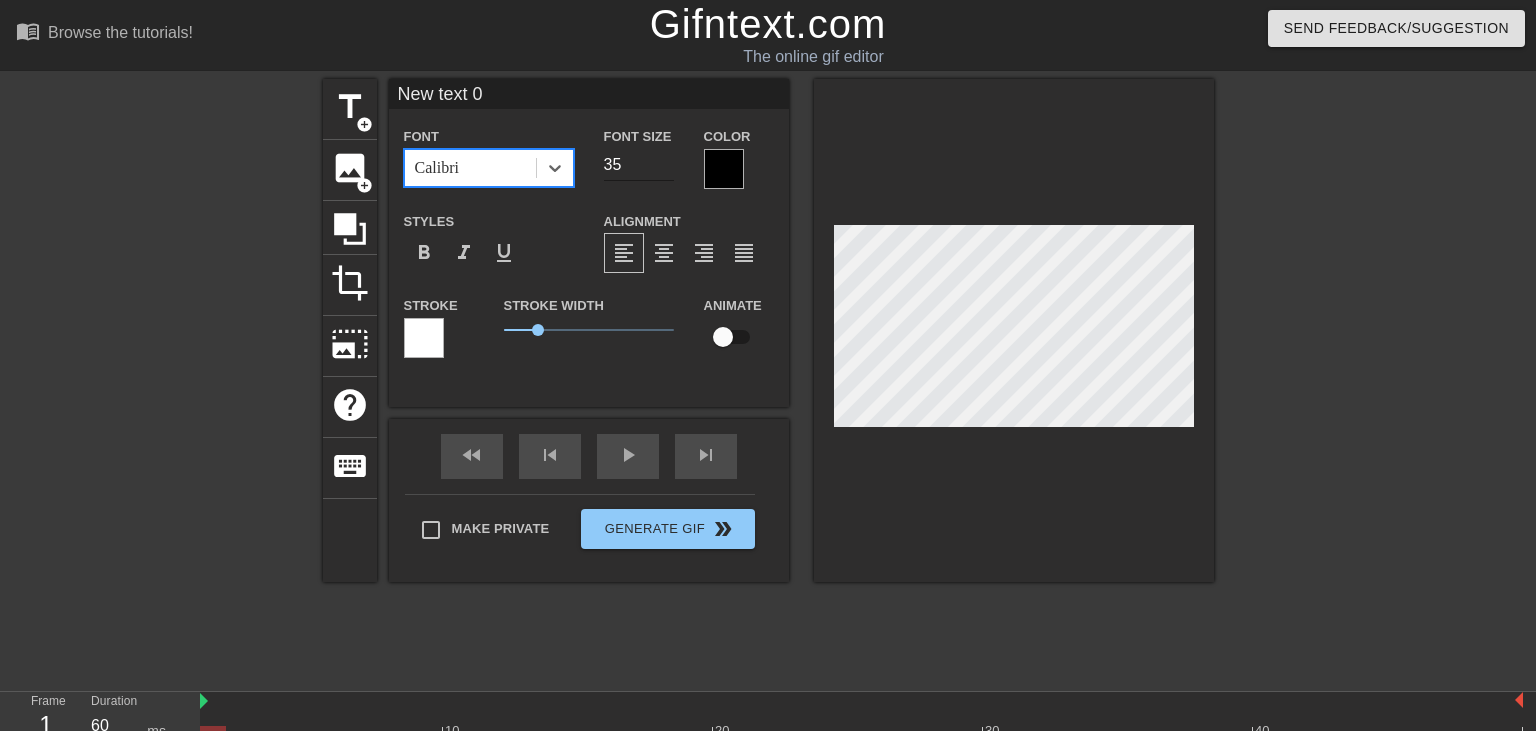 click on "35" at bounding box center [639, 165] 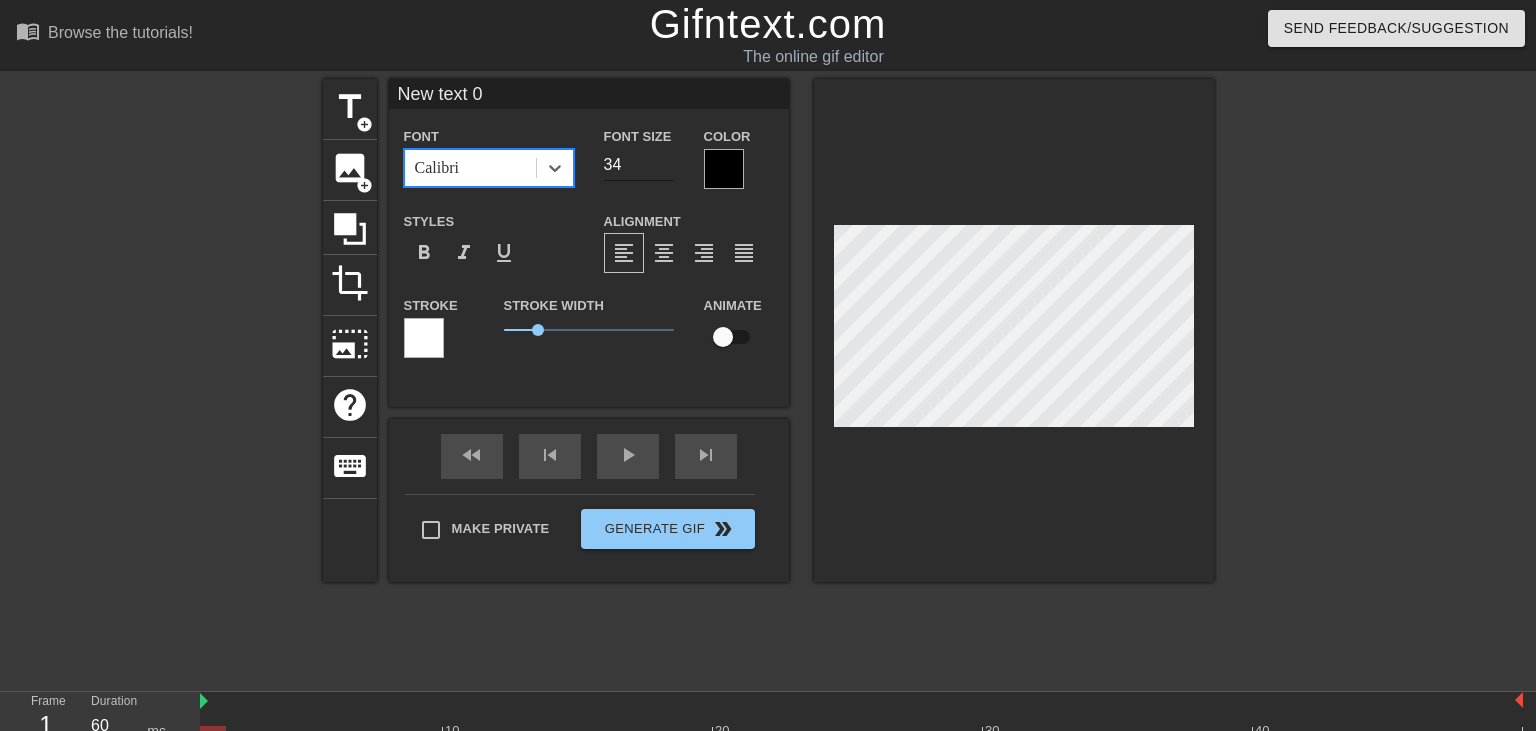 click on "34" at bounding box center [639, 165] 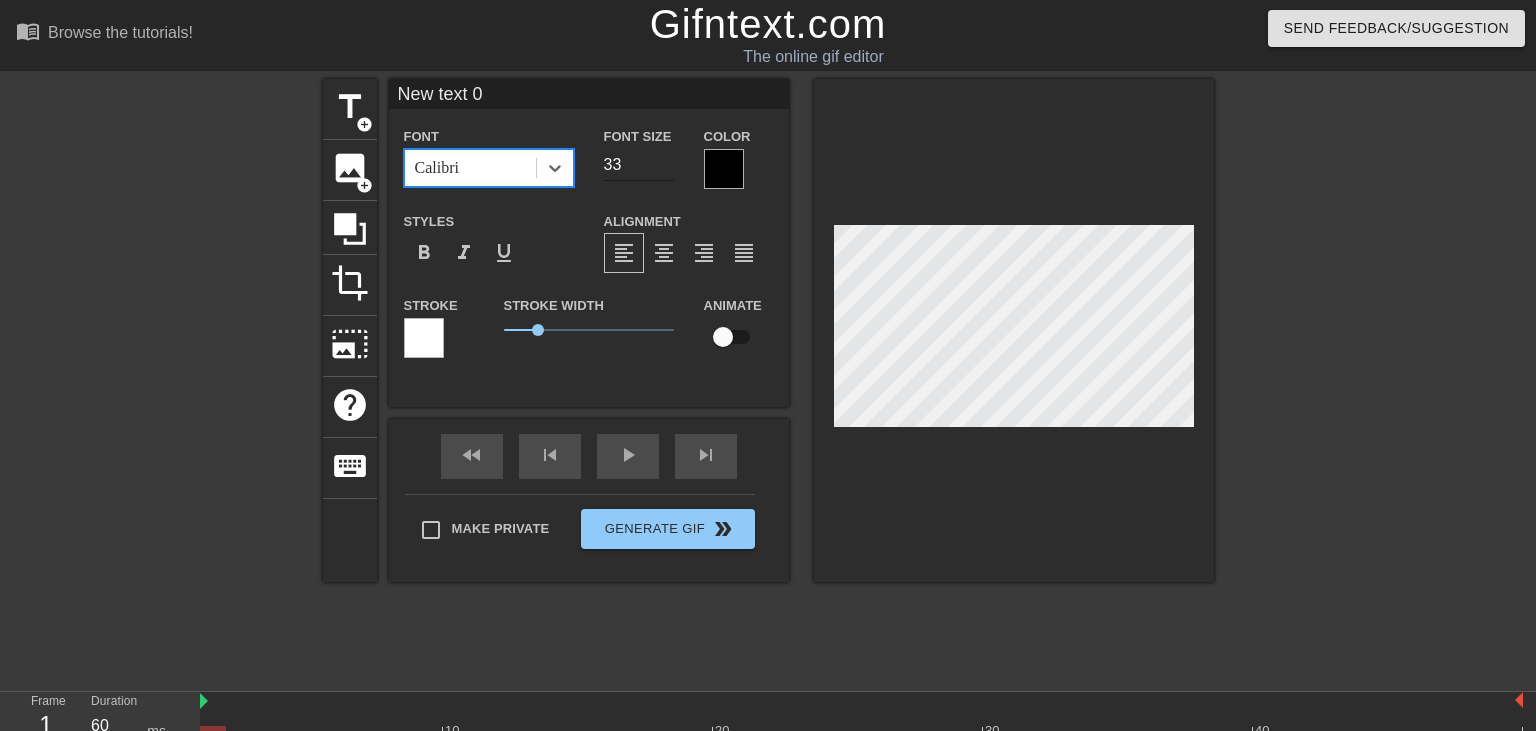 click on "33" at bounding box center [639, 165] 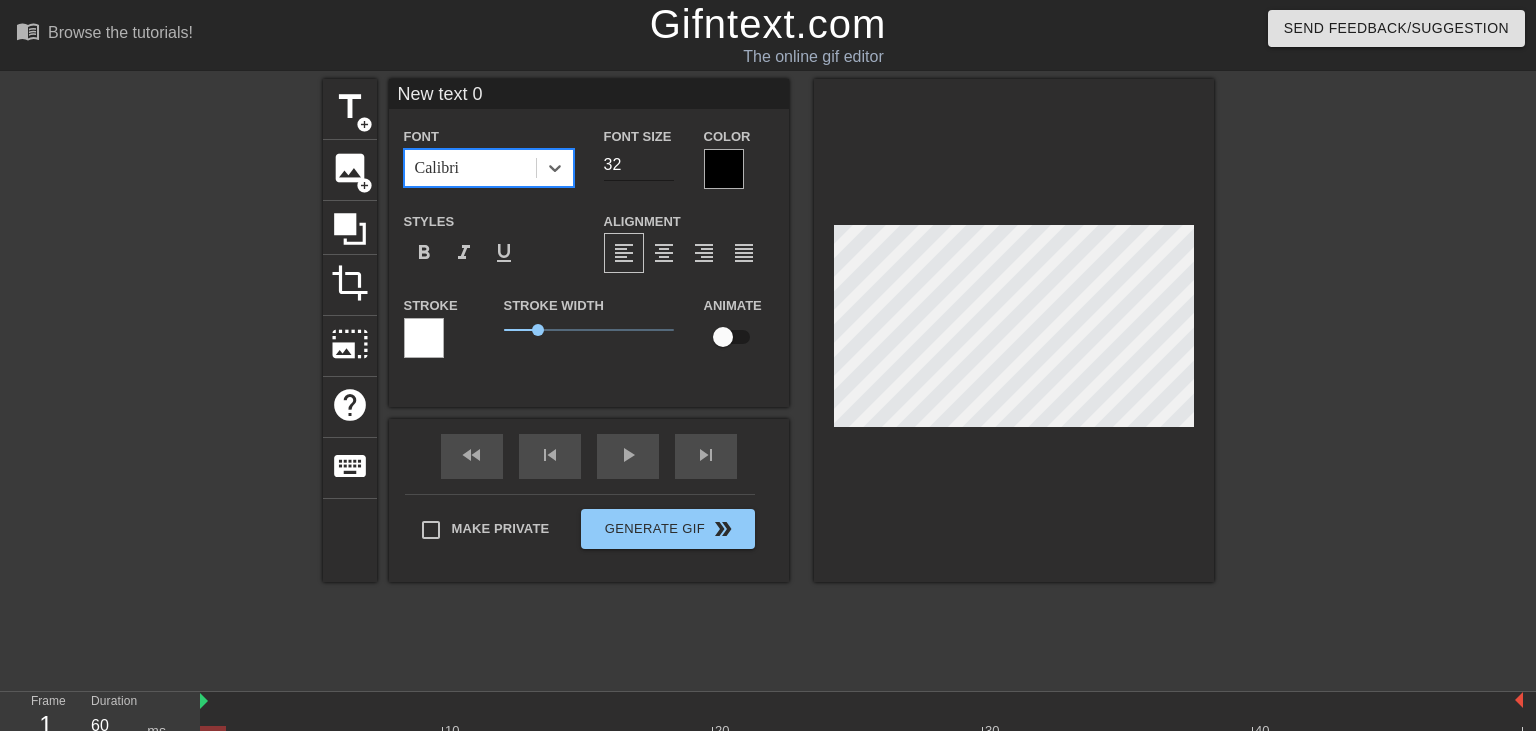 click on "32" at bounding box center (639, 165) 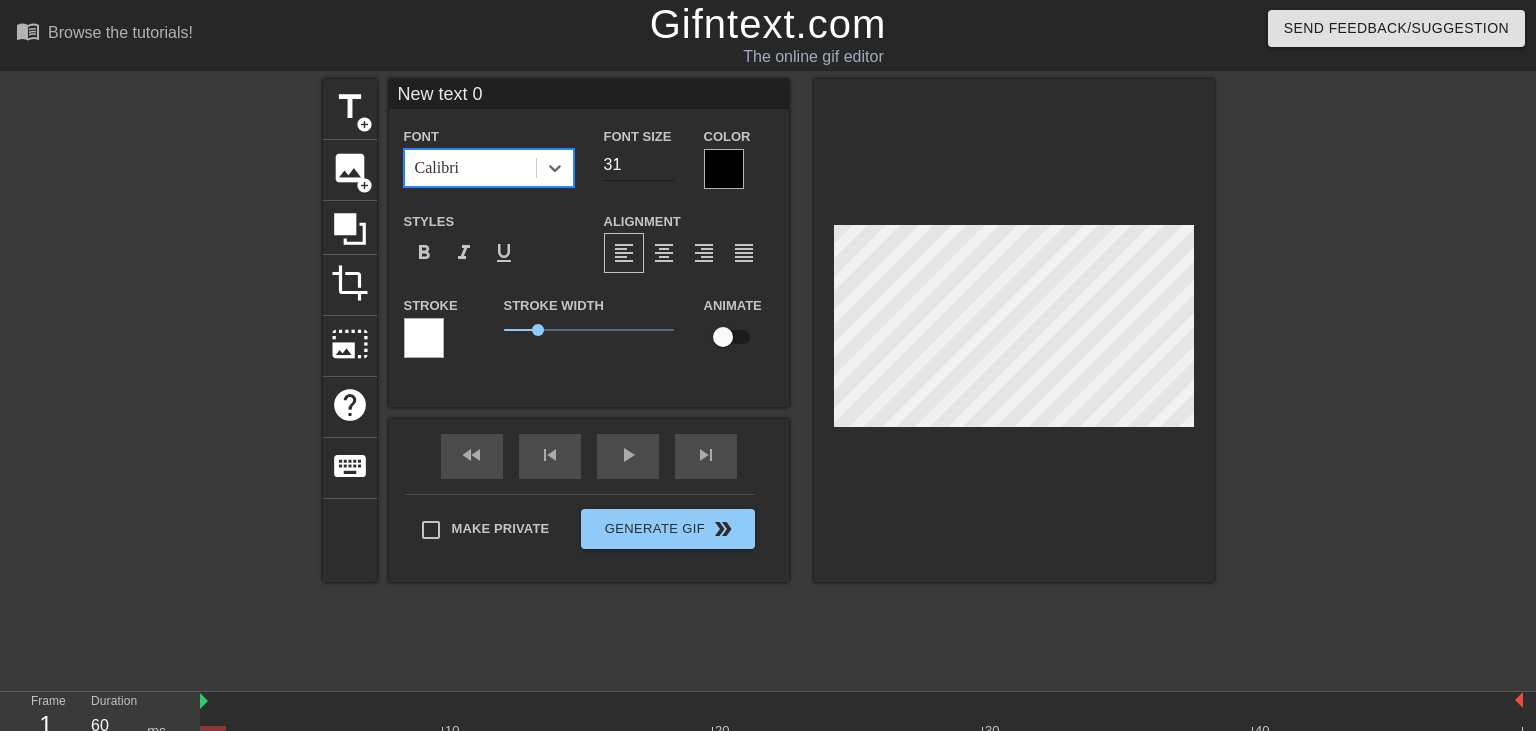 click on "31" at bounding box center (639, 165) 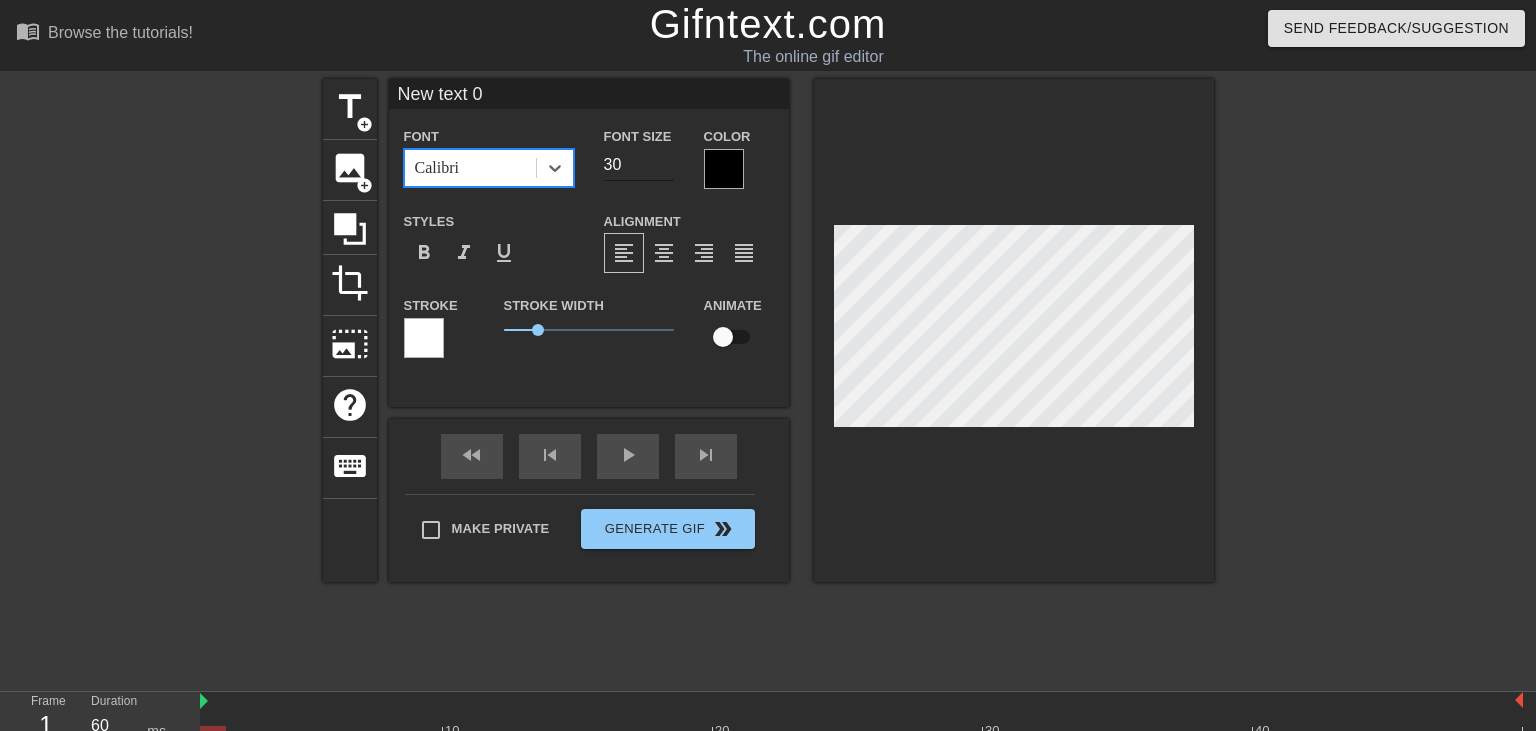 click on "30" at bounding box center (639, 165) 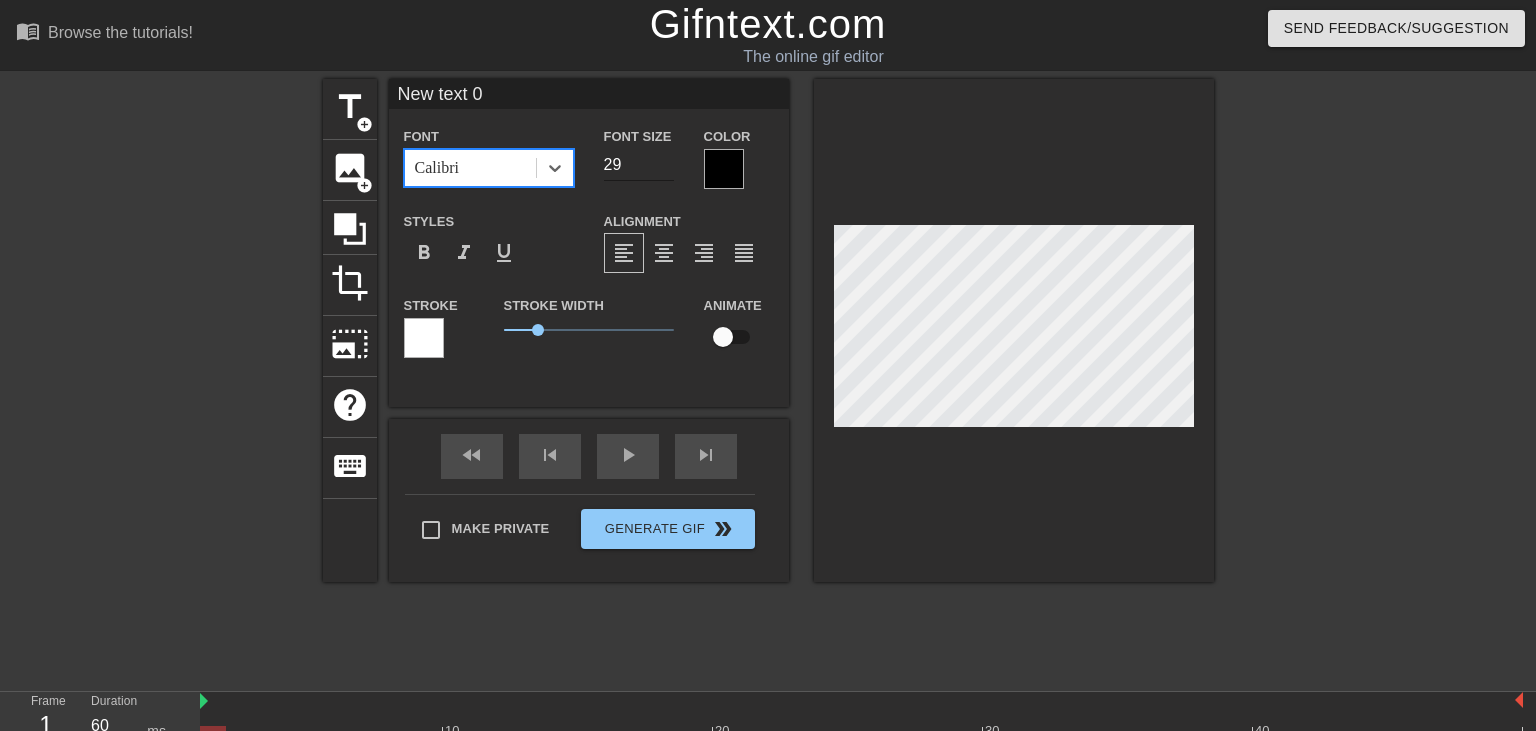 click on "29" at bounding box center [639, 165] 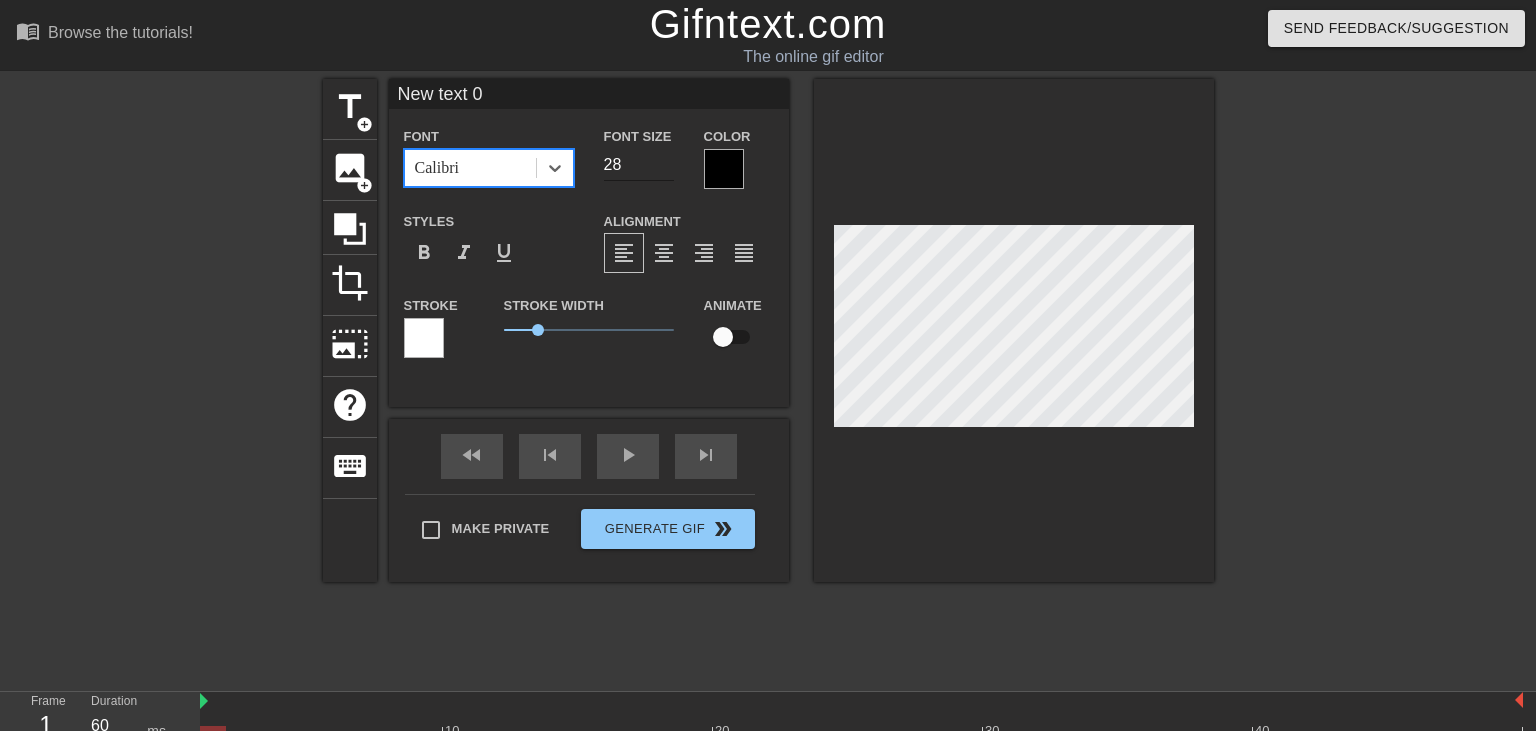 click on "28" at bounding box center [639, 165] 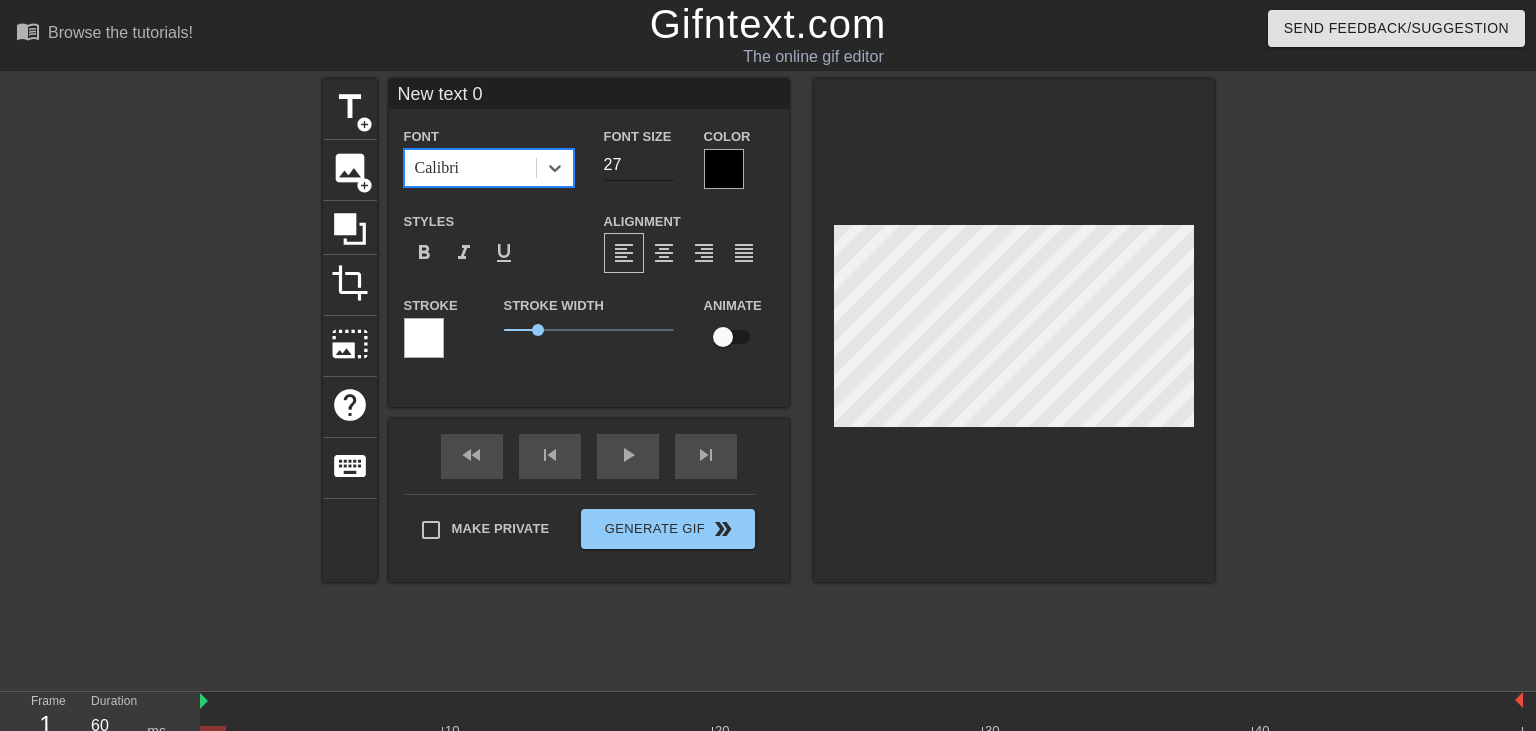 click on "27" at bounding box center (639, 165) 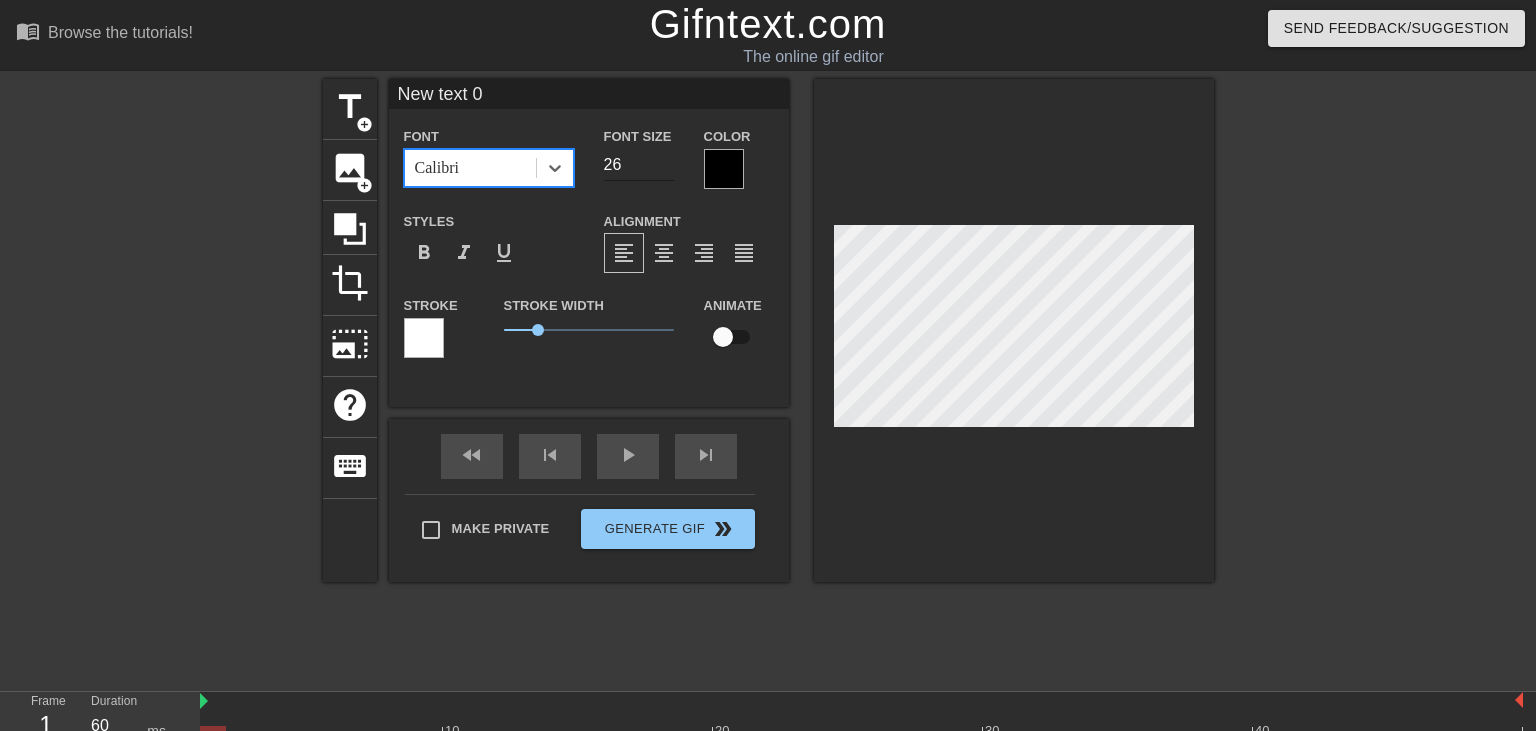 click on "26" at bounding box center [639, 165] 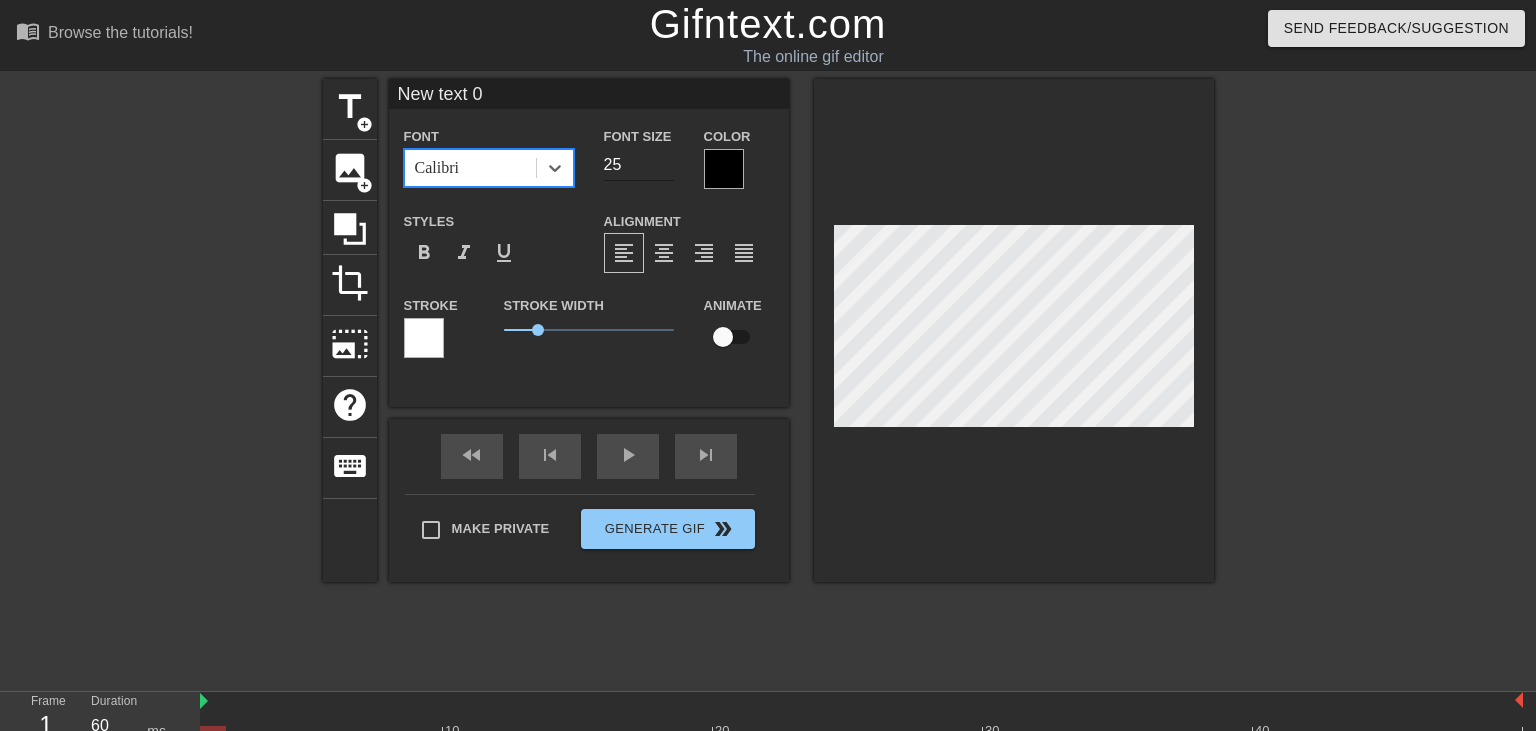 click on "25" at bounding box center (639, 165) 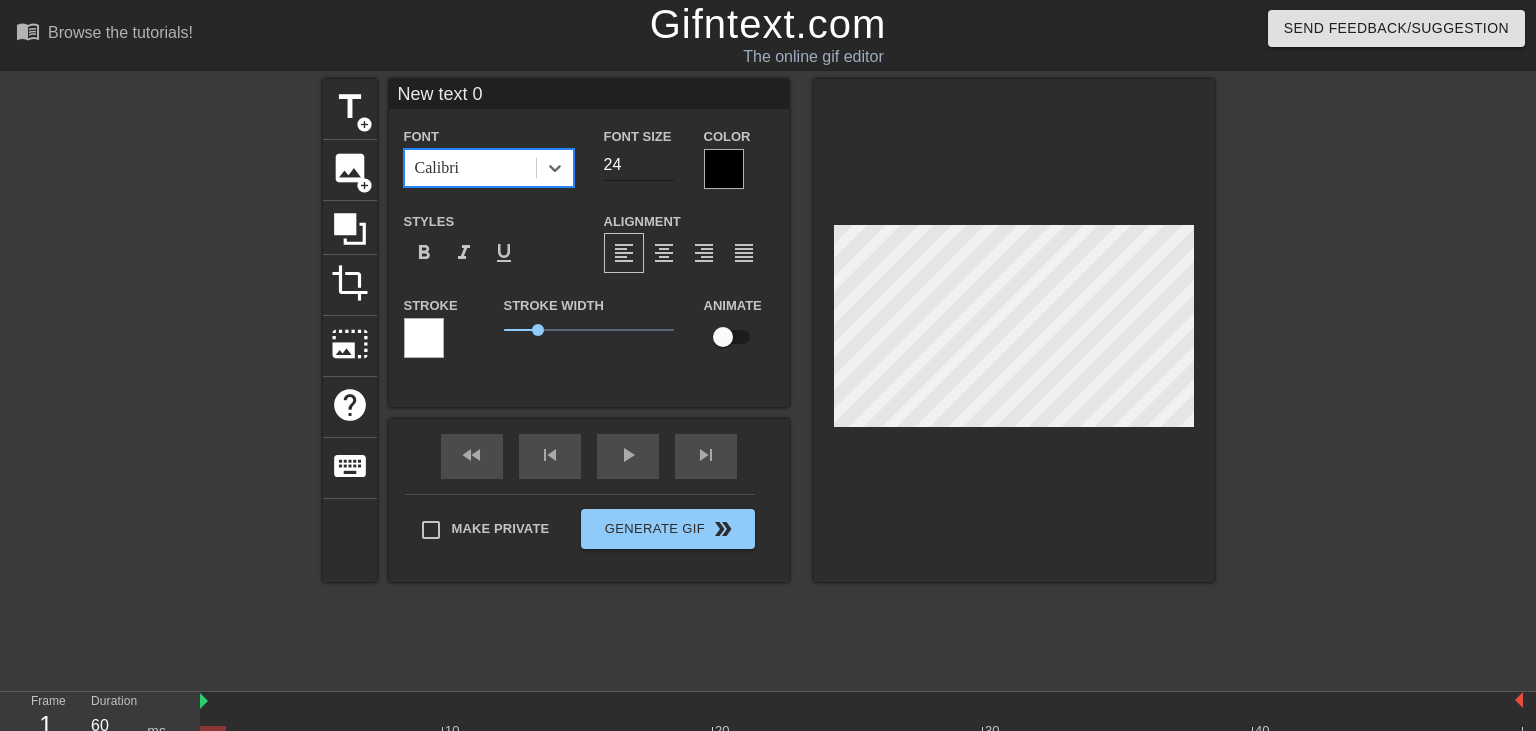 type on "24" 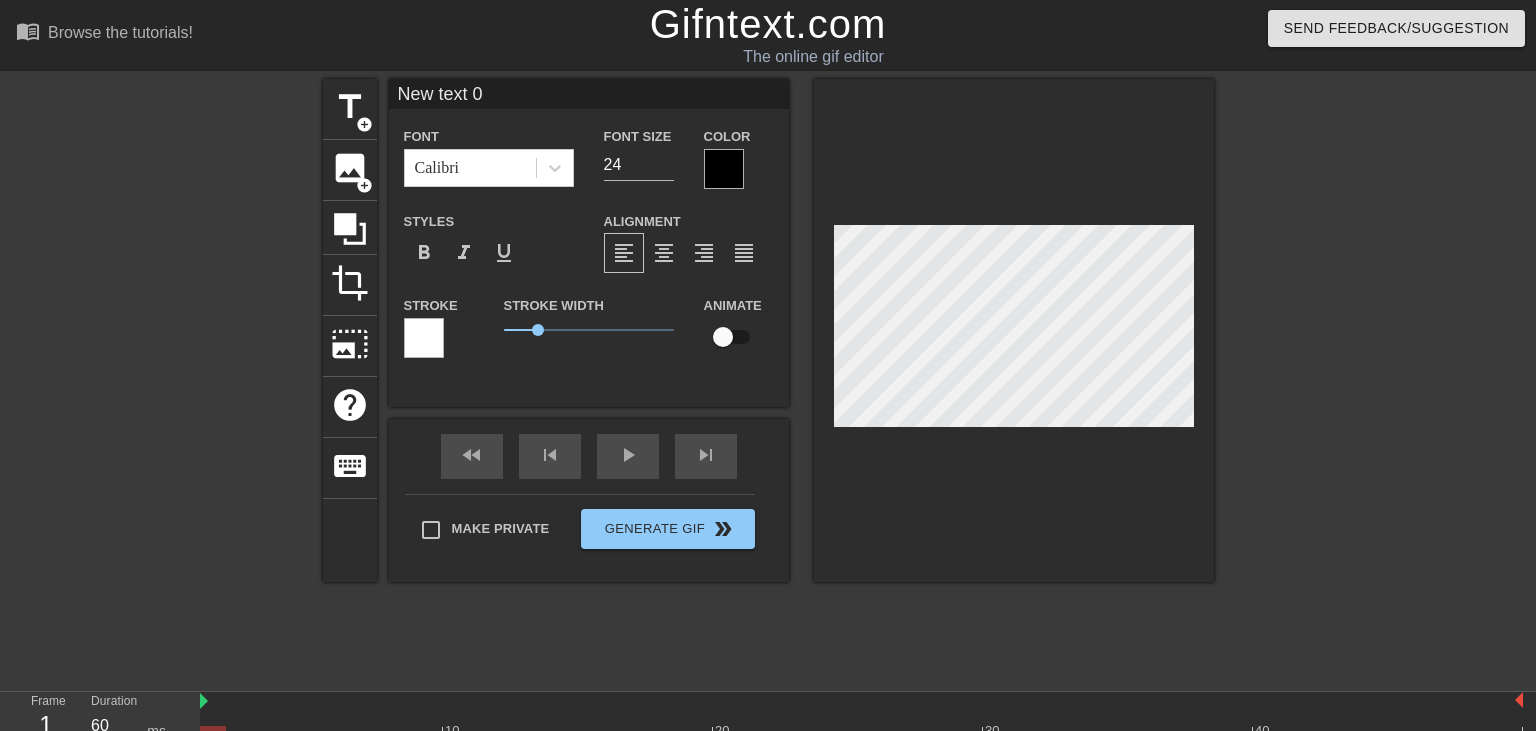 scroll, scrollTop: 0, scrollLeft: 1, axis: horizontal 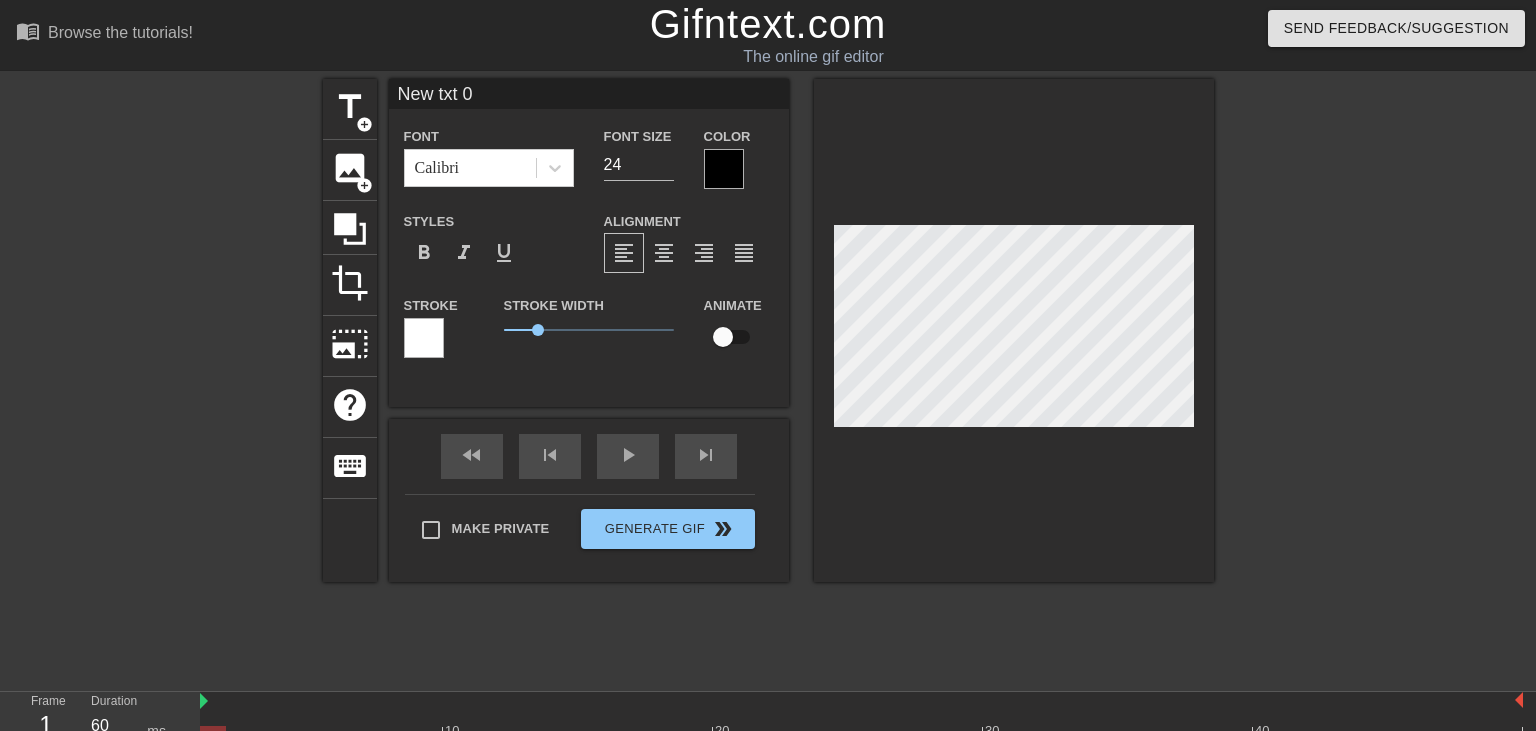 type on "New xt 0" 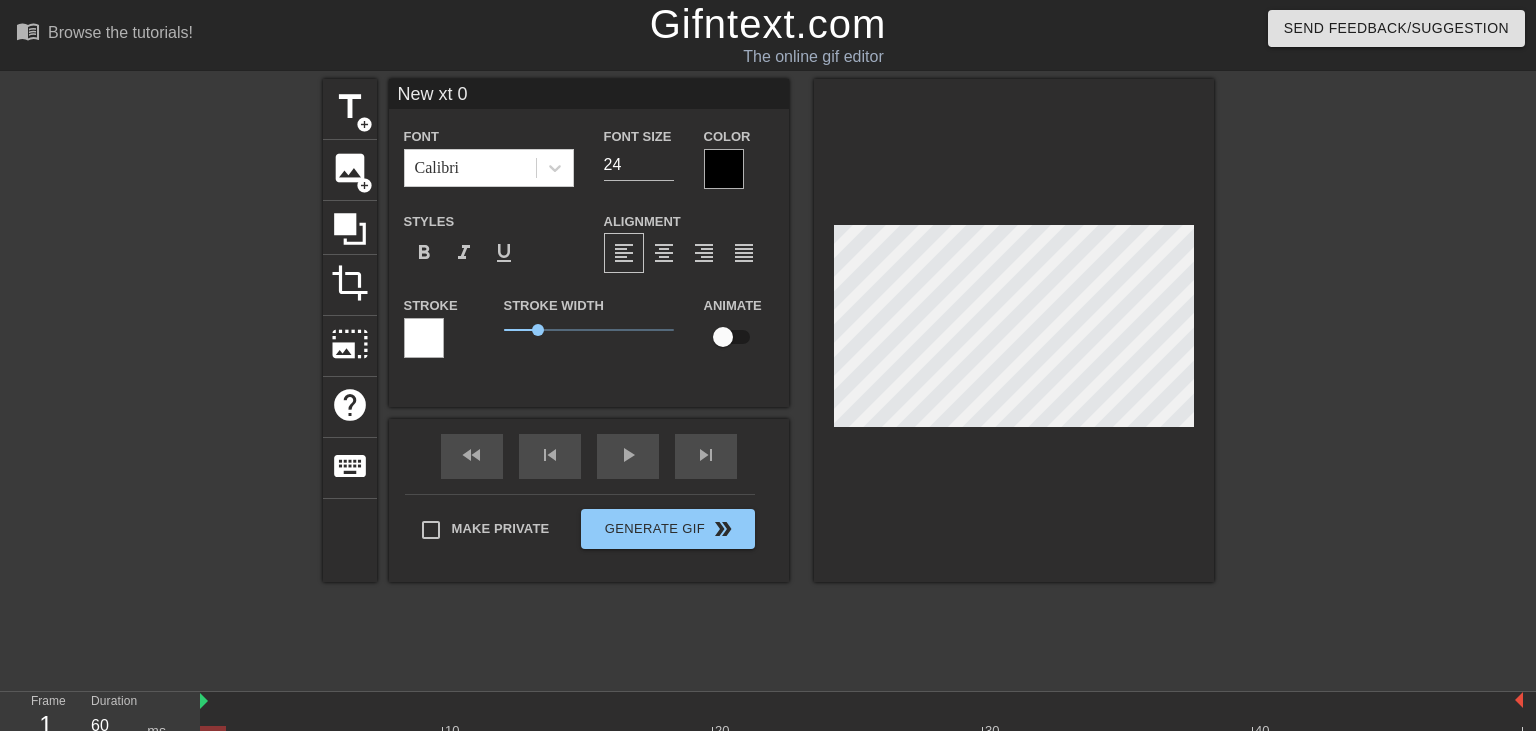 type on "Newxt 0" 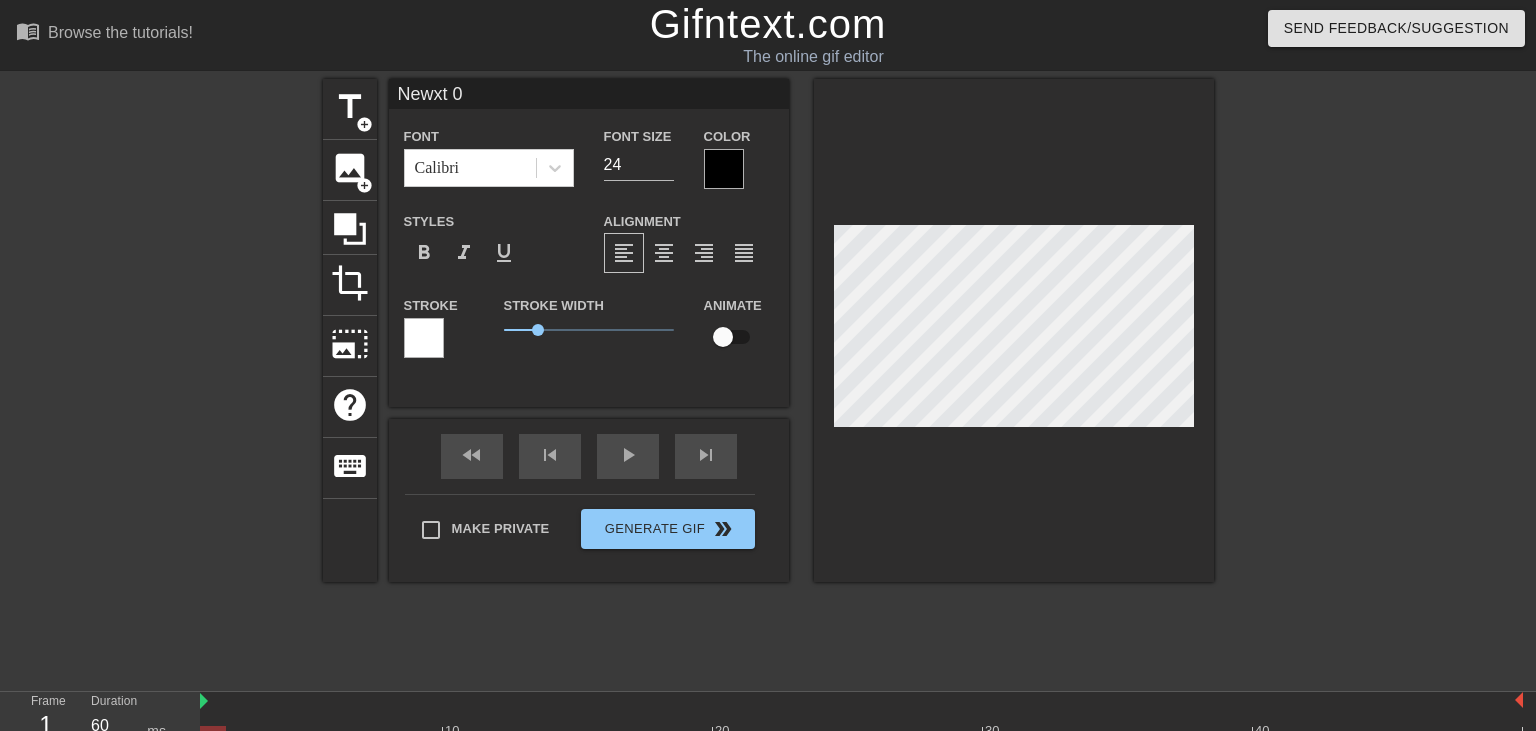 type on "Newxt 0" 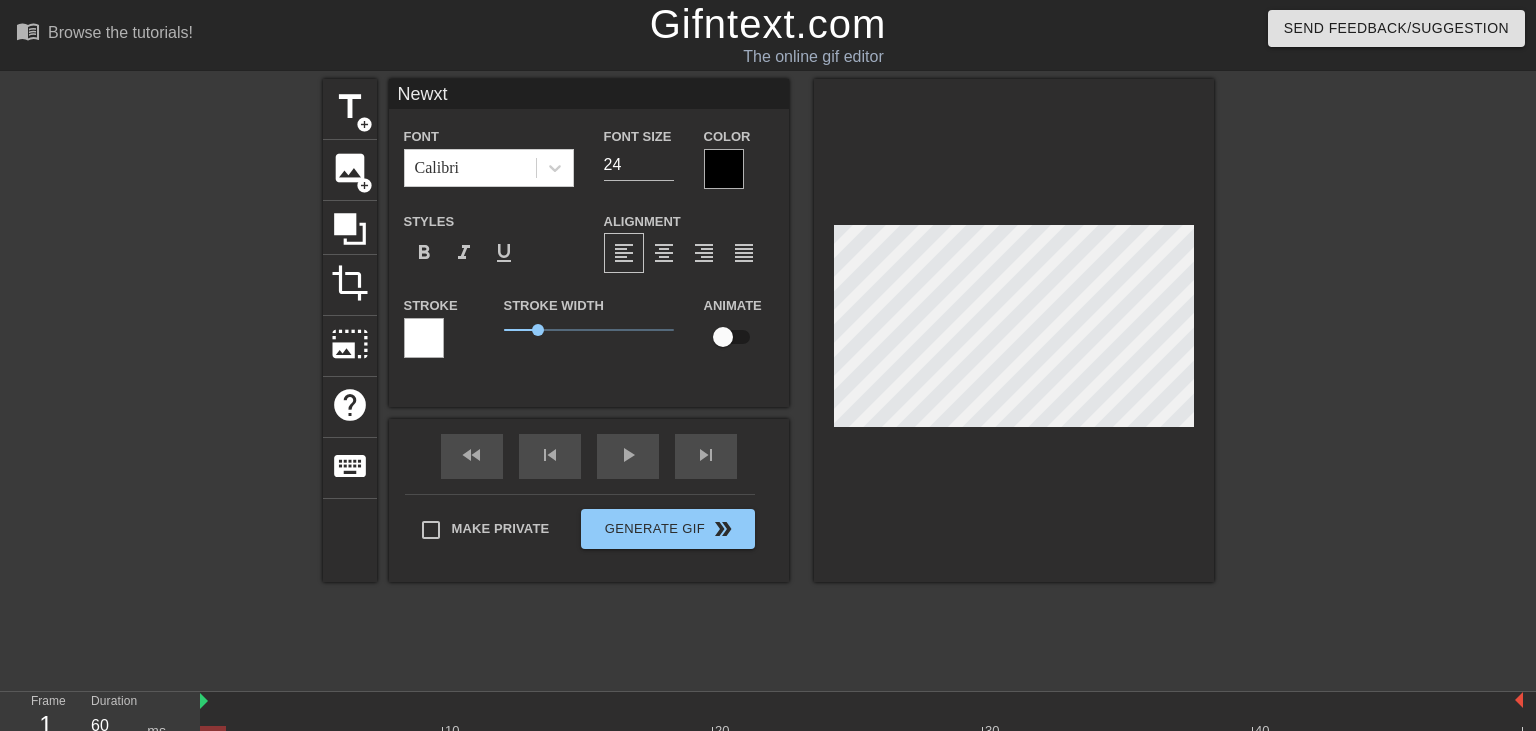 type on "Newxt" 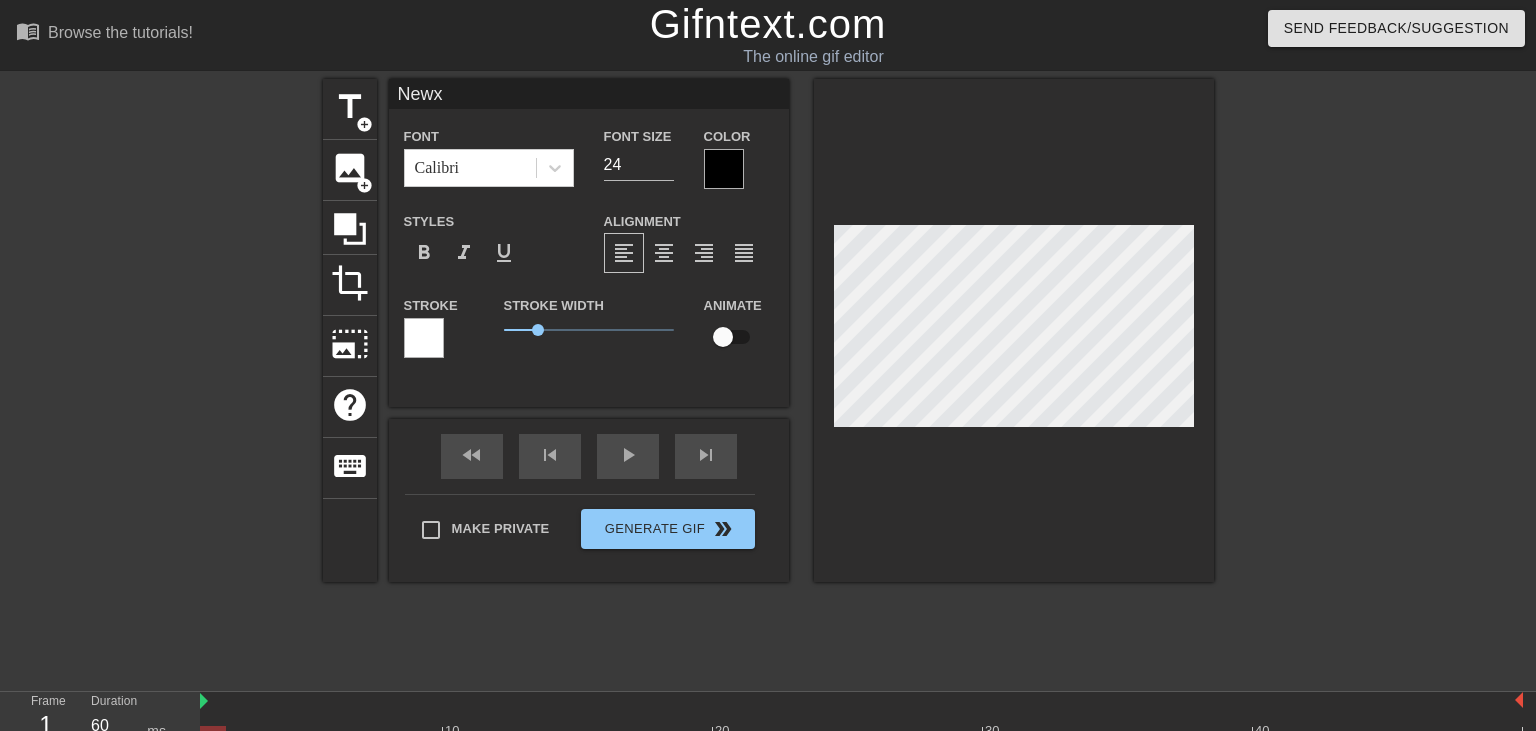 type on "New" 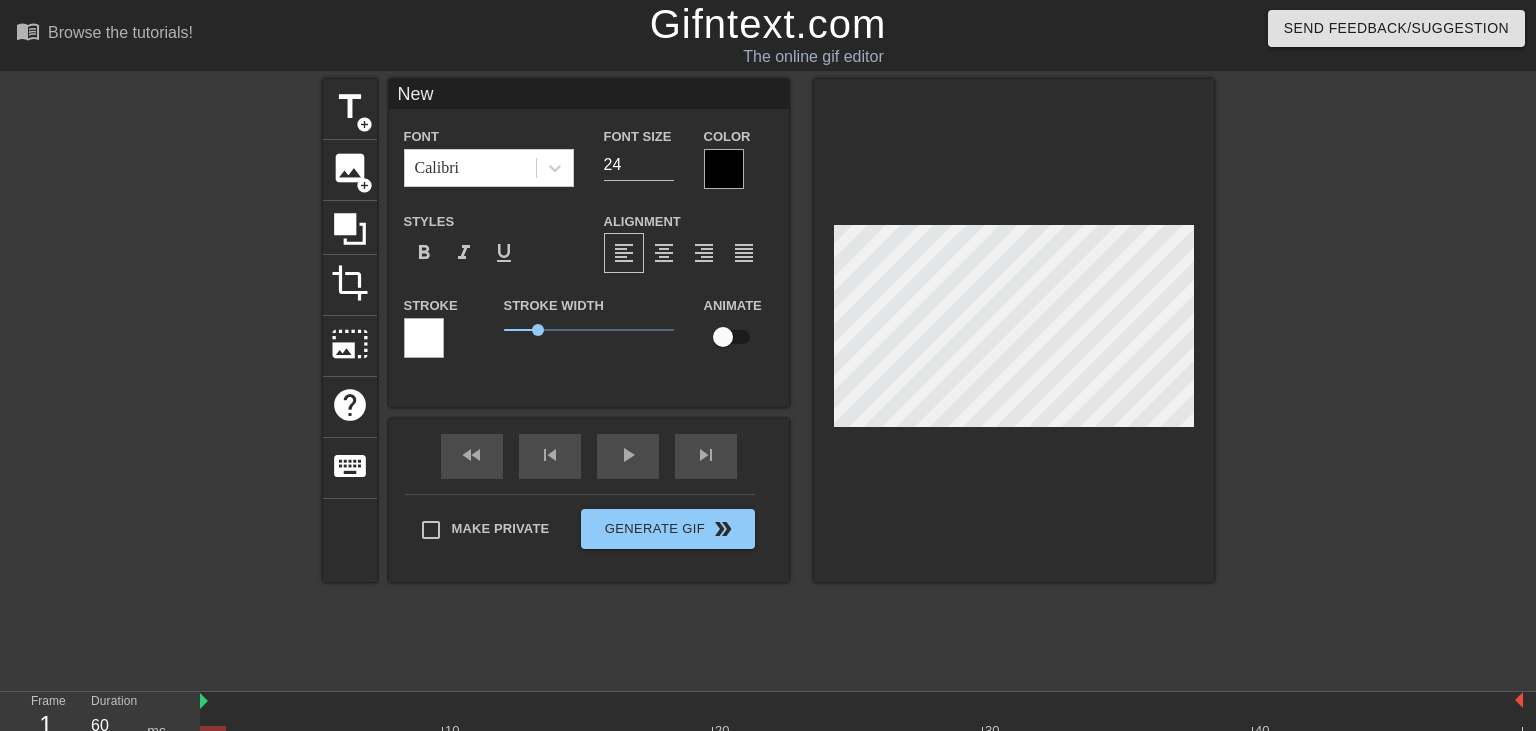 scroll, scrollTop: 0, scrollLeft: 0, axis: both 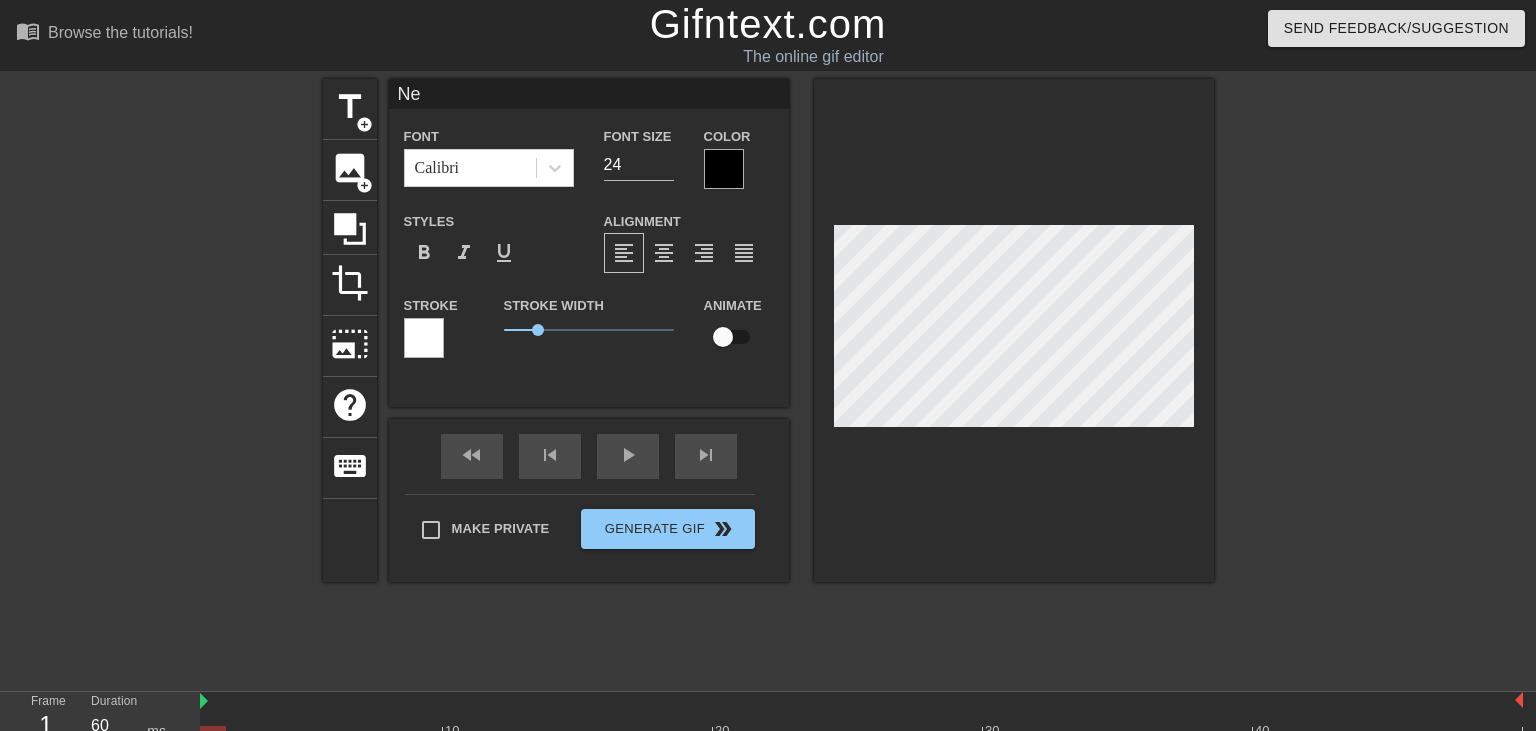 type on "Ne" 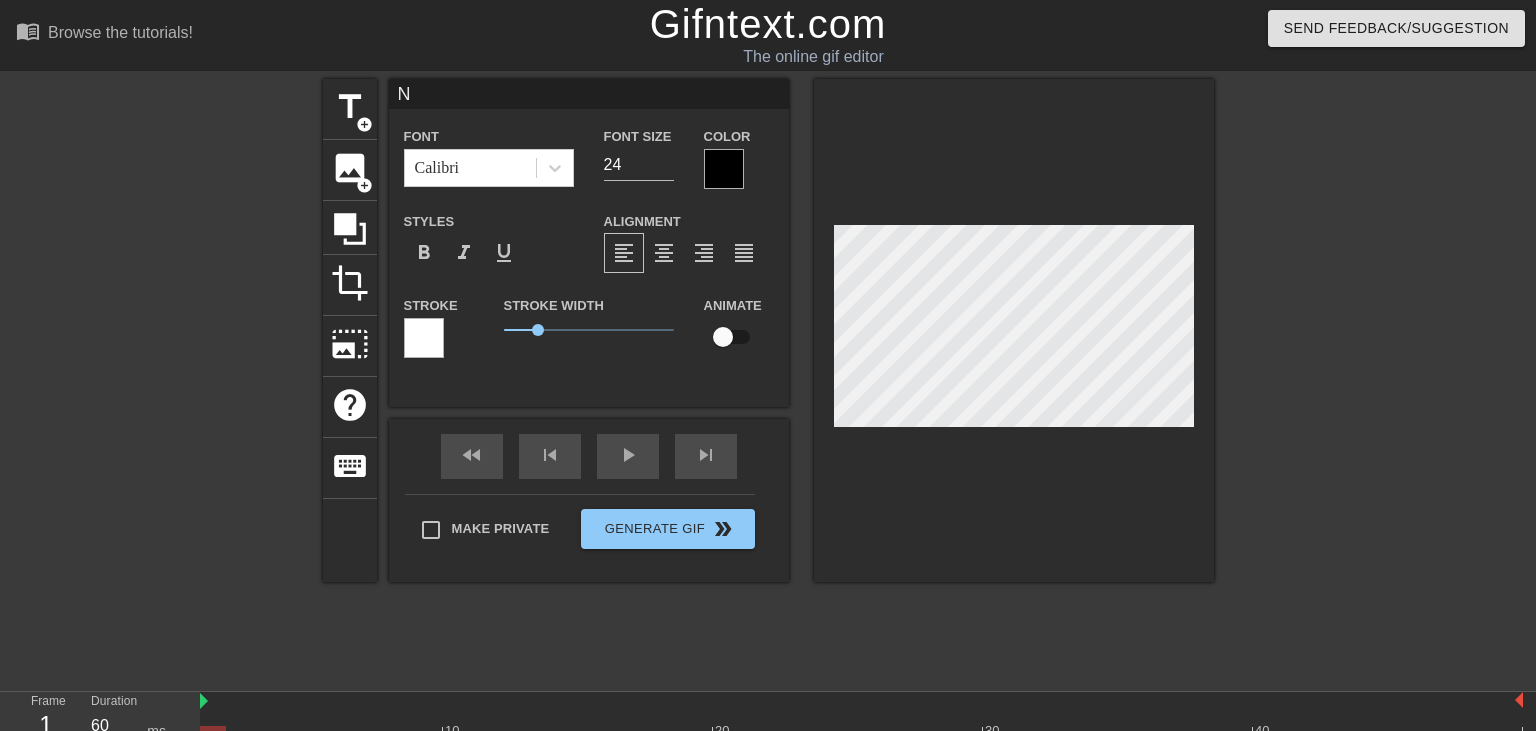 type 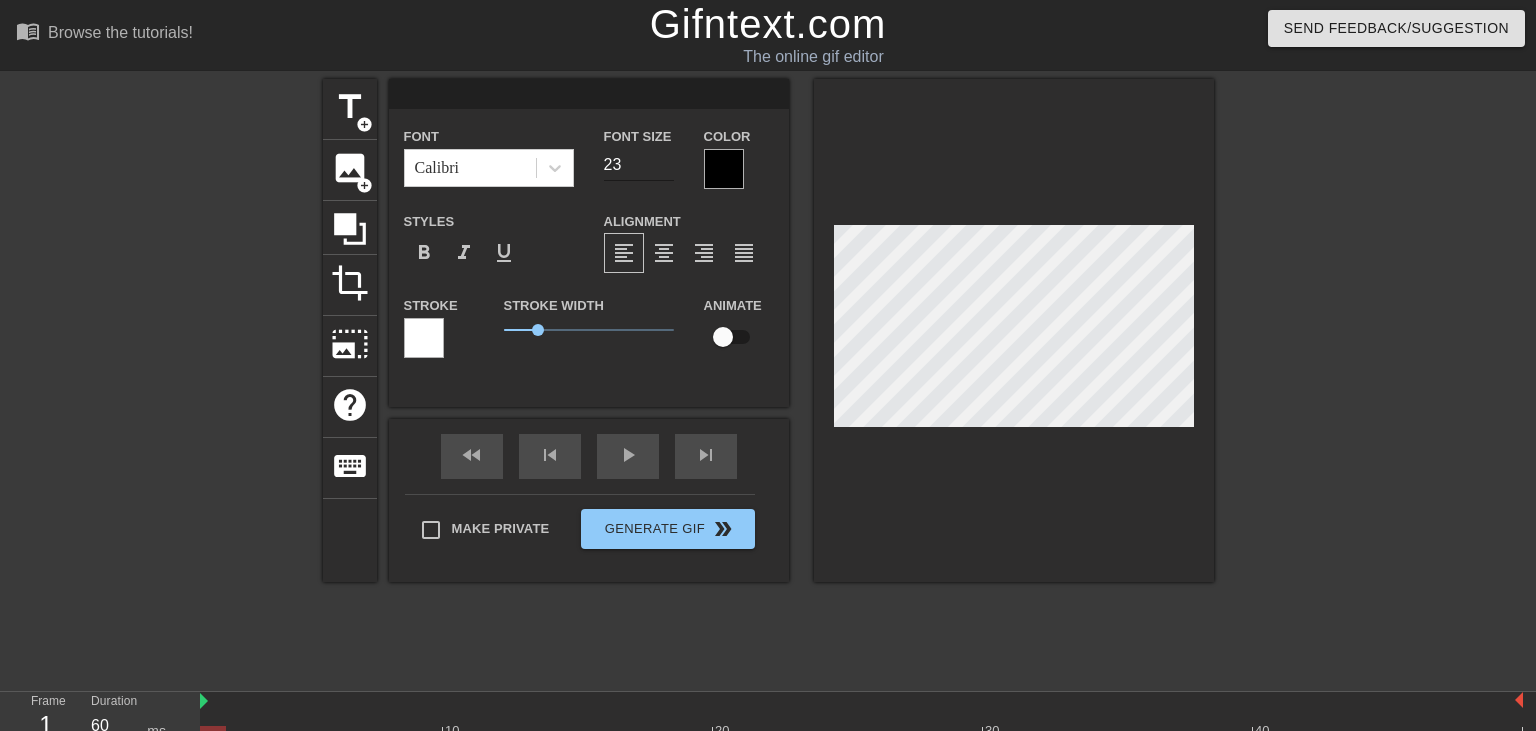 click on "23" at bounding box center (639, 165) 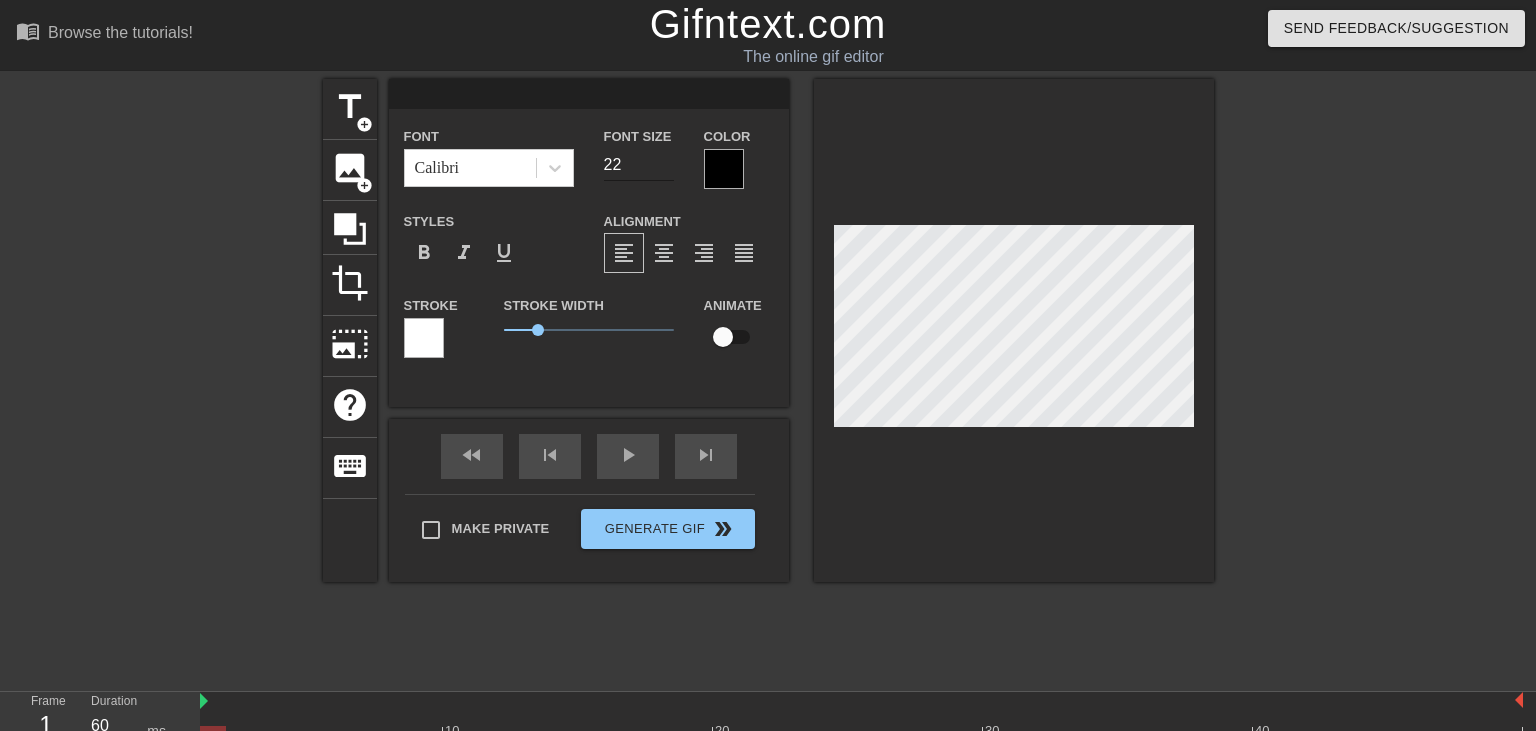 click on "22" at bounding box center (639, 165) 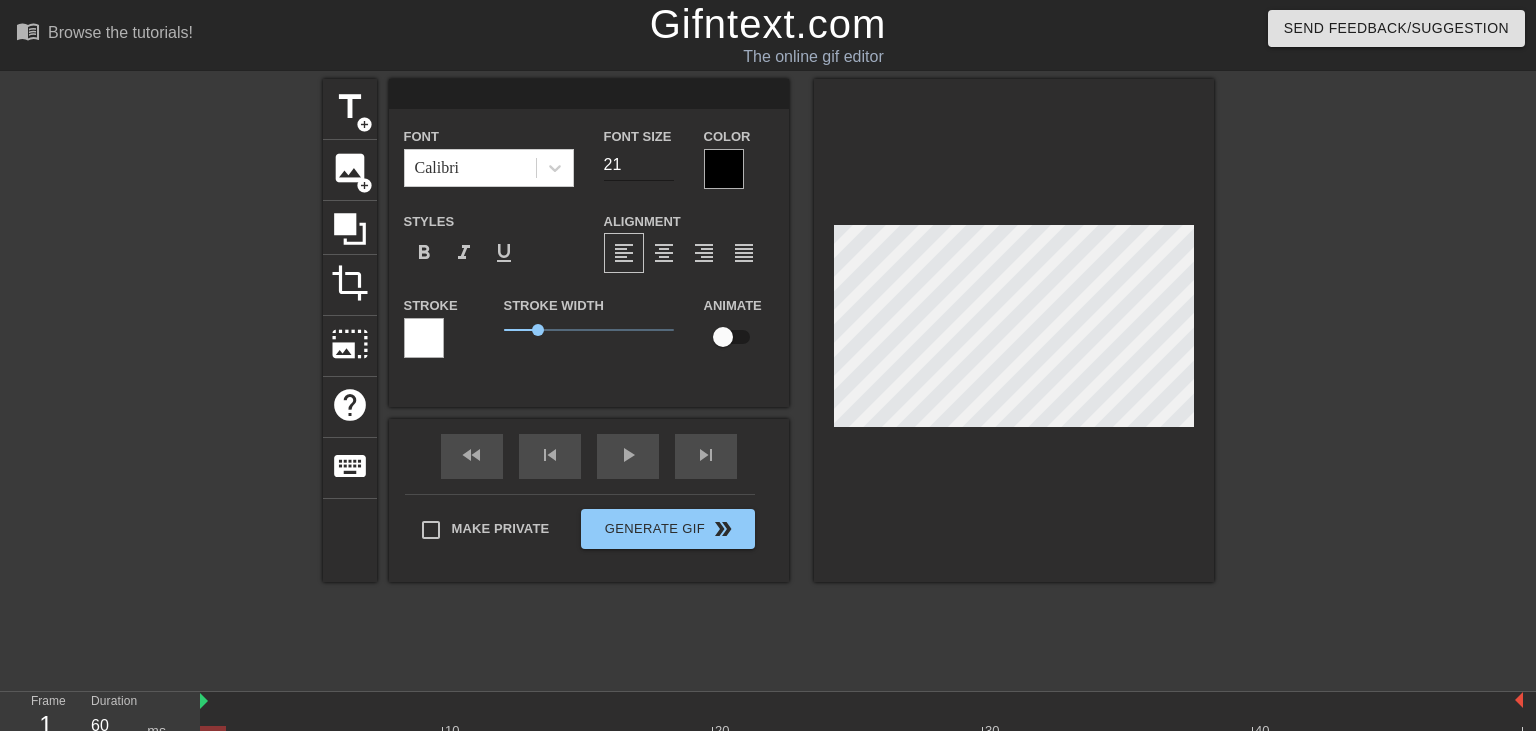 click on "21" at bounding box center (639, 165) 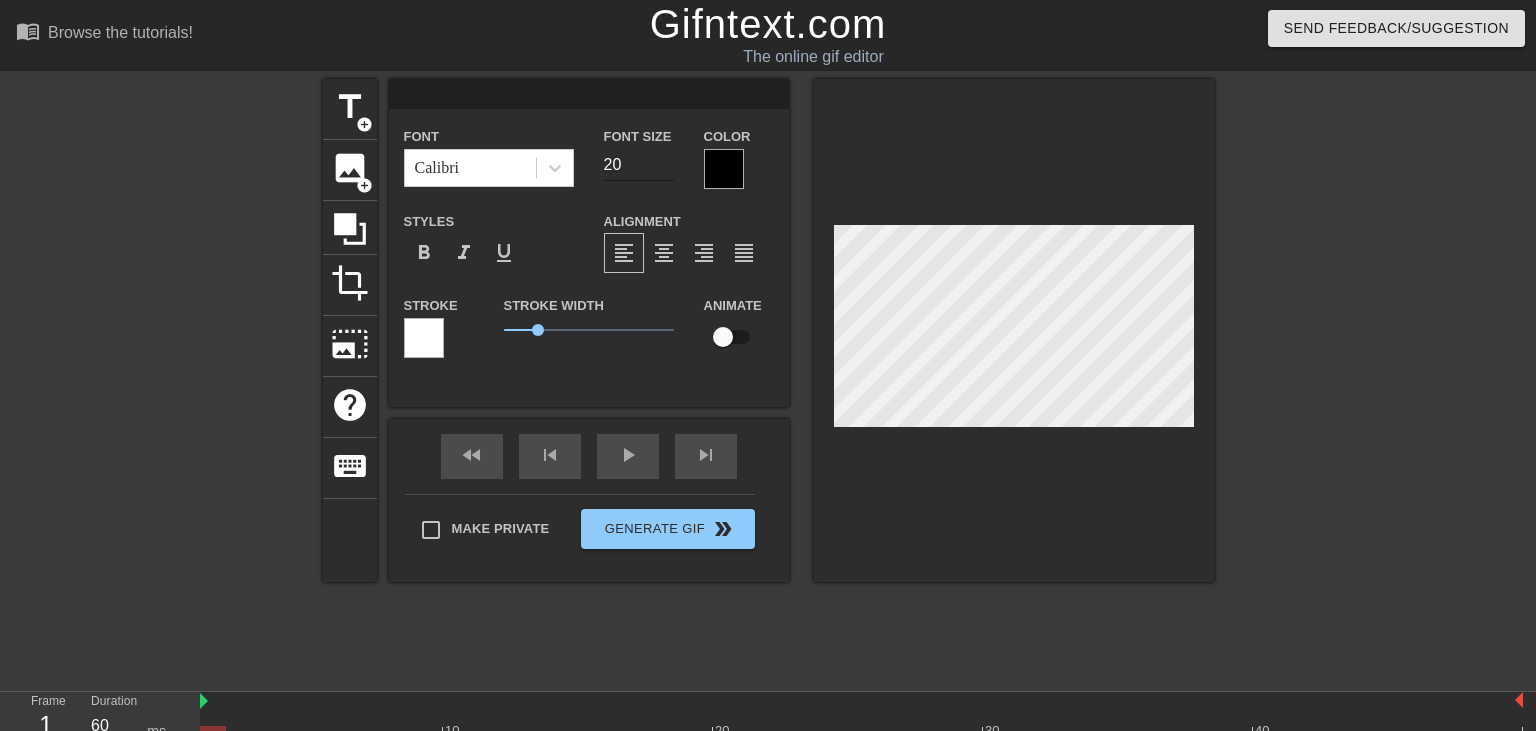 type on "20" 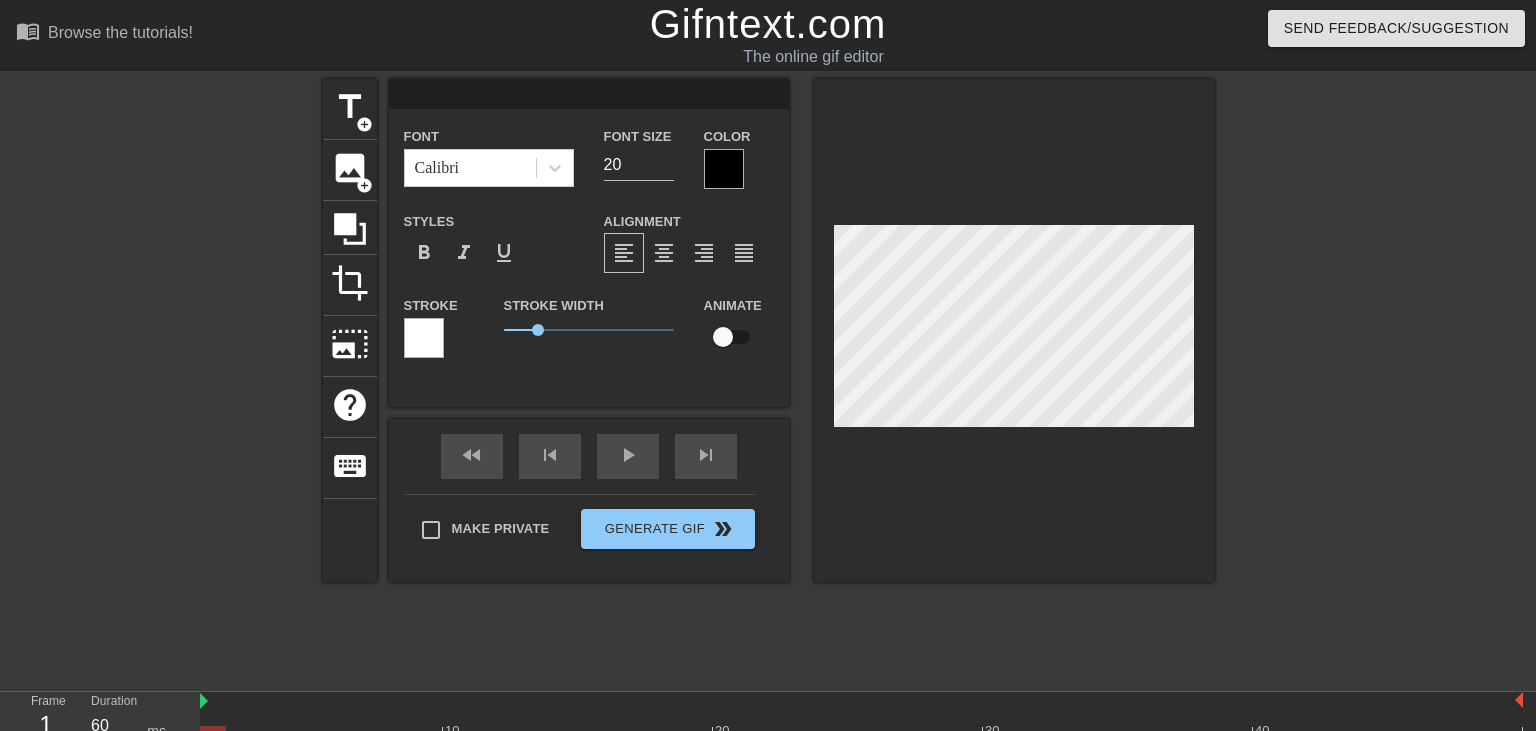 type 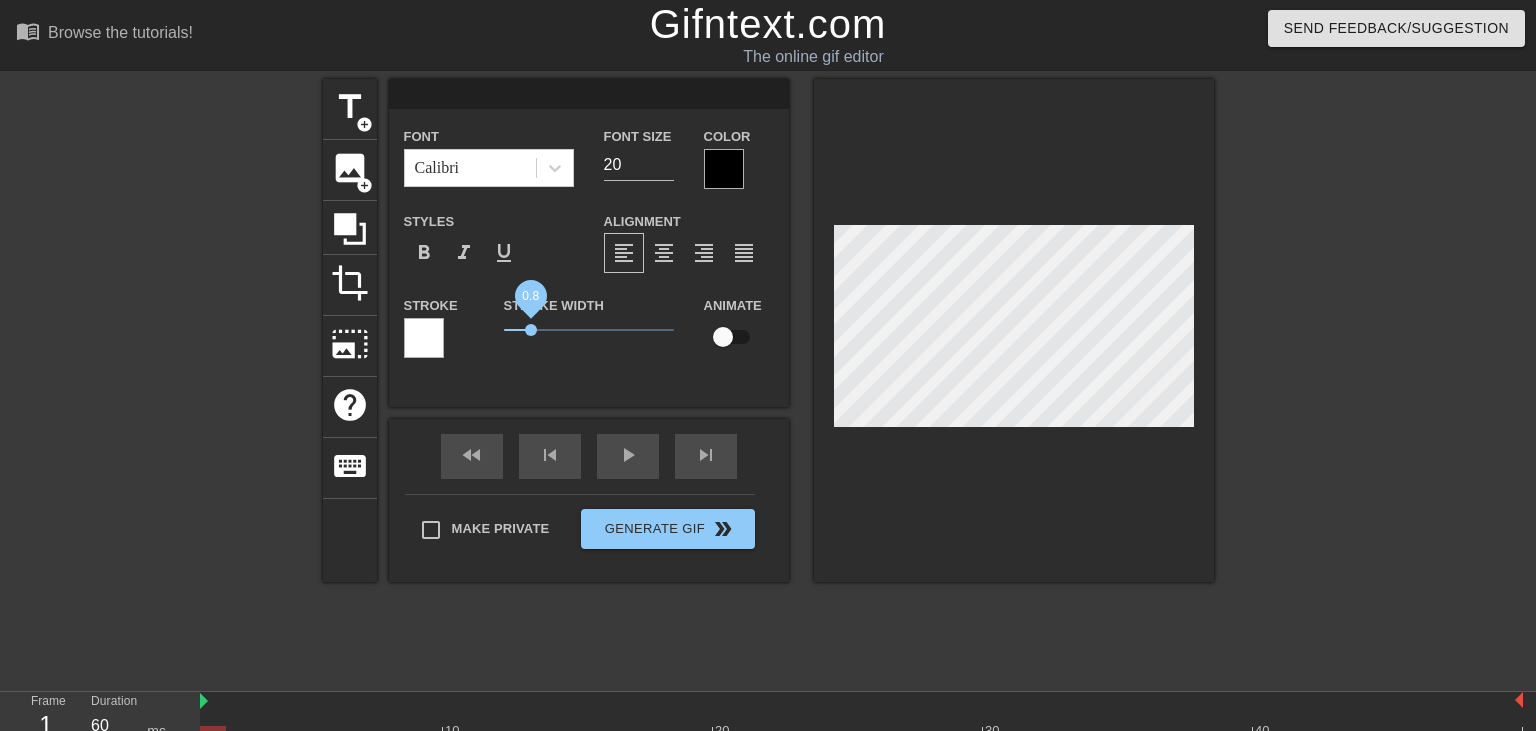 click on "0.8" at bounding box center [589, 330] 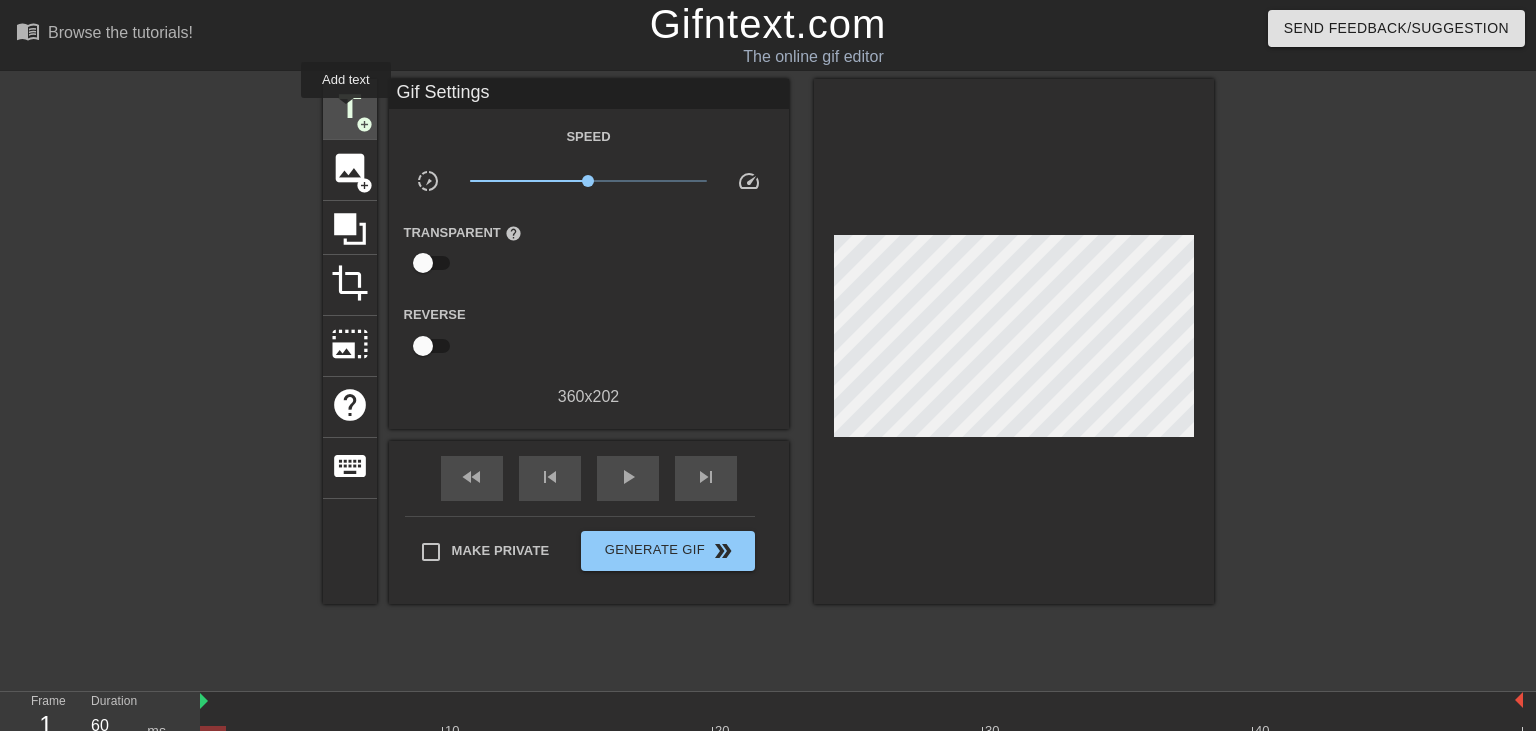 click on "title" at bounding box center (350, 107) 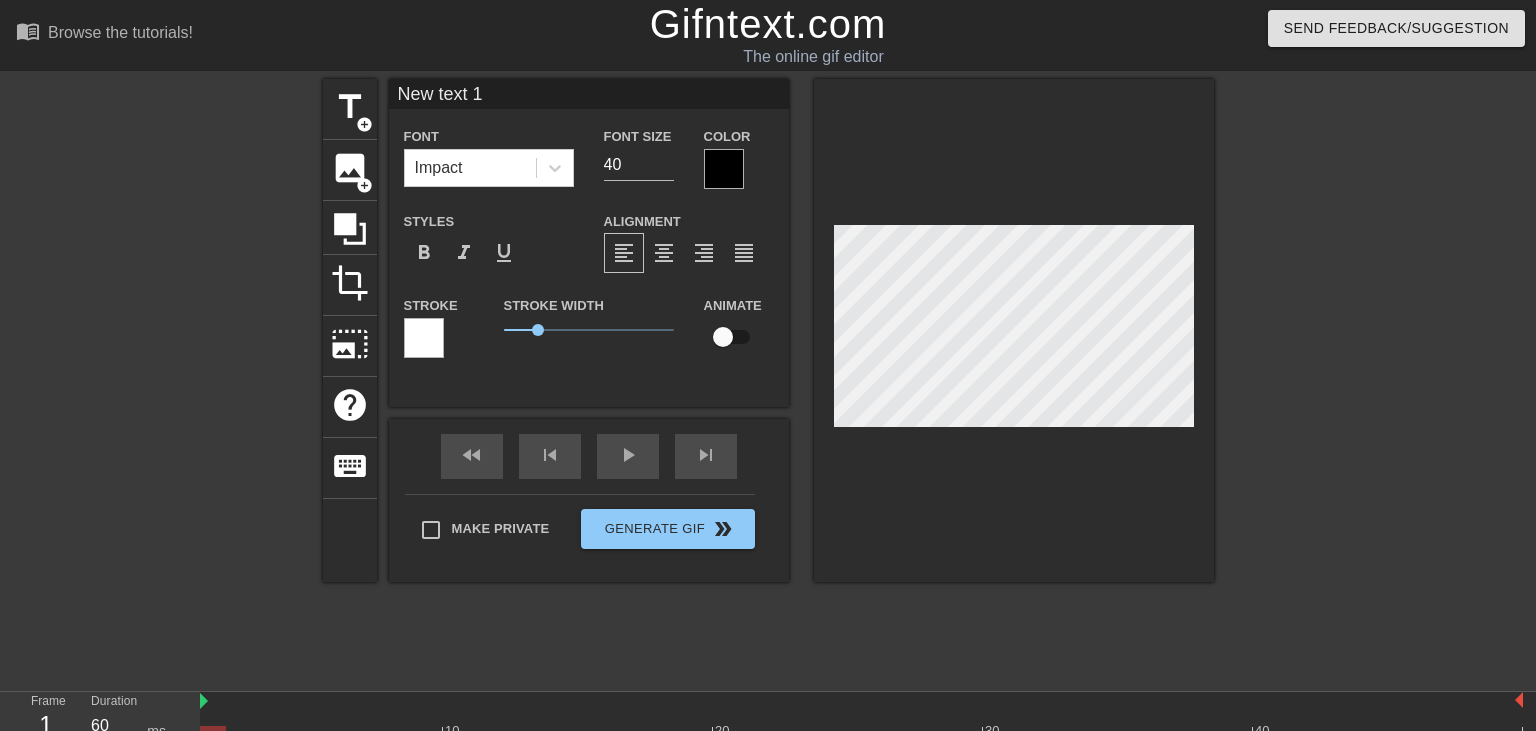 scroll, scrollTop: 0, scrollLeft: 0, axis: both 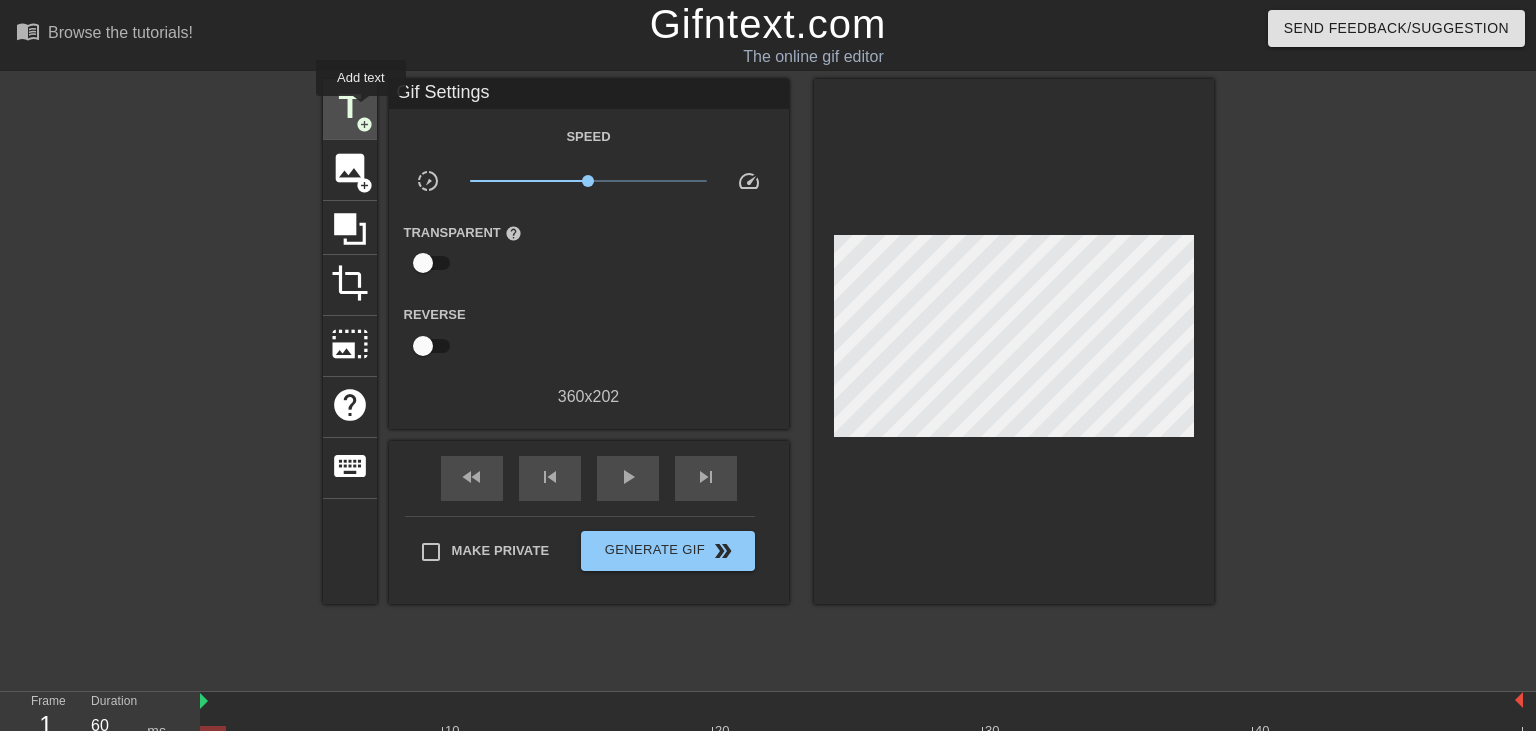 click on "title" at bounding box center [350, 107] 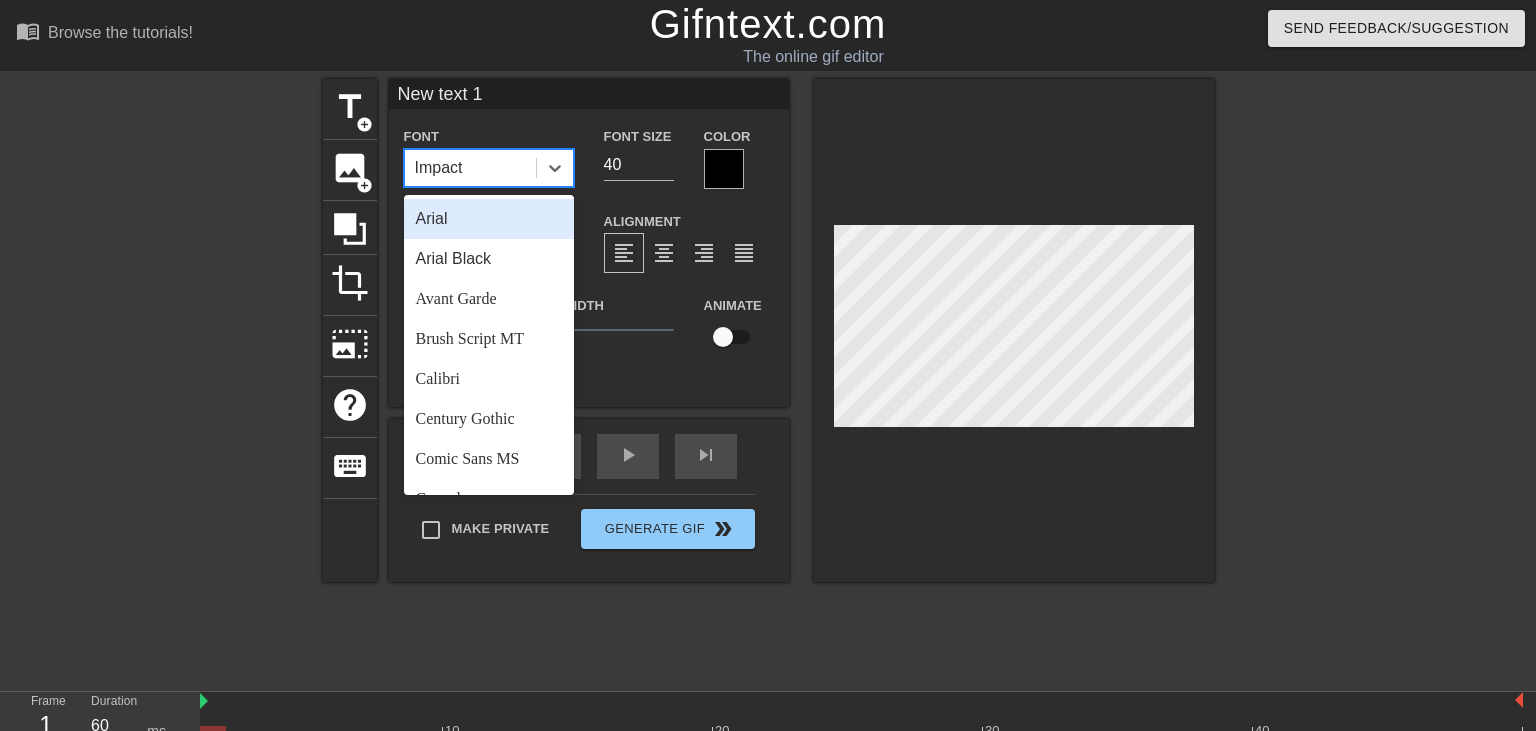 click on "Impact" at bounding box center [470, 168] 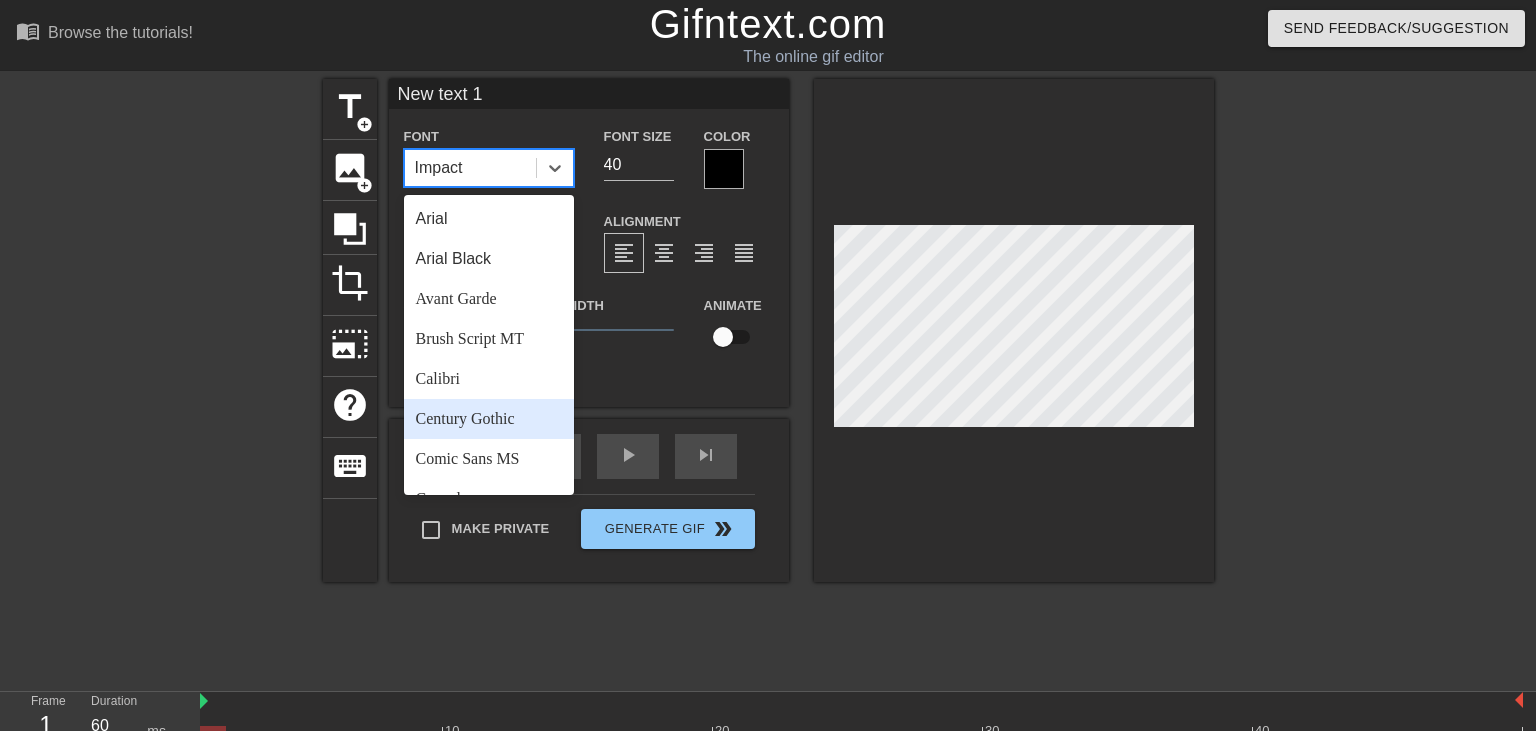 click on "Century Gothic" at bounding box center [489, 419] 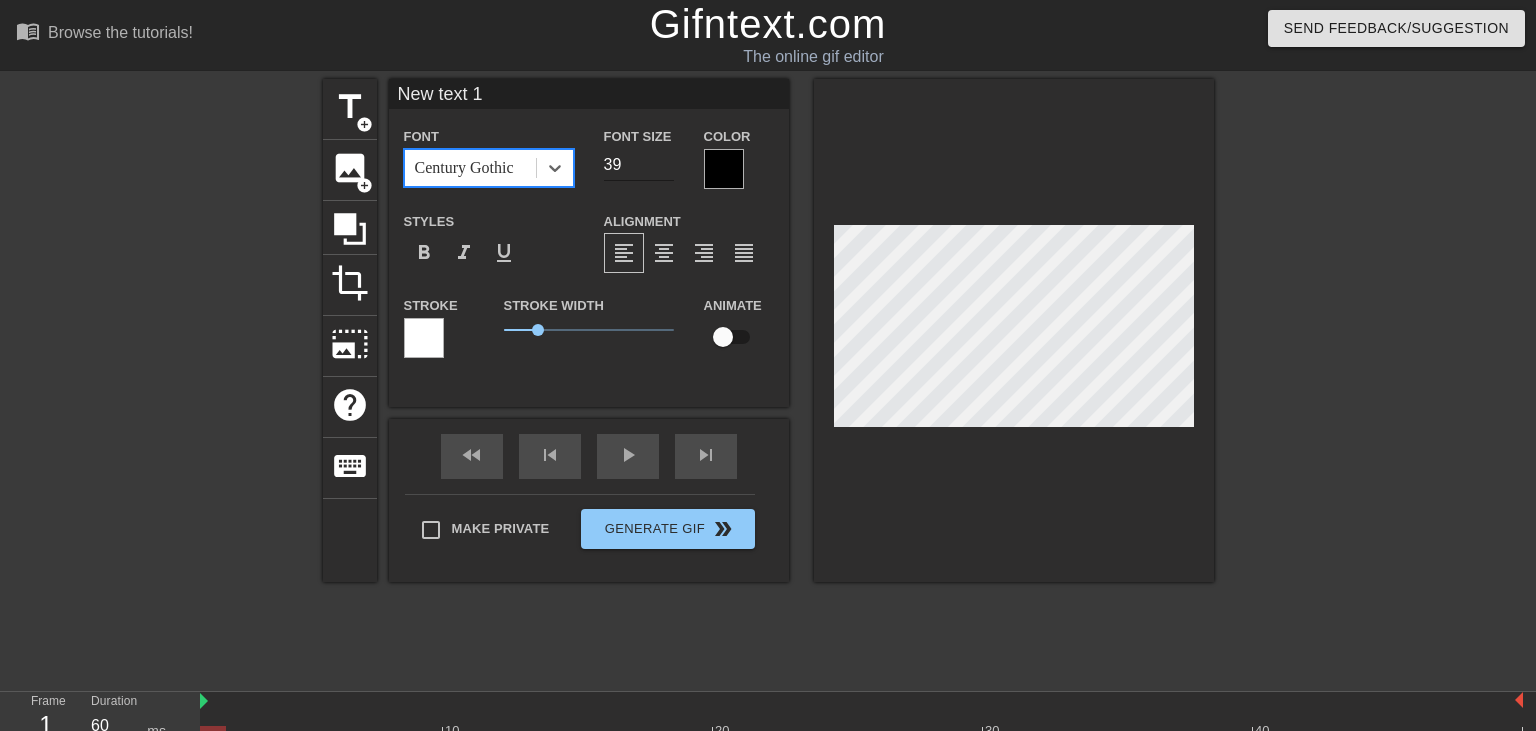 click on "39" at bounding box center (639, 165) 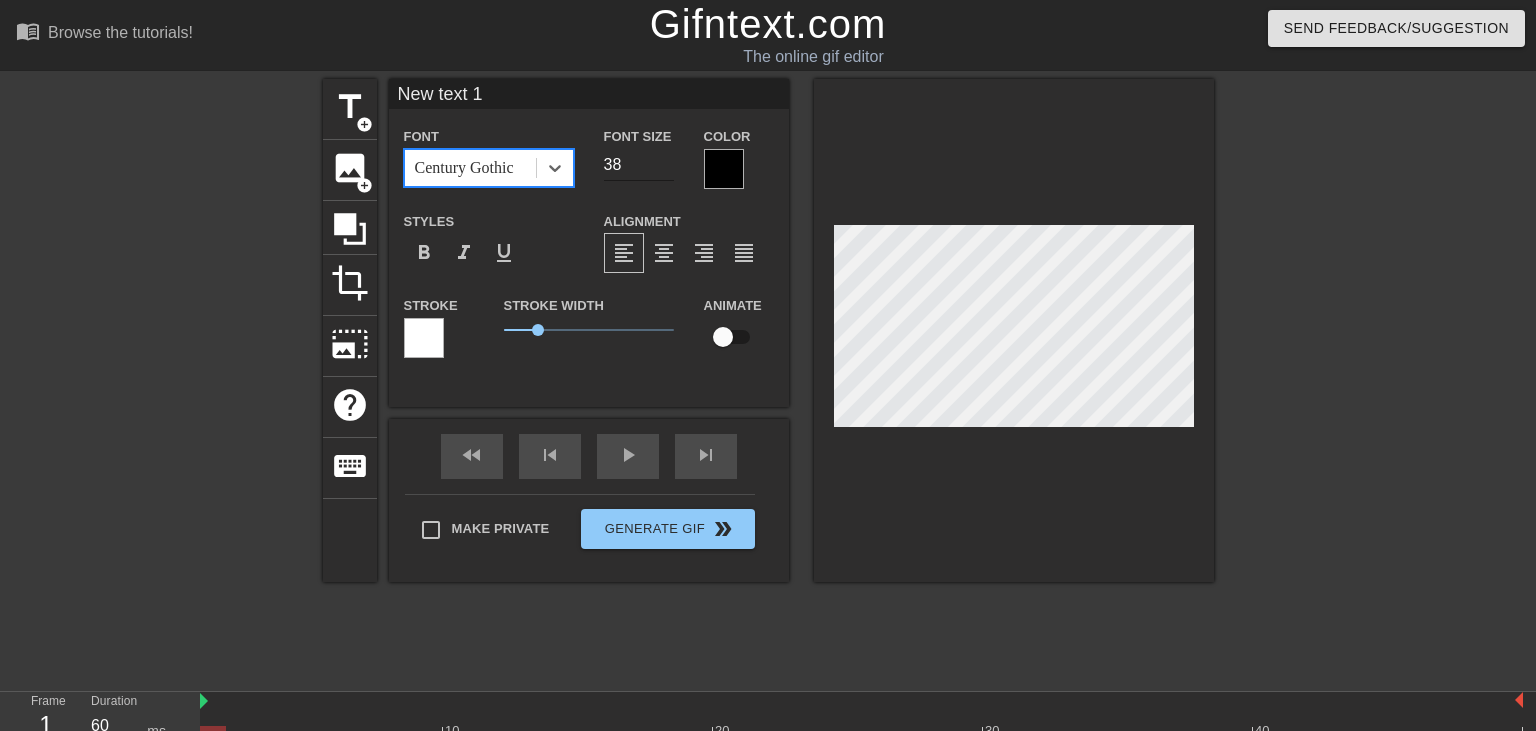 click on "38" at bounding box center (639, 165) 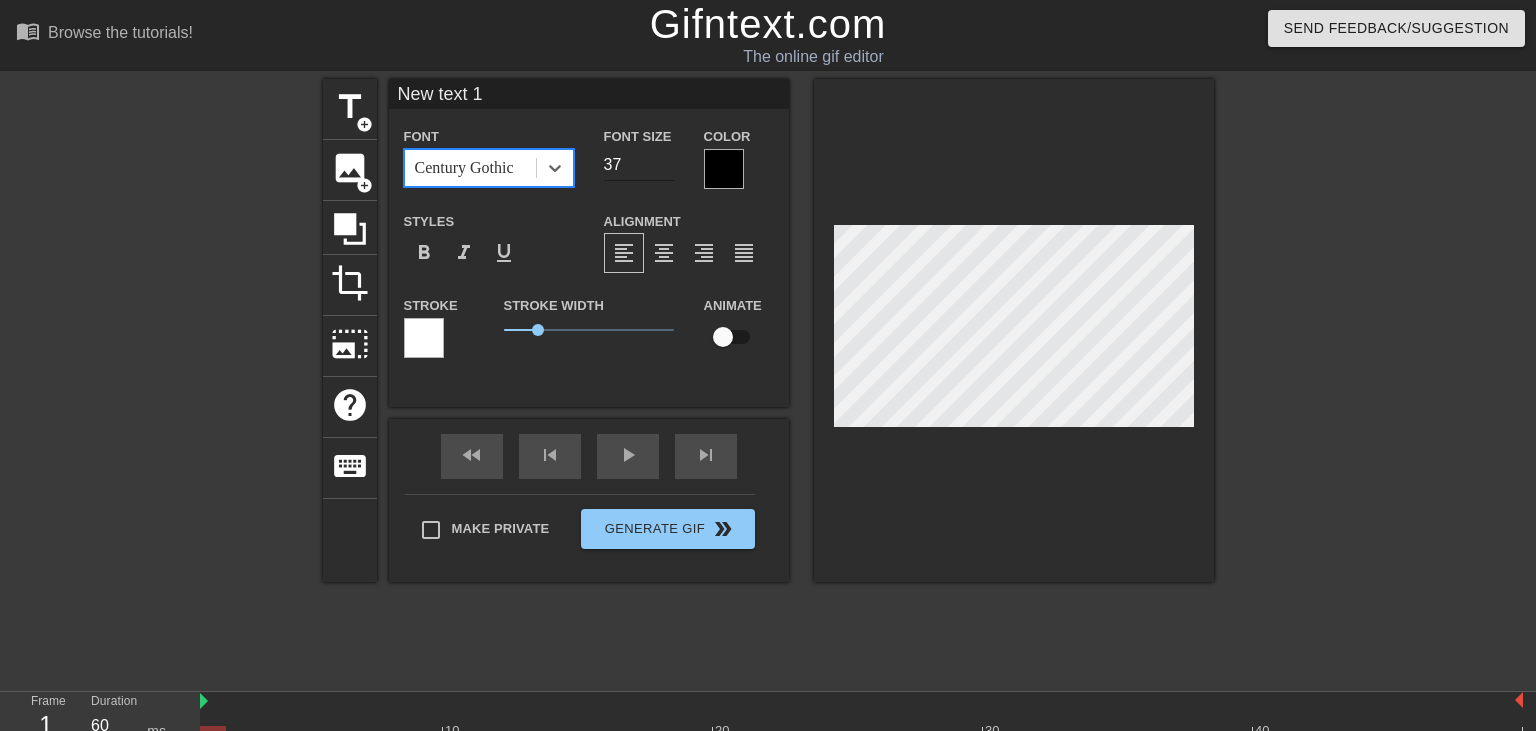 click on "37" at bounding box center (639, 165) 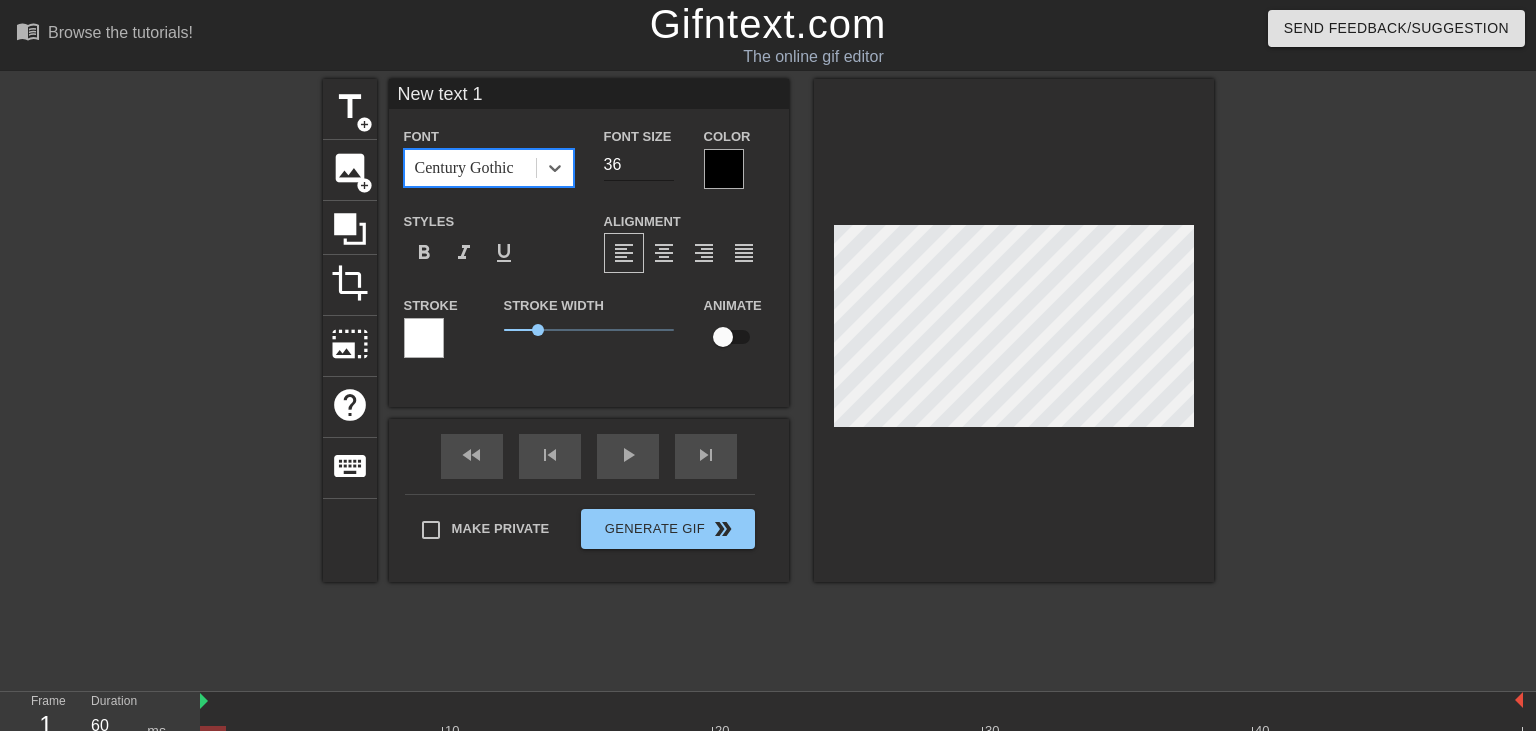 click on "36" at bounding box center (639, 165) 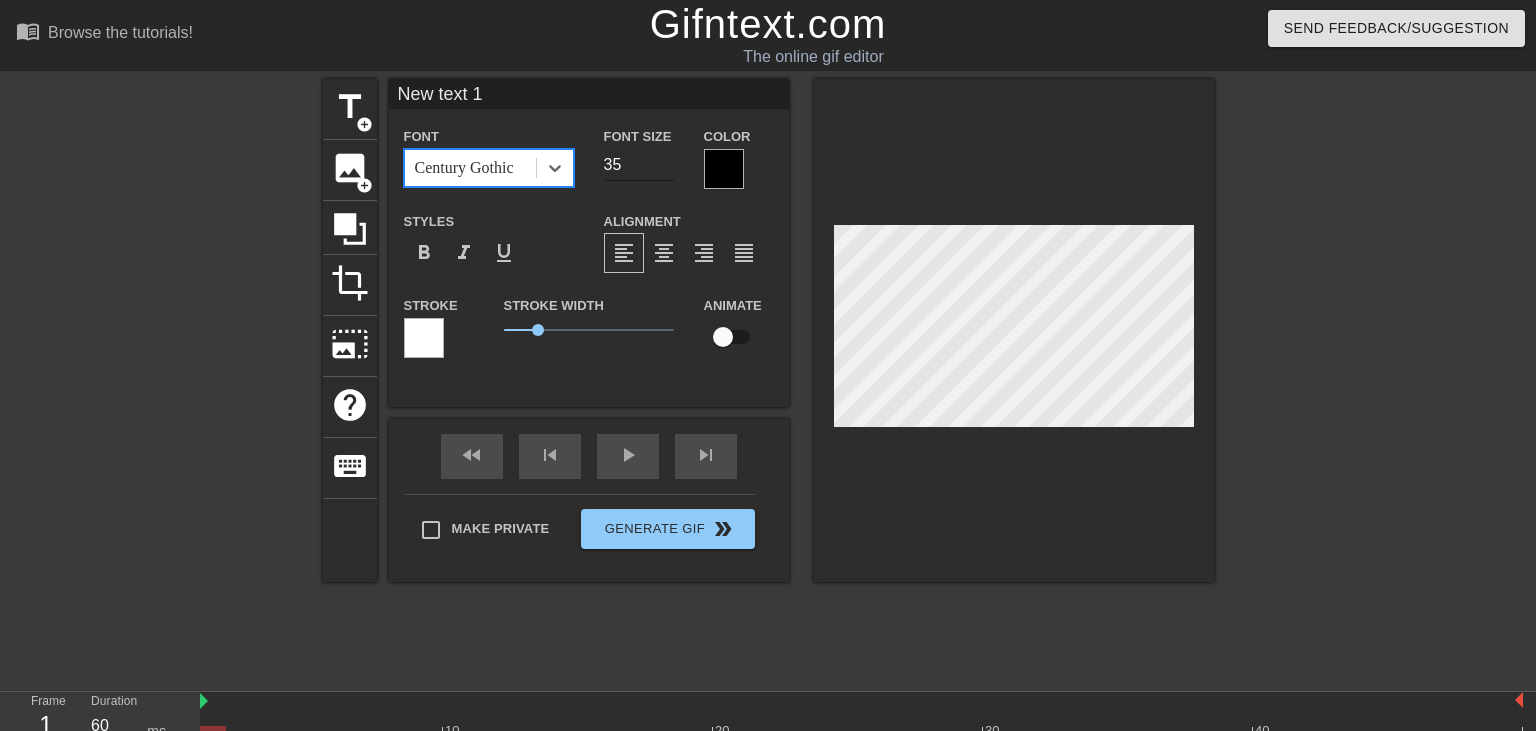 click on "35" at bounding box center [639, 165] 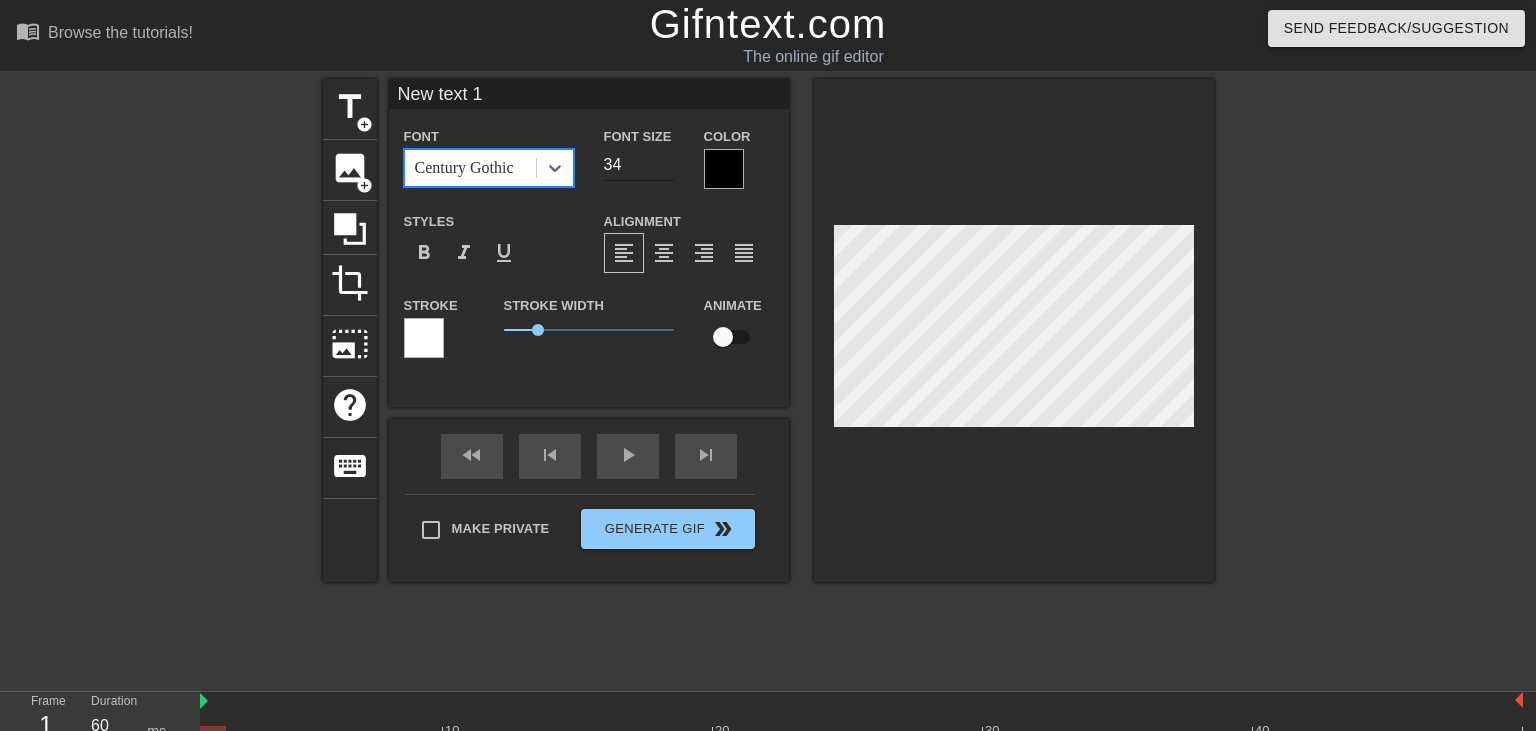 click on "34" at bounding box center (639, 165) 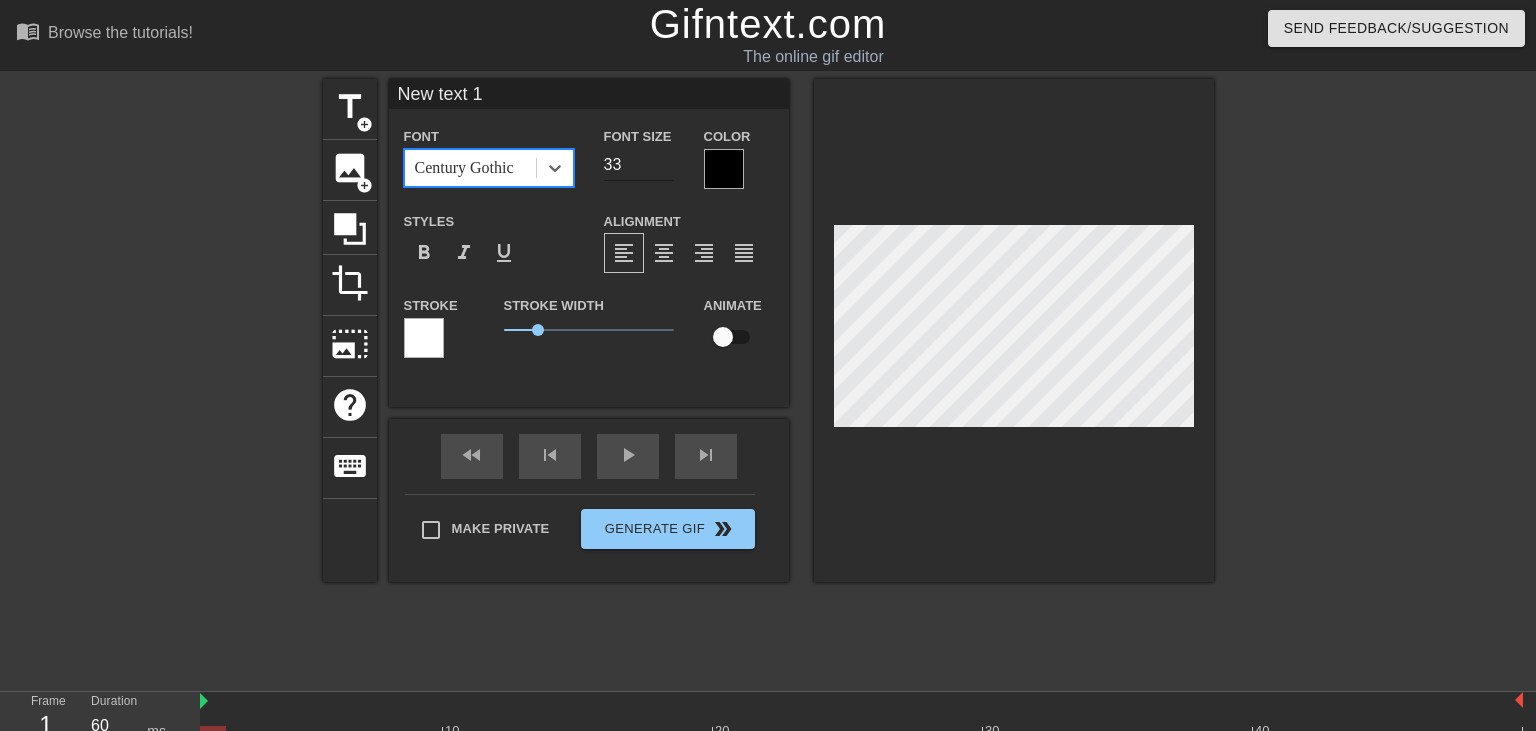 click on "33" at bounding box center [639, 165] 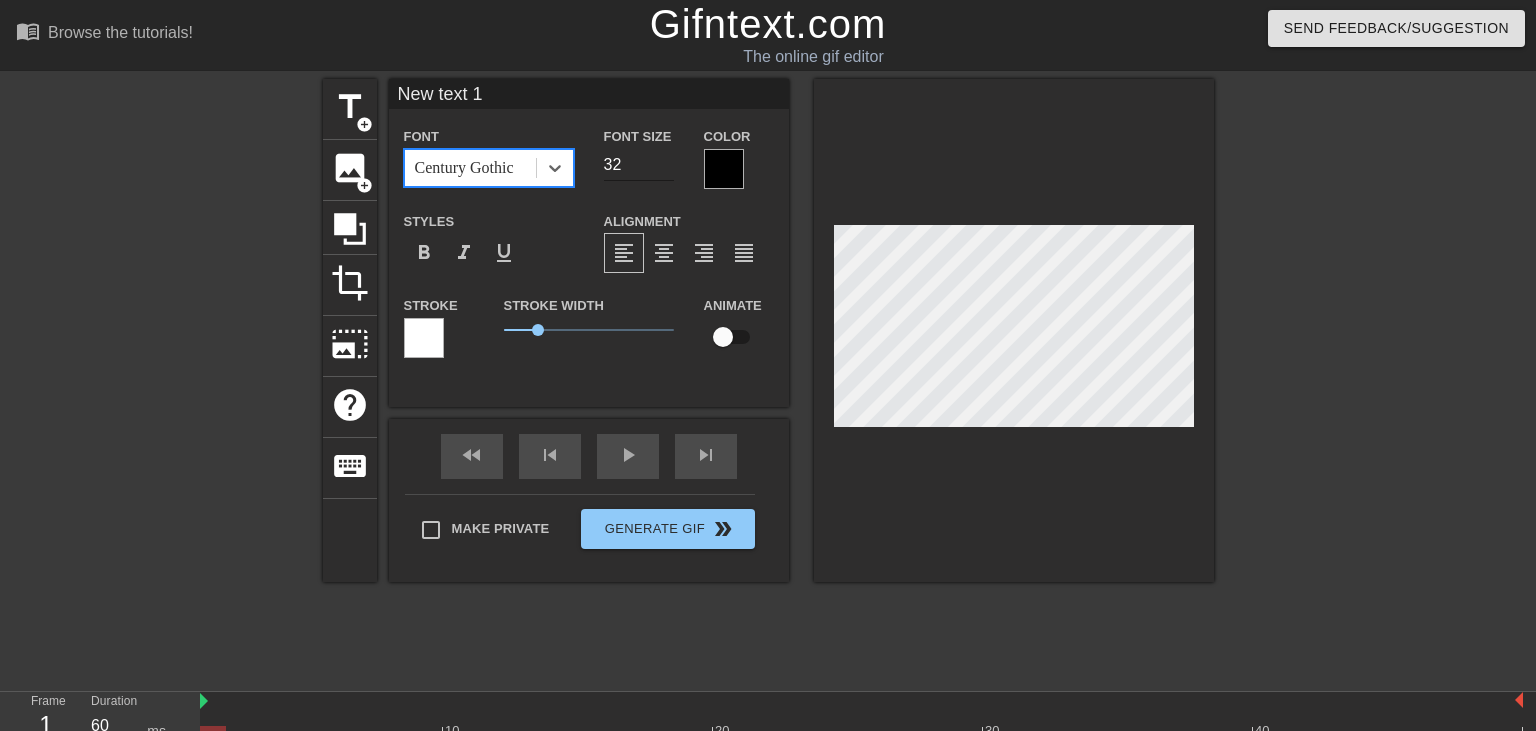 click on "32" at bounding box center [639, 165] 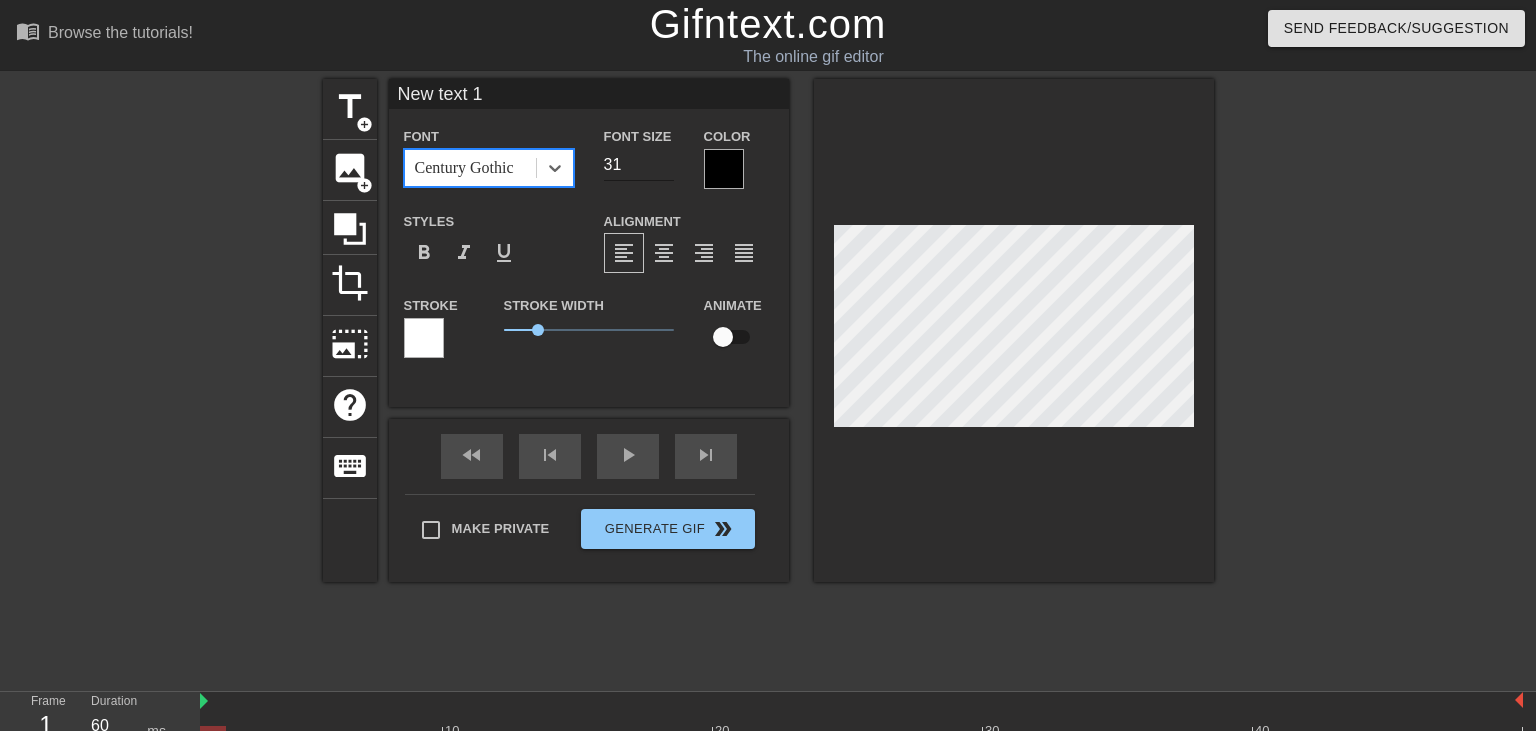 click on "31" at bounding box center (639, 165) 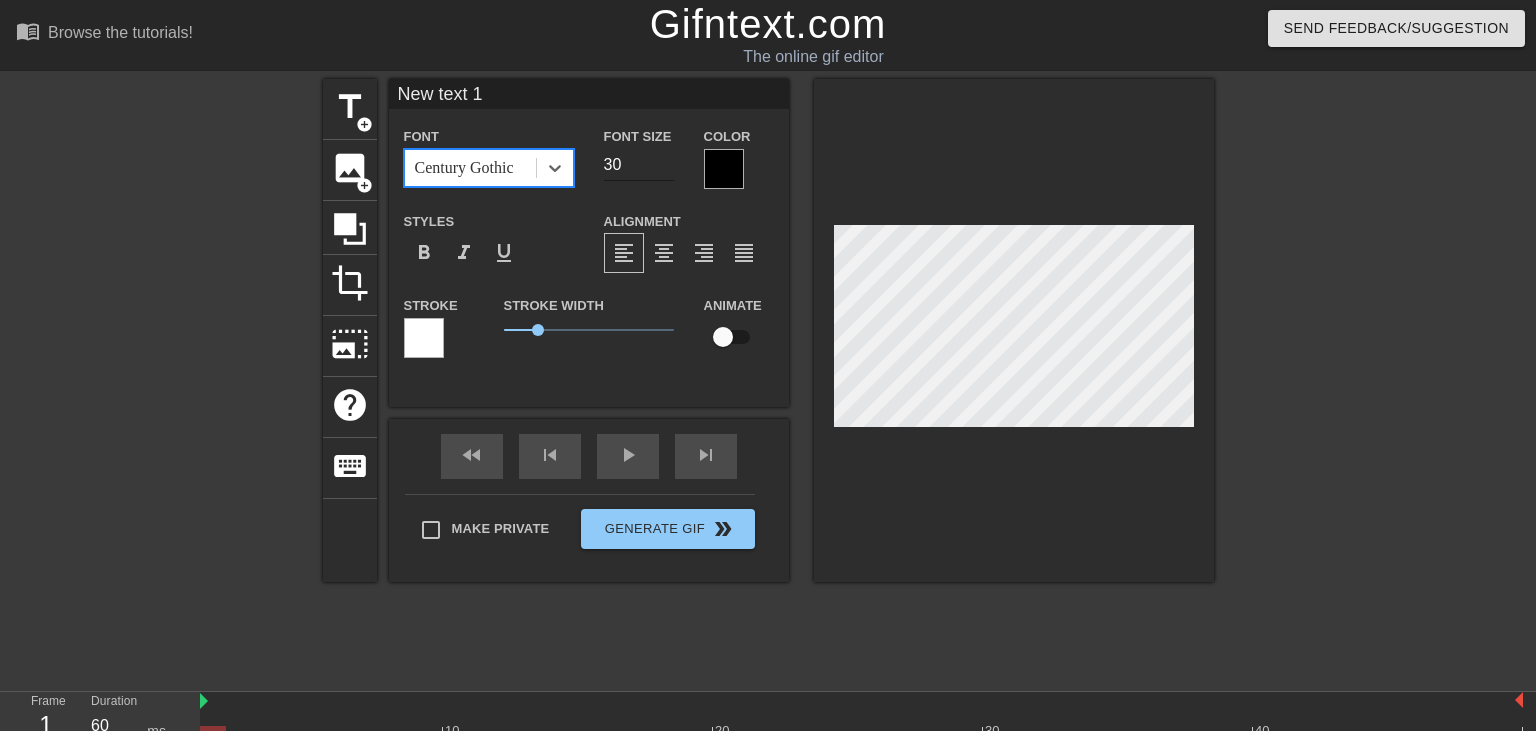 click on "30" at bounding box center (639, 165) 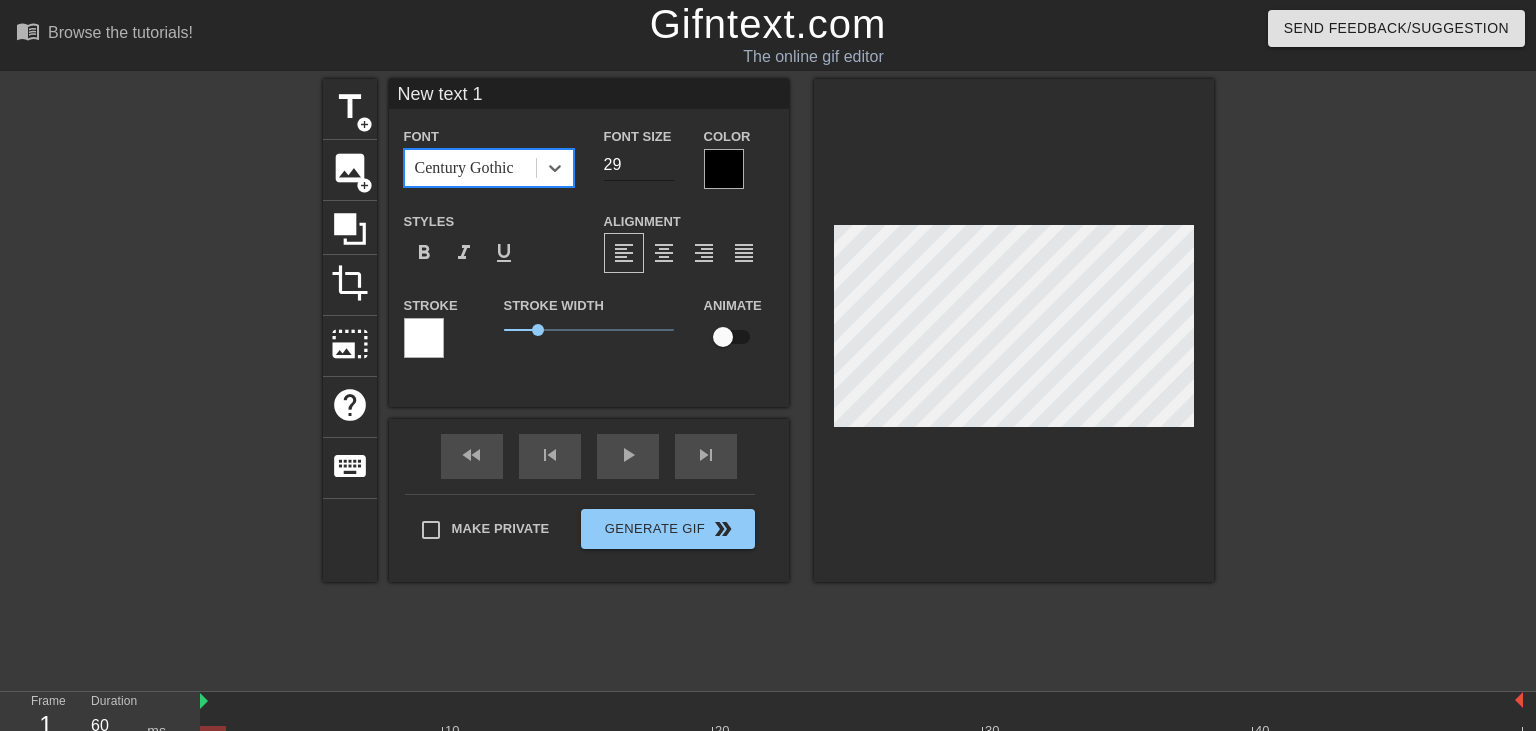 click on "29" at bounding box center [639, 165] 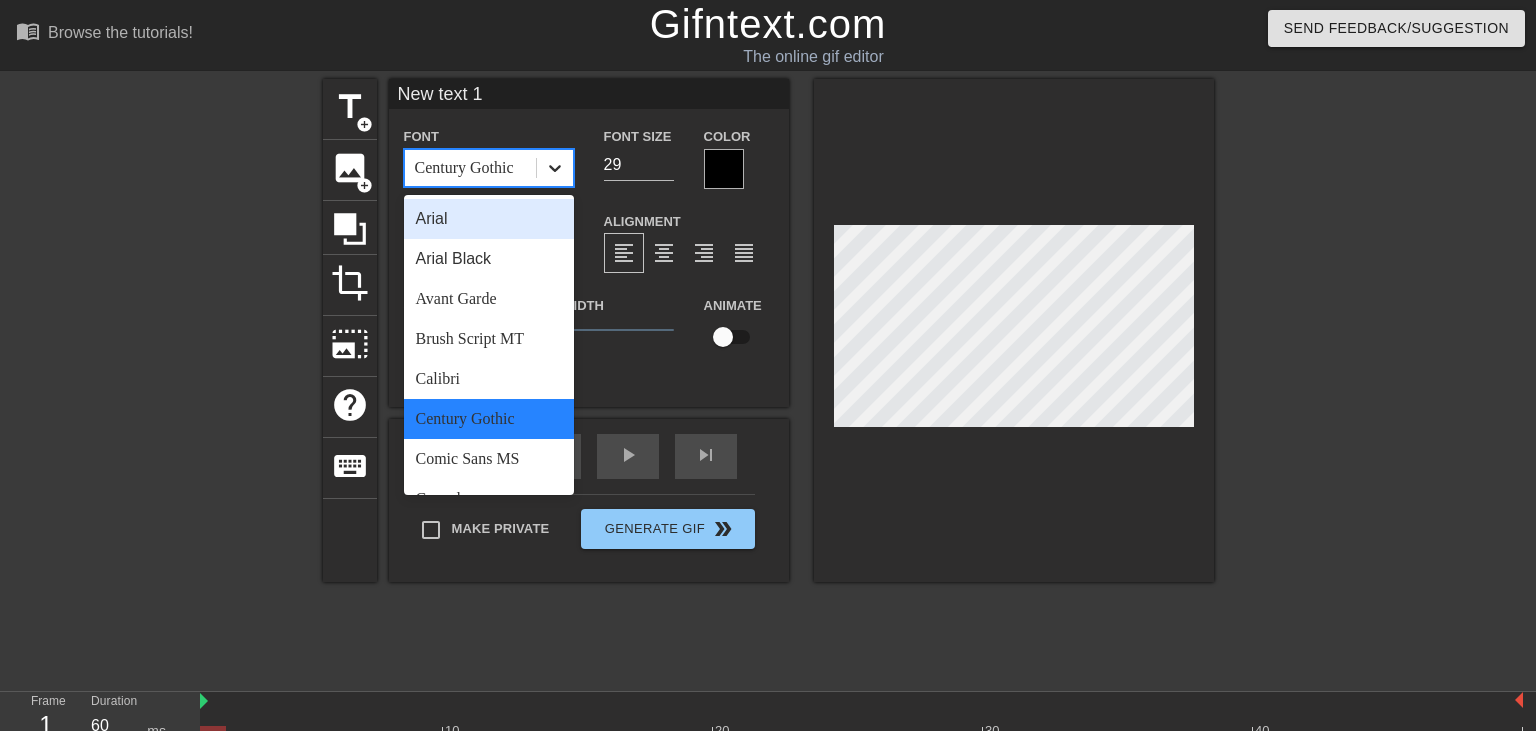 click 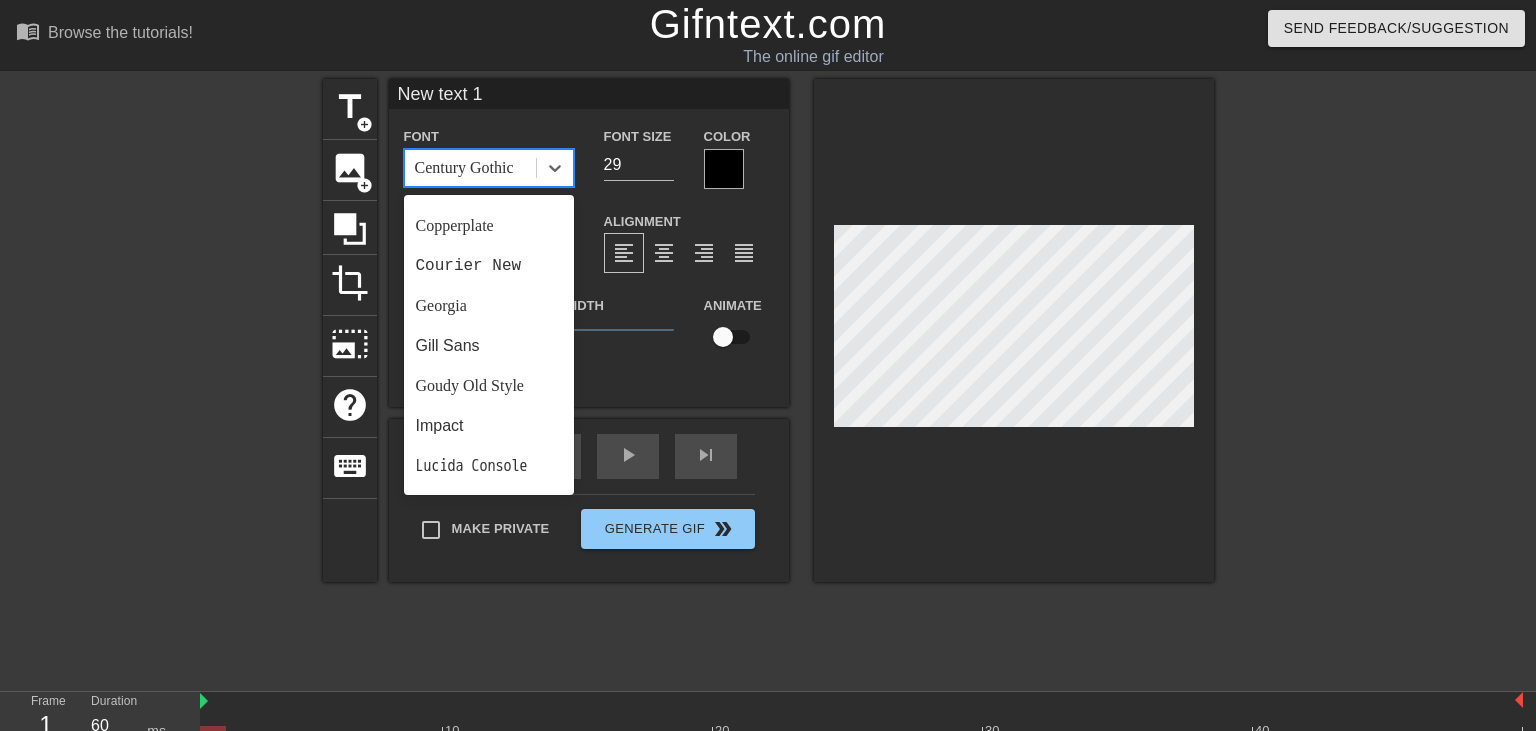 scroll, scrollTop: 316, scrollLeft: 0, axis: vertical 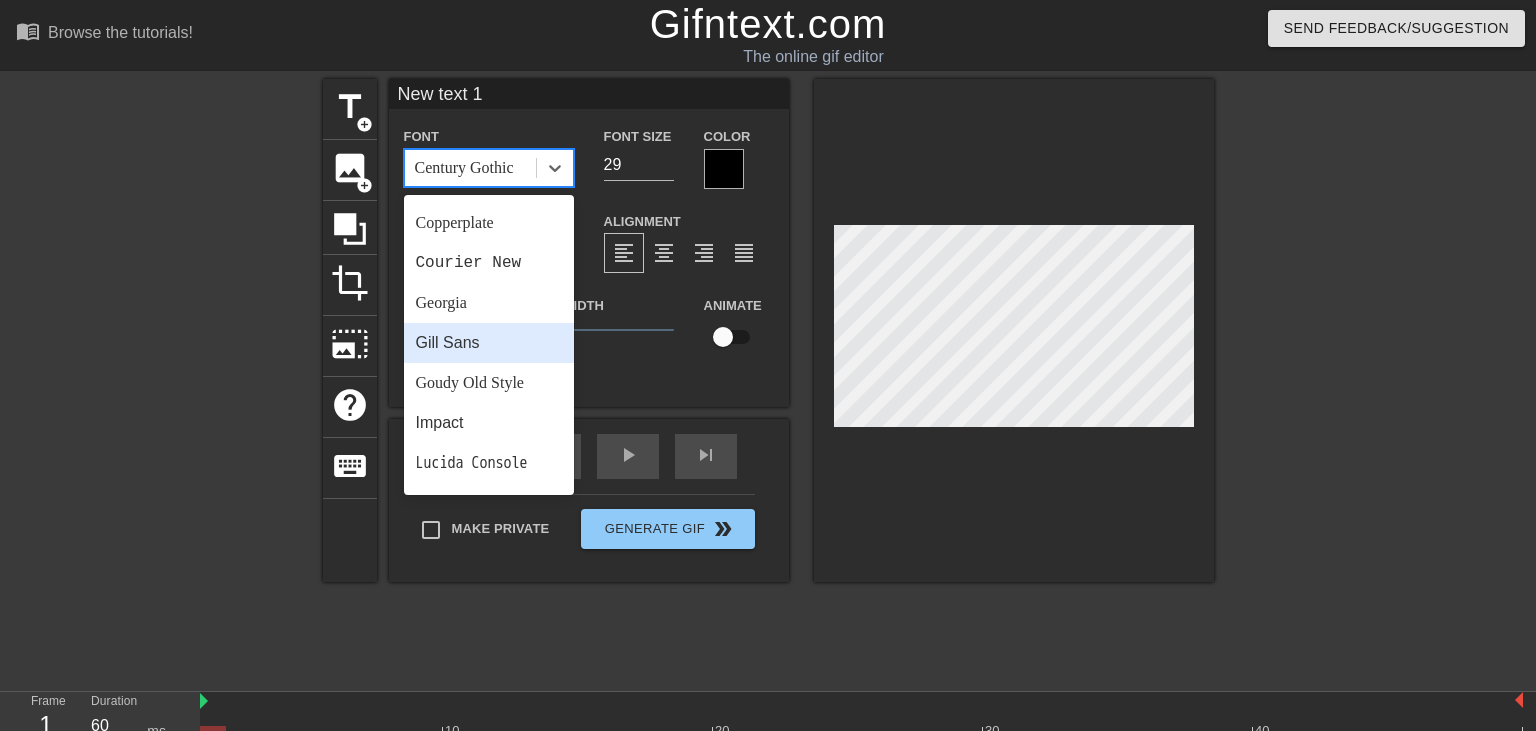 click on "Gill Sans" at bounding box center [489, 343] 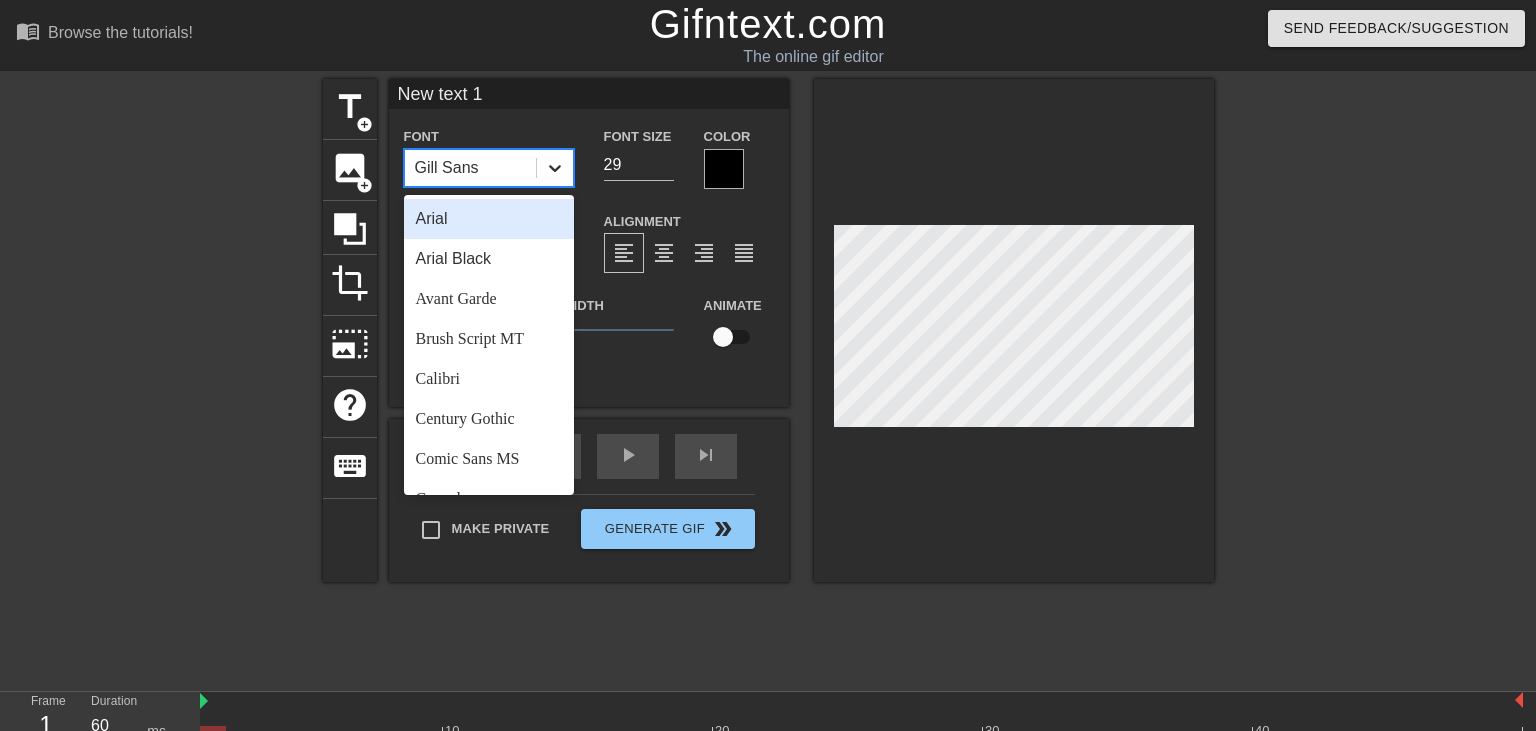 click 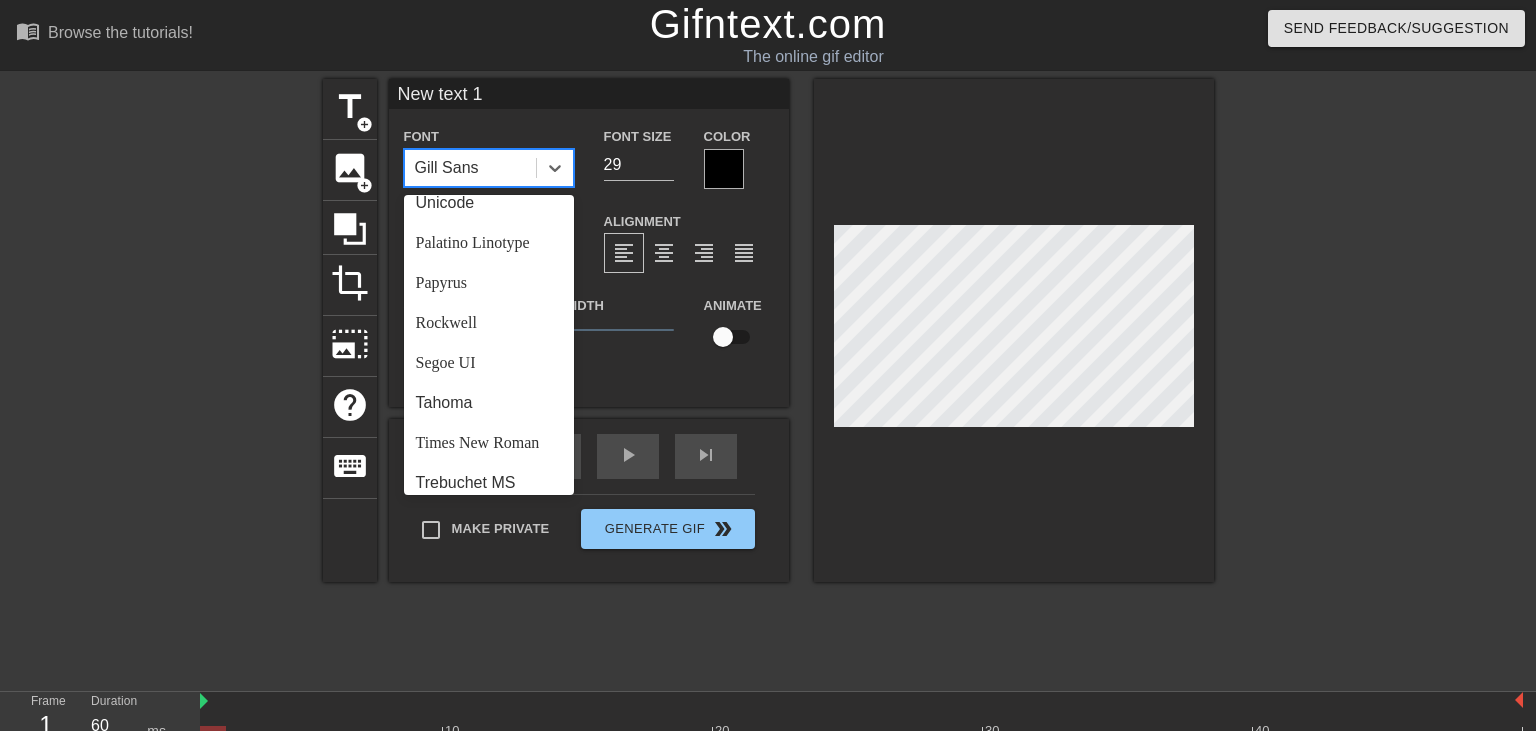 scroll, scrollTop: 643, scrollLeft: 0, axis: vertical 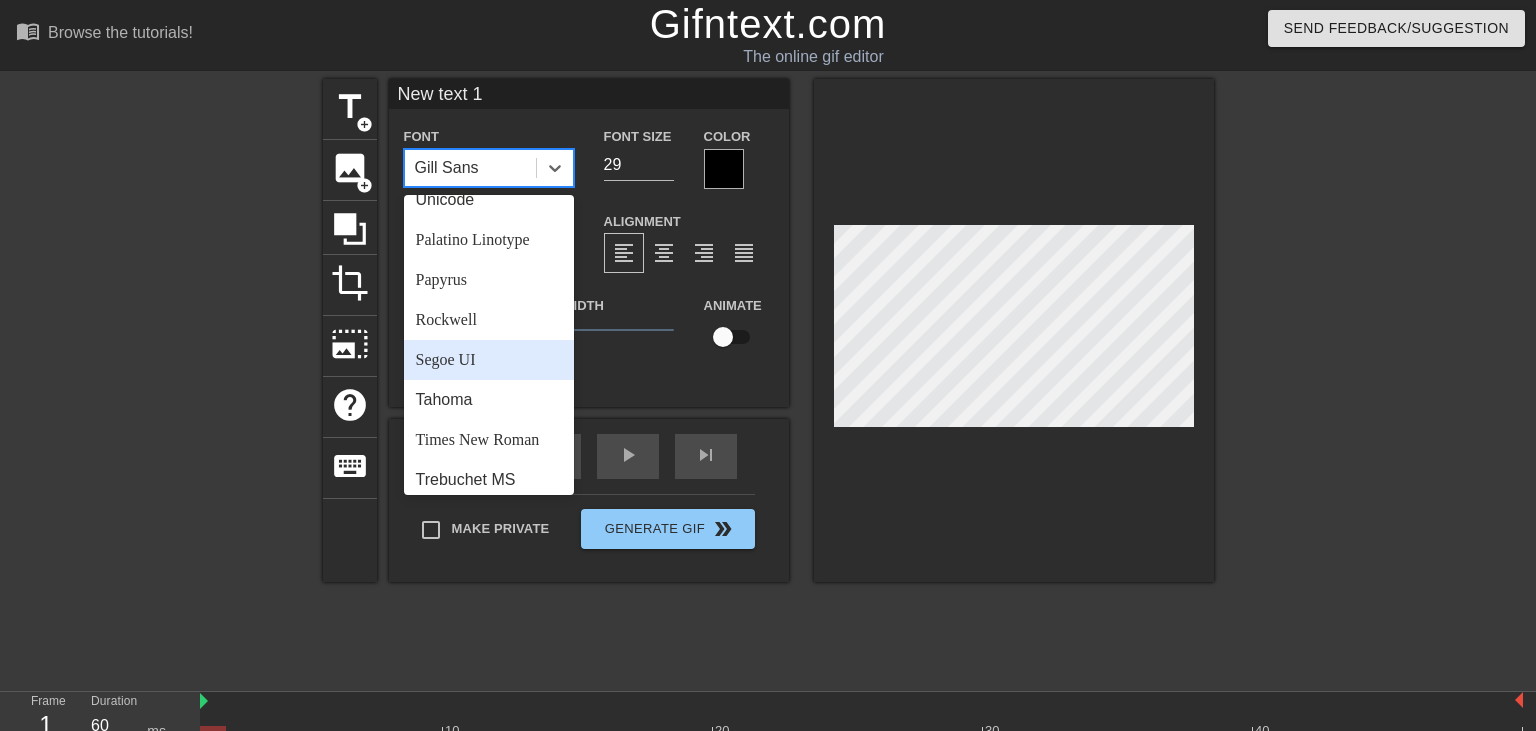 click on "Segoe UI" at bounding box center [489, 360] 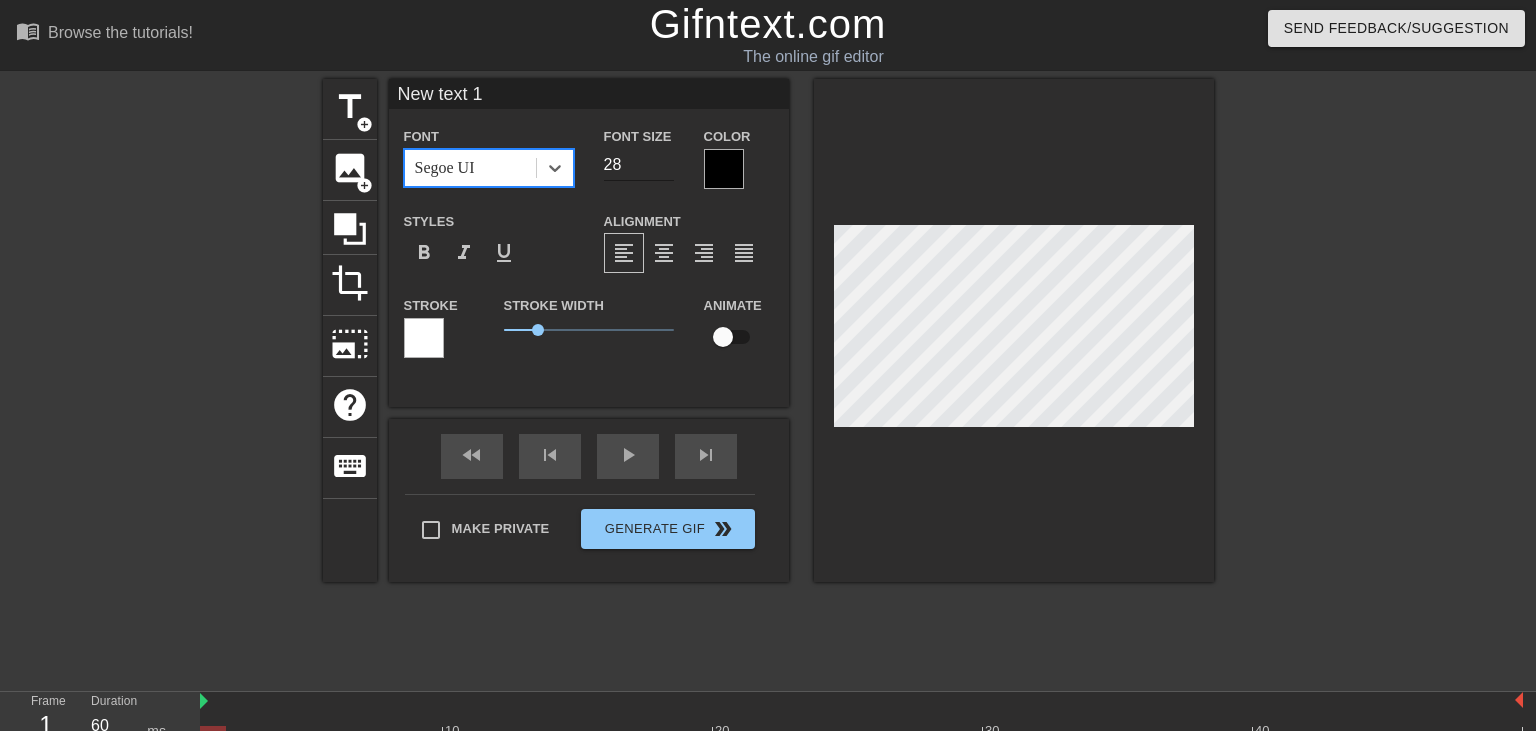 click on "28" at bounding box center [639, 165] 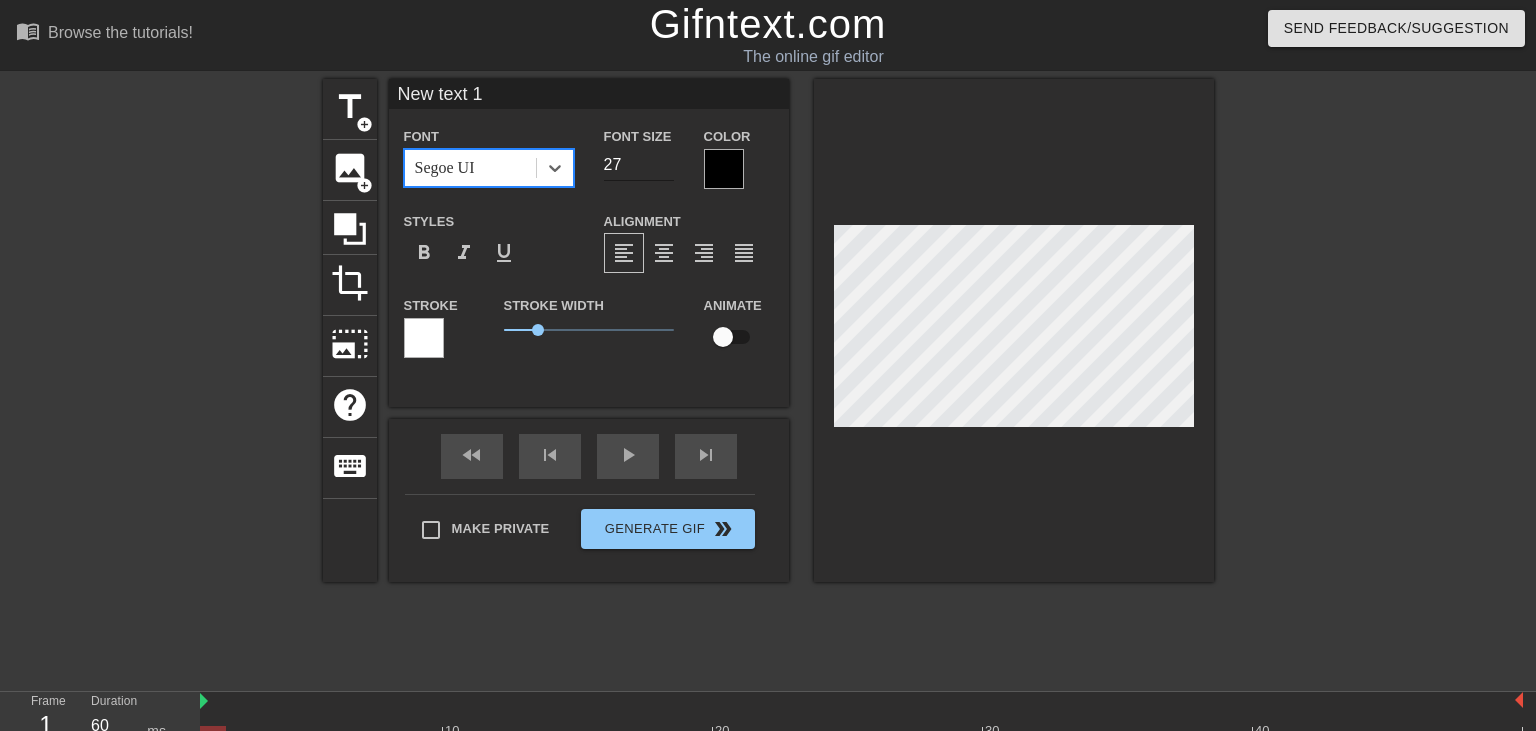 click on "27" at bounding box center (639, 165) 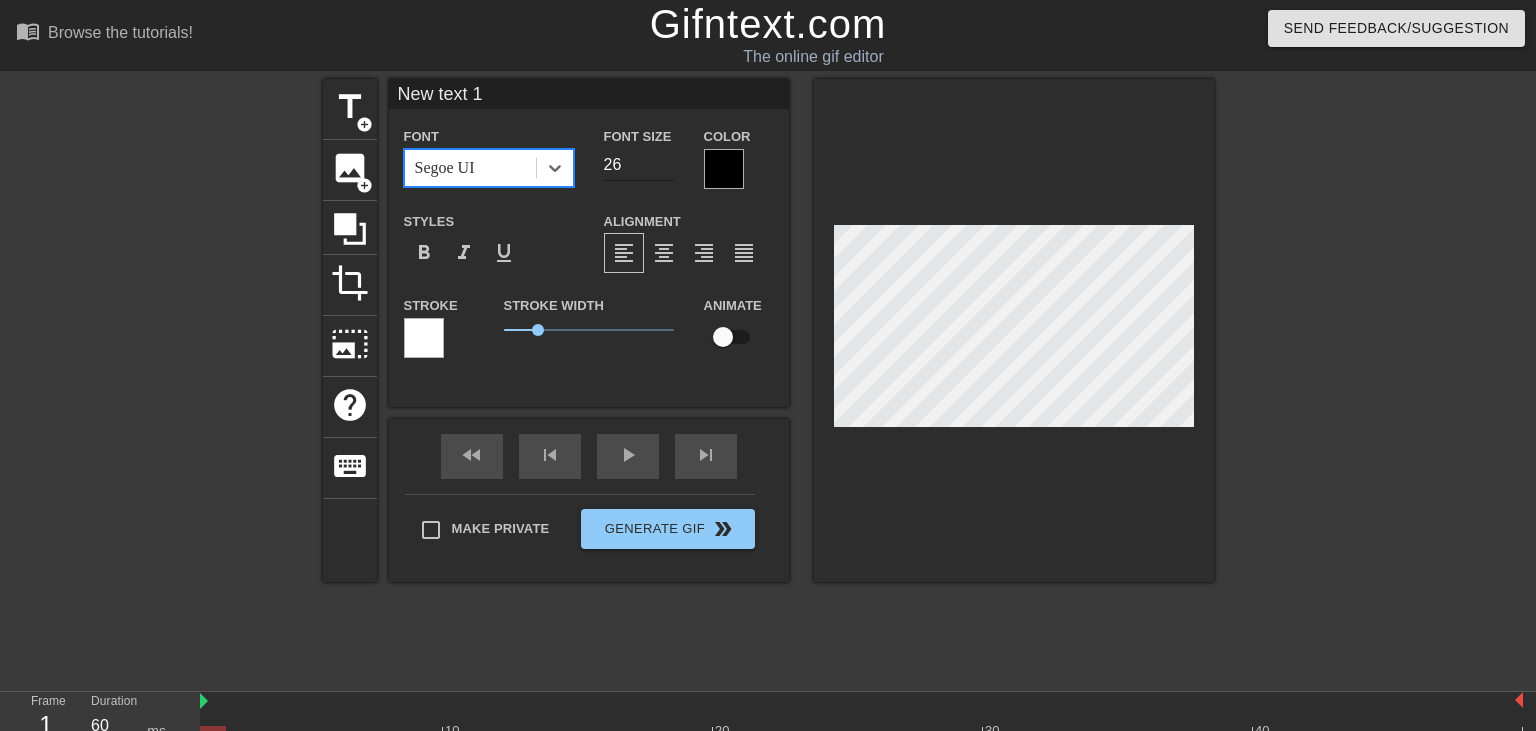 click on "26" at bounding box center (639, 165) 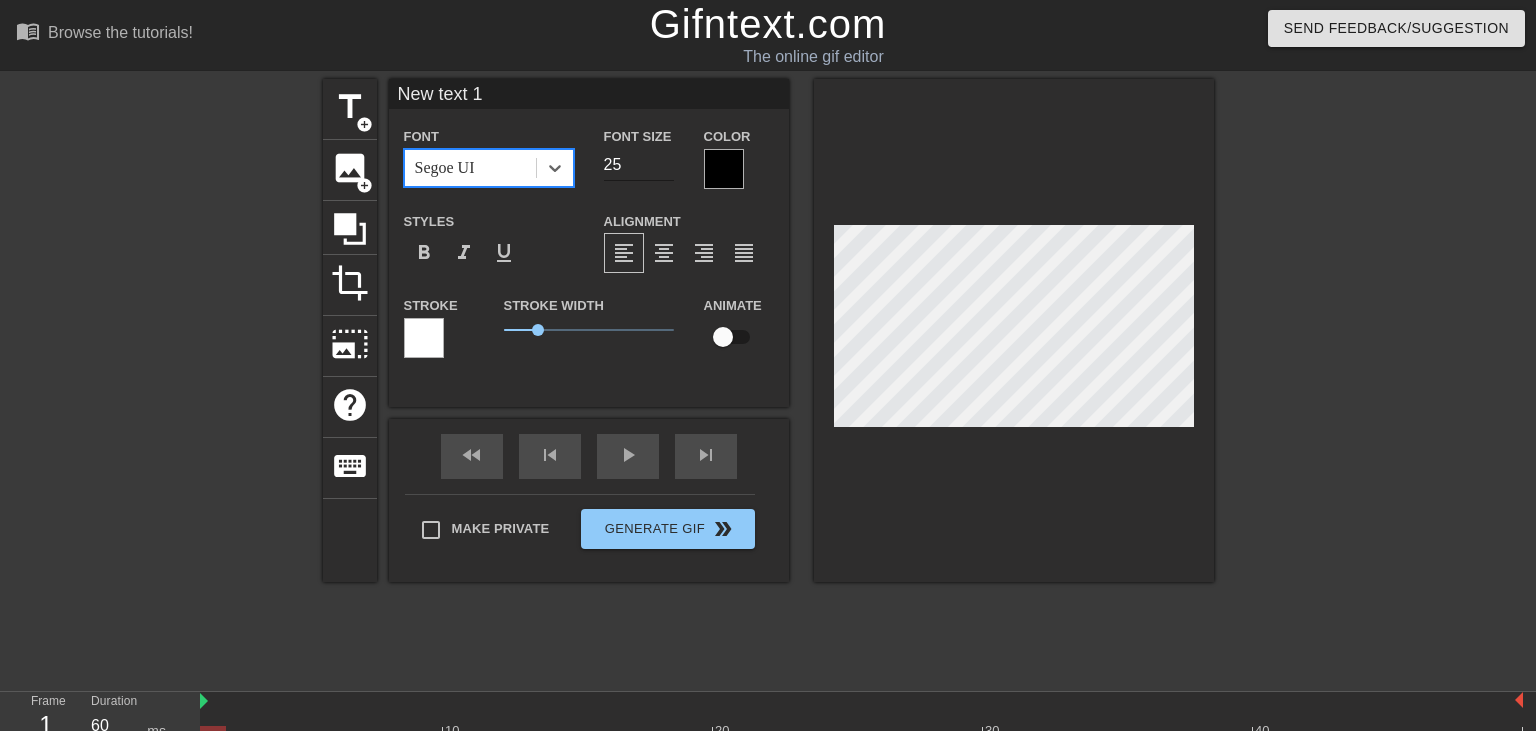 click on "25" at bounding box center [639, 165] 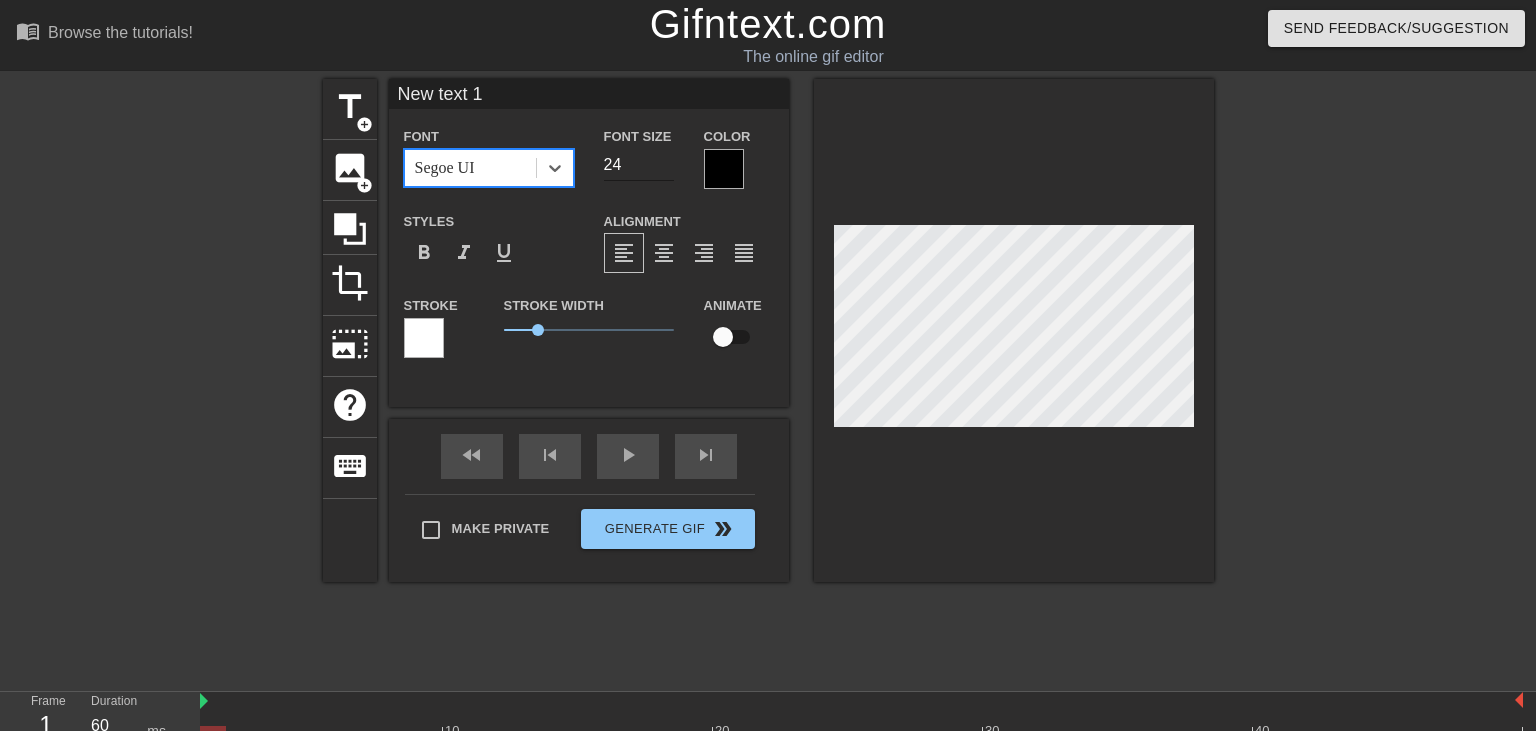 click on "24" at bounding box center [639, 165] 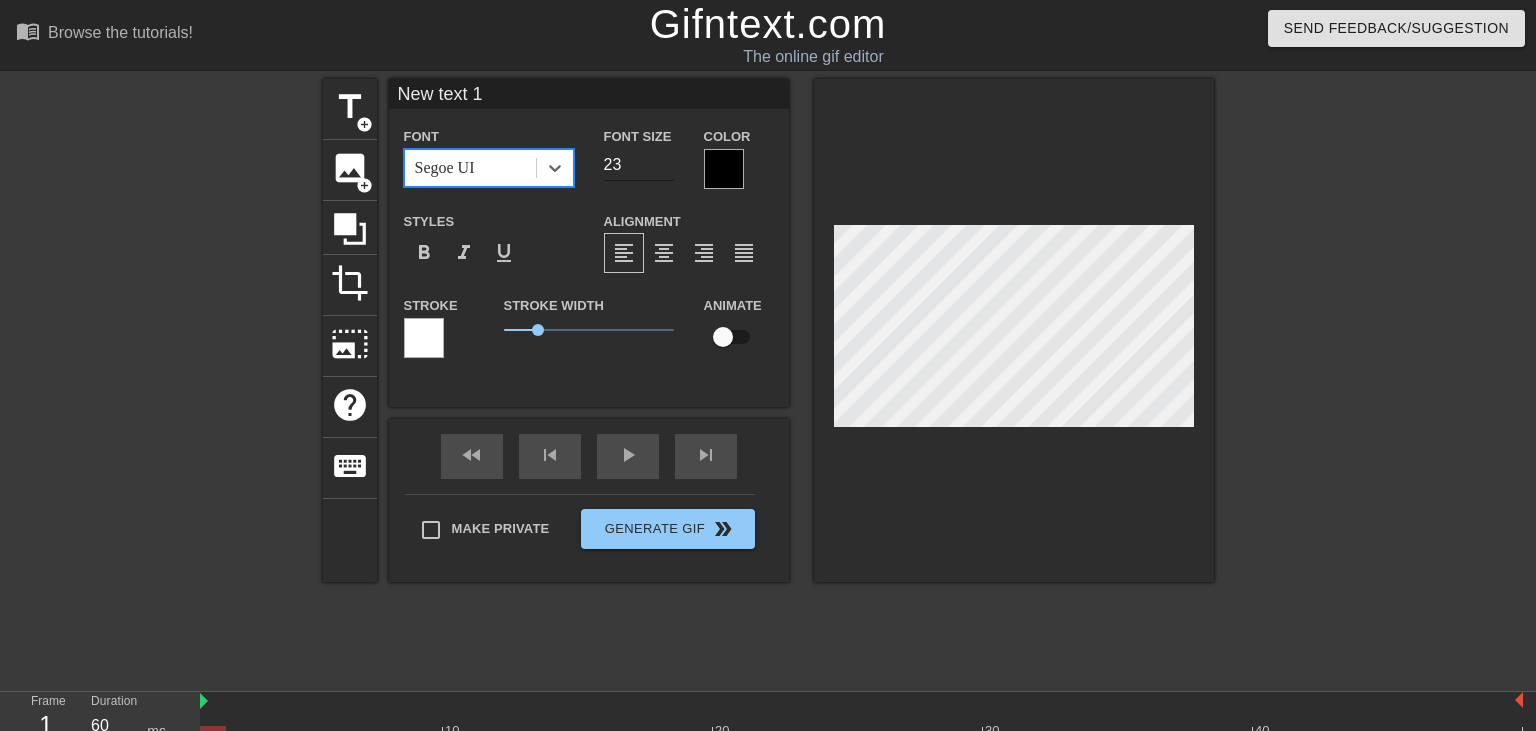 click on "23" at bounding box center (639, 165) 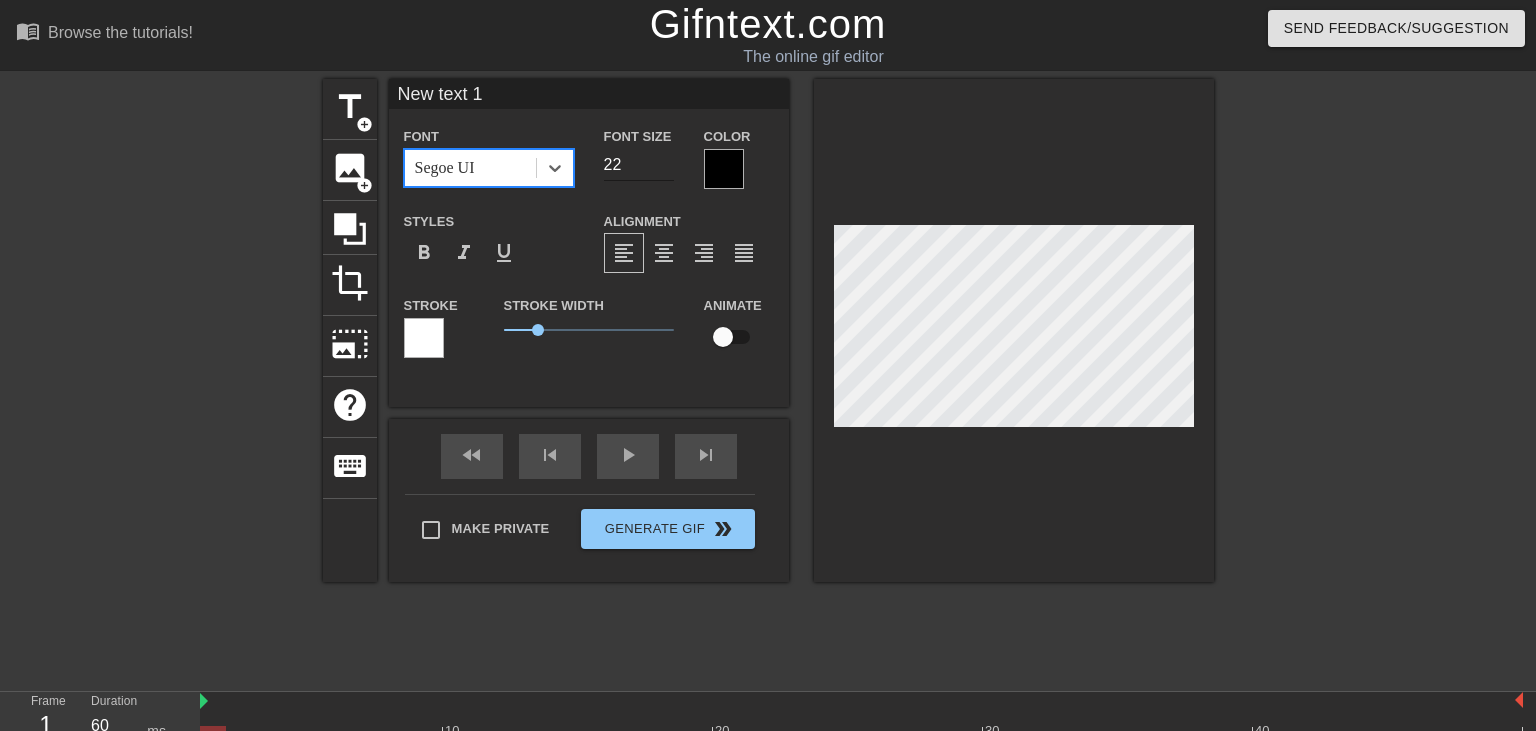 type on "22" 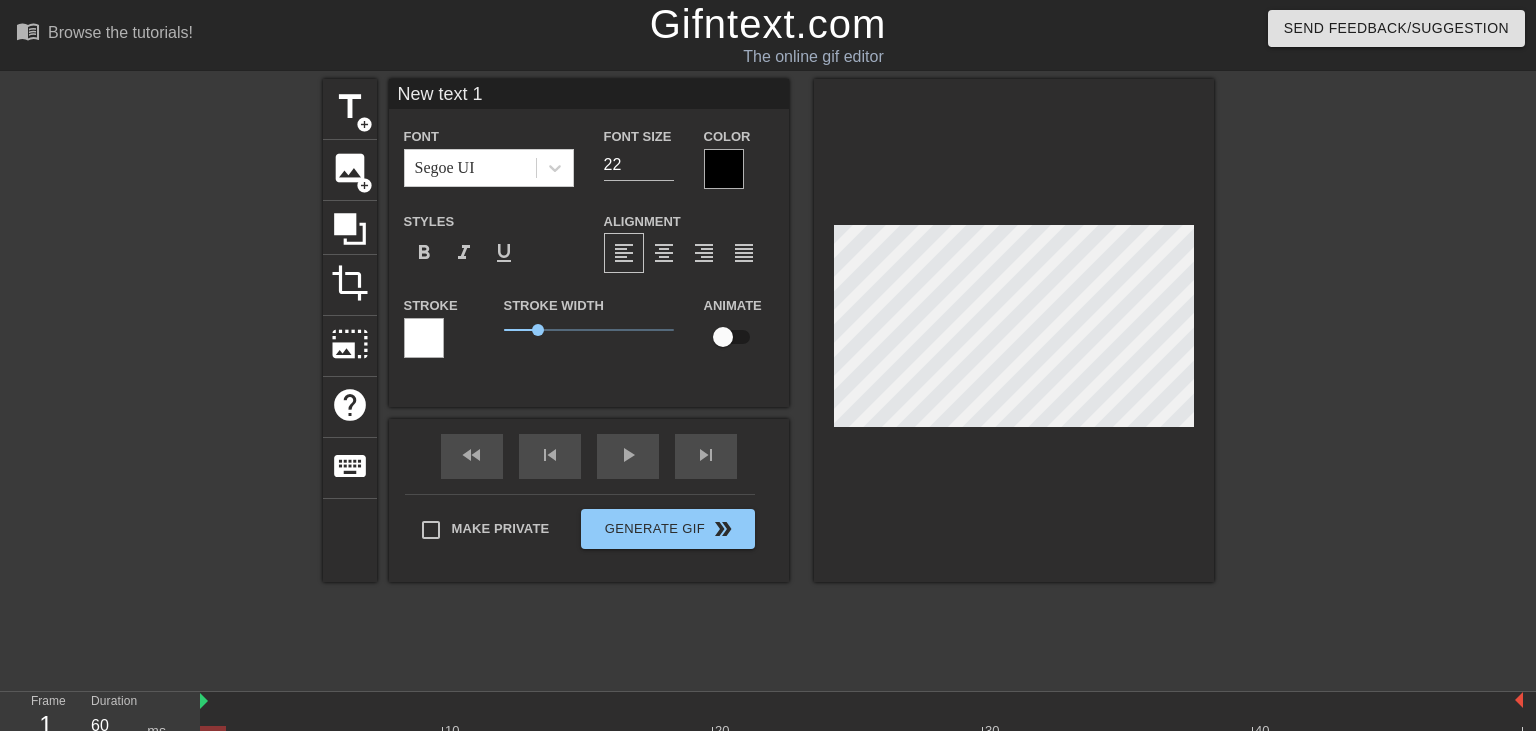 scroll, scrollTop: 0, scrollLeft: 2, axis: horizontal 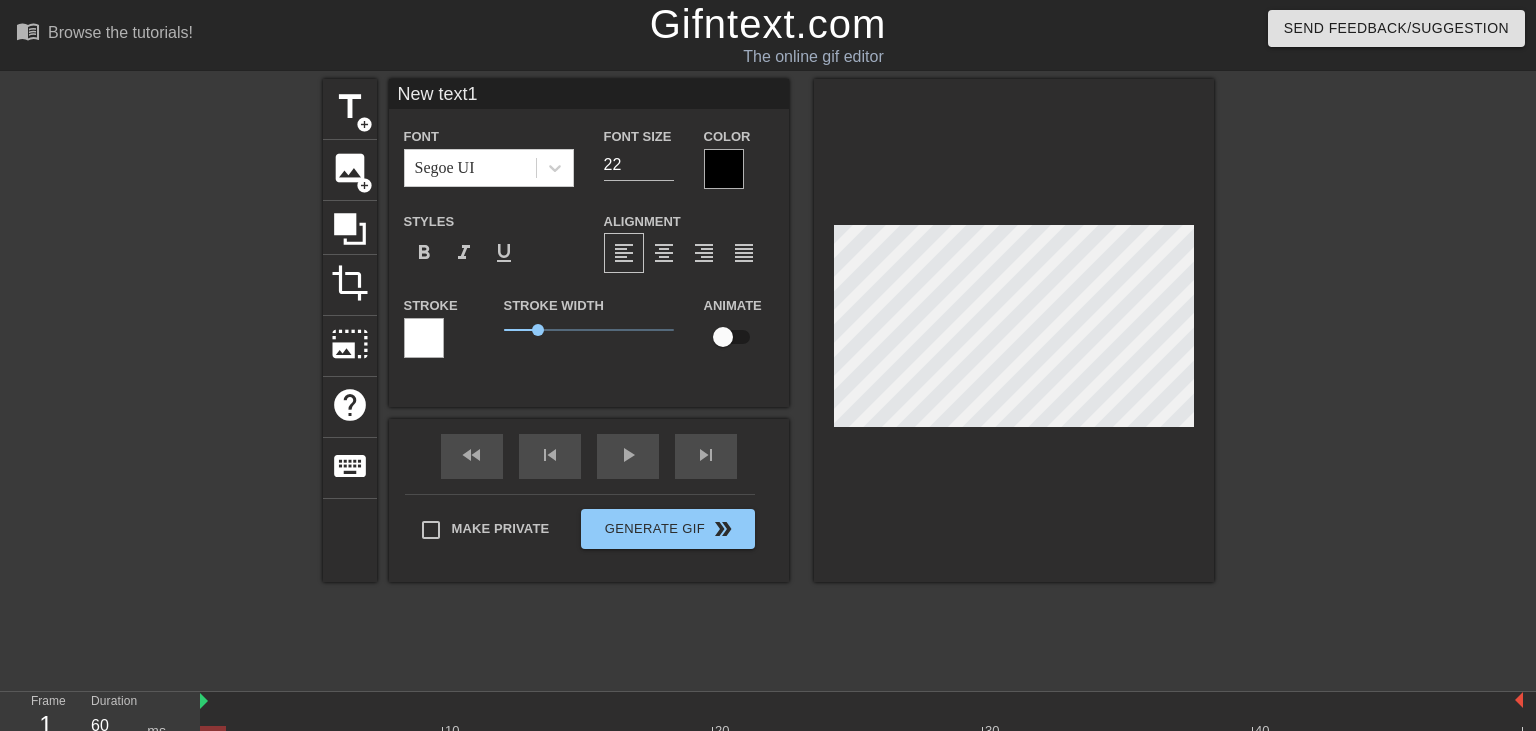 type on "New tex1" 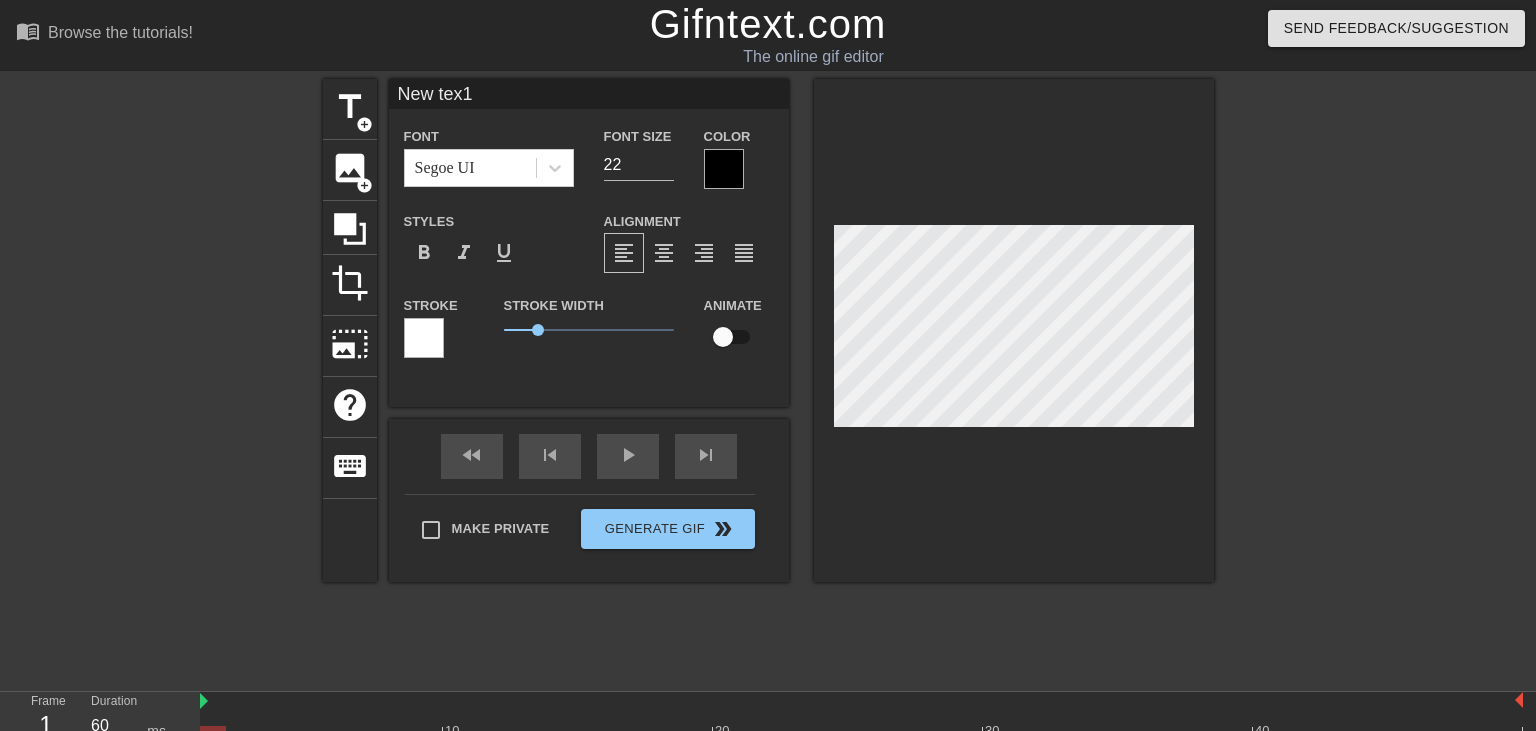 type on "New te1" 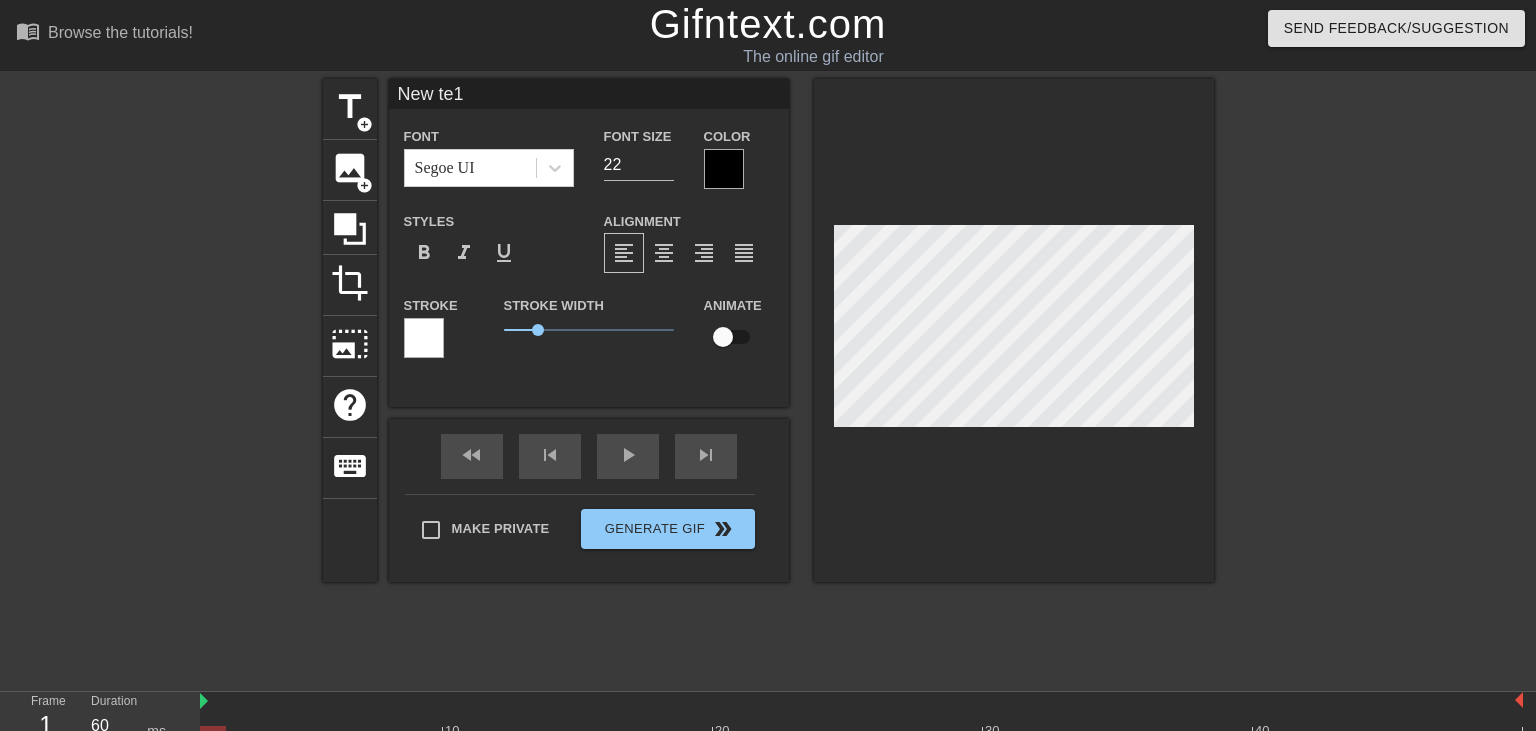 type on "New te1" 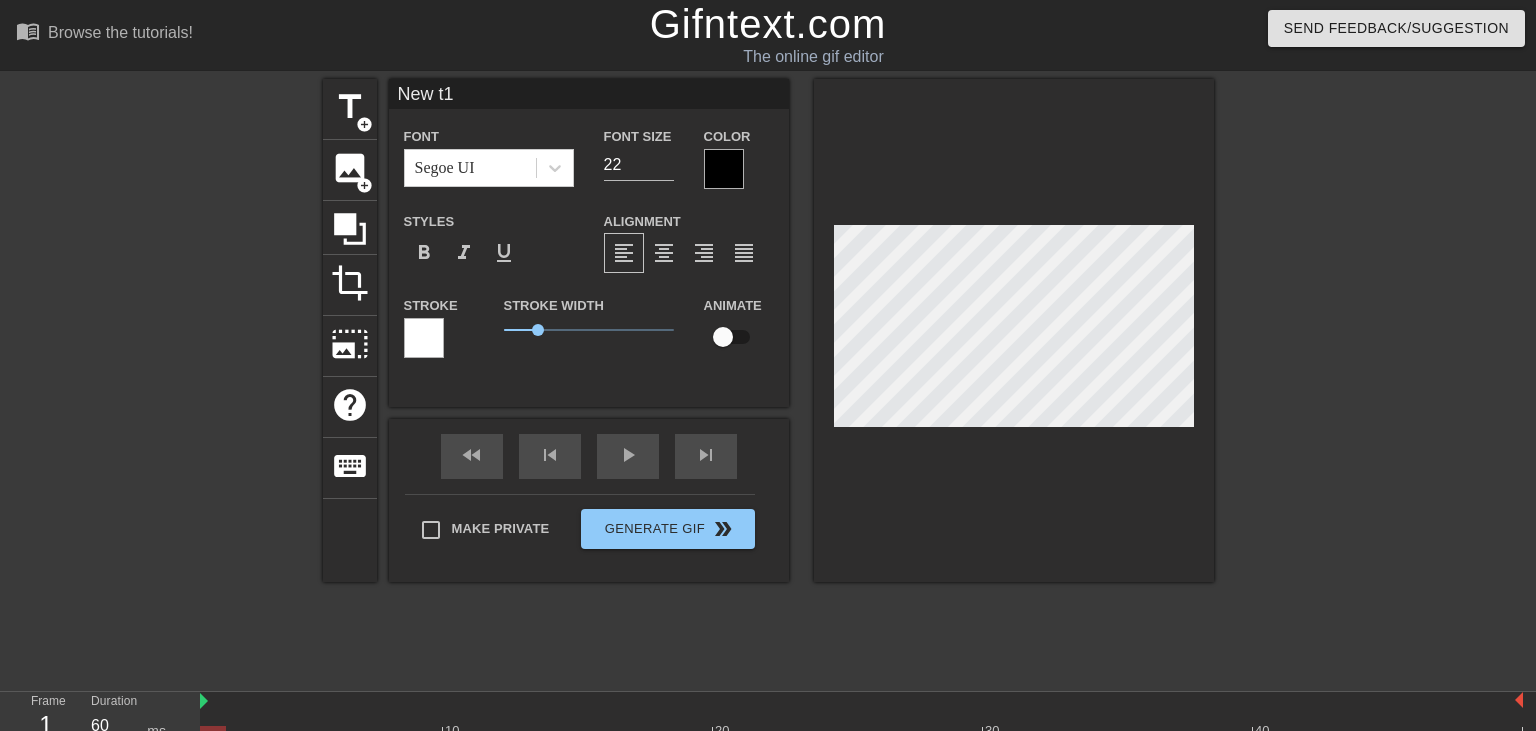 type on "New 1" 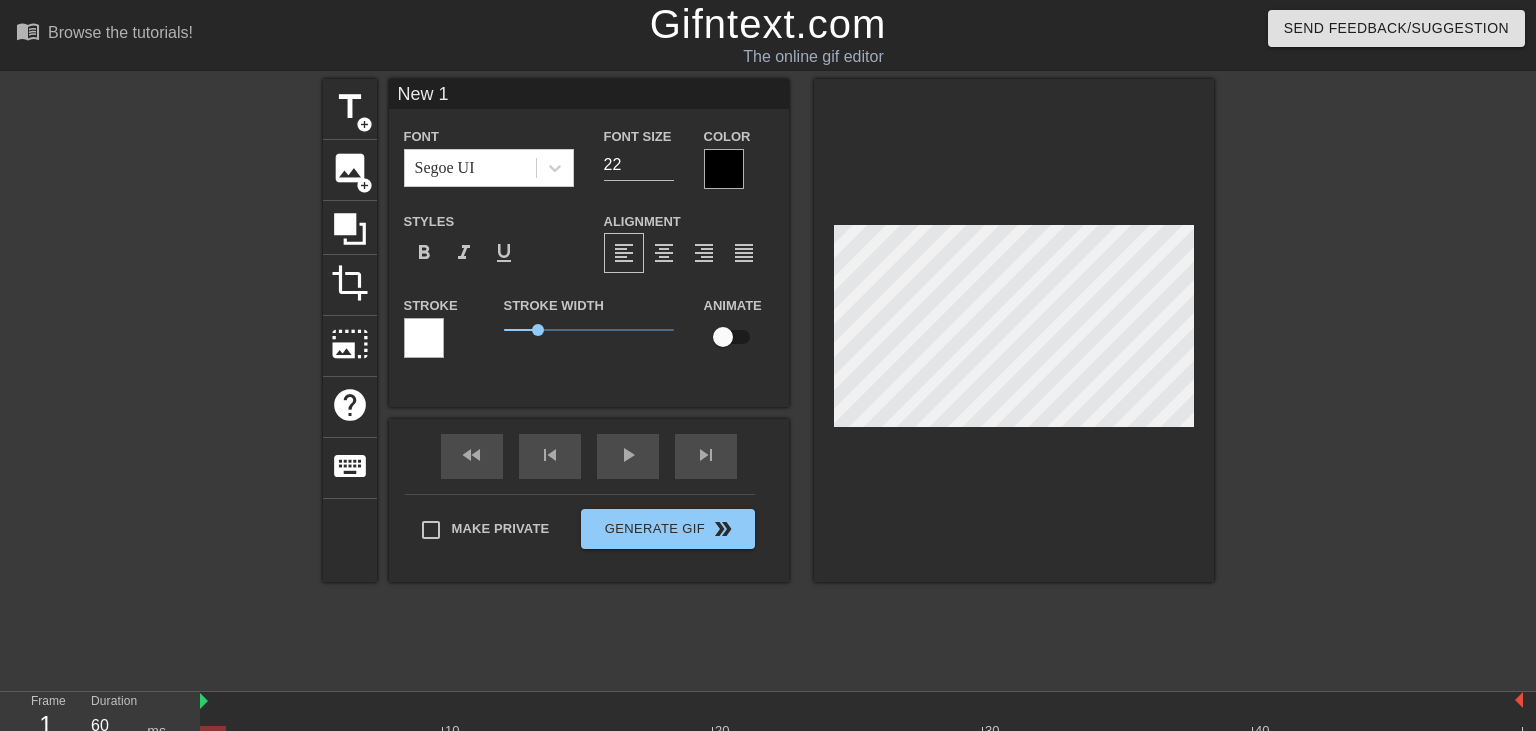type on "New 1" 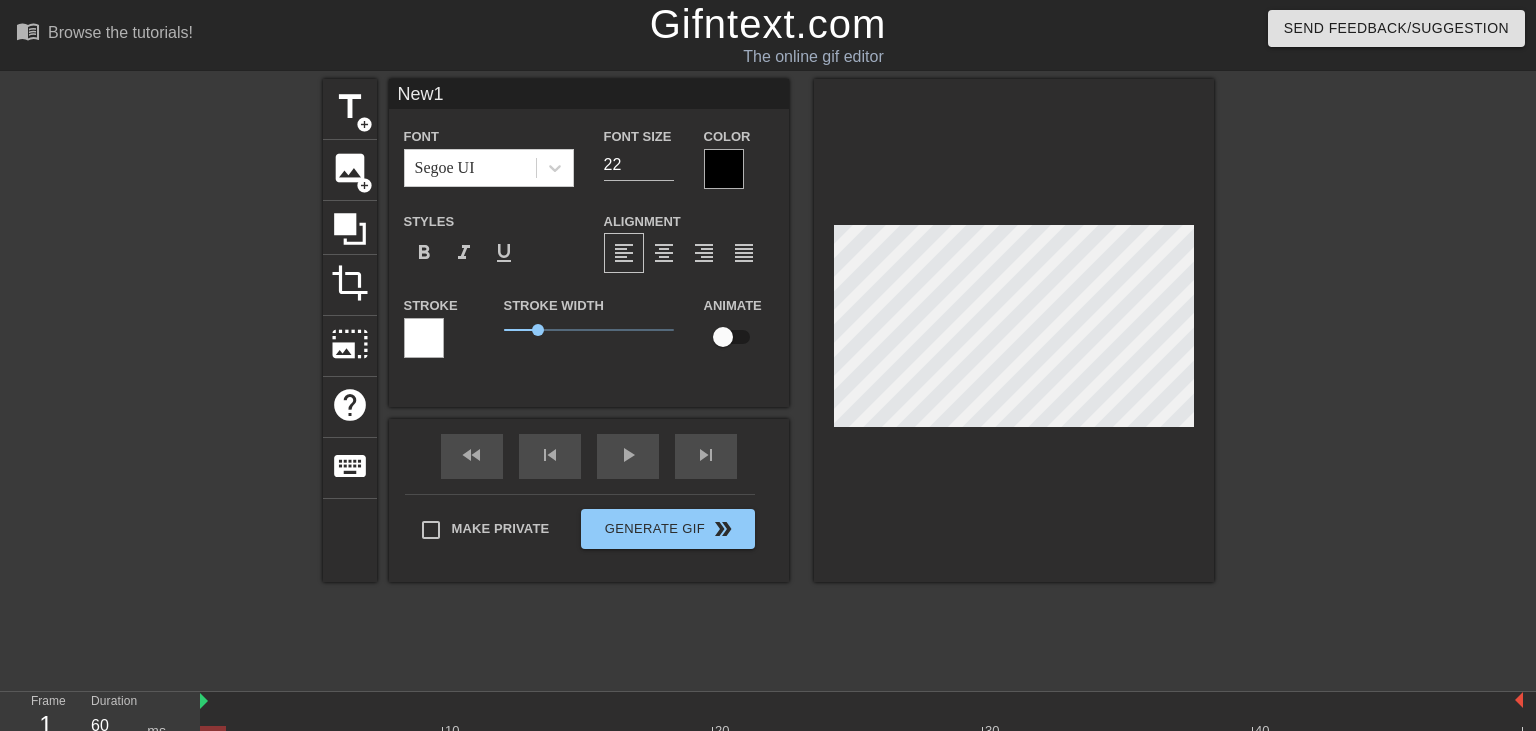 type on "Ne1" 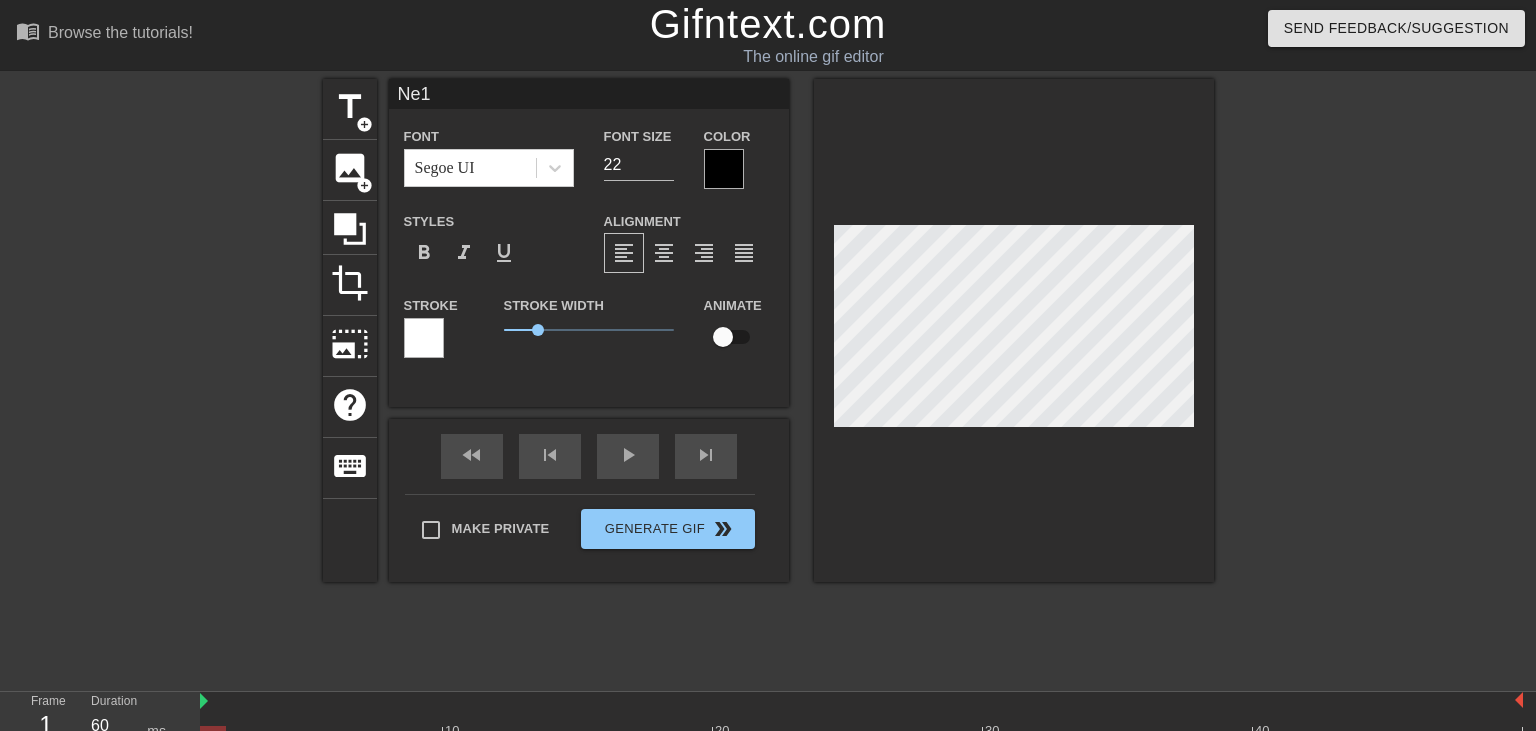 scroll, scrollTop: 0, scrollLeft: 0, axis: both 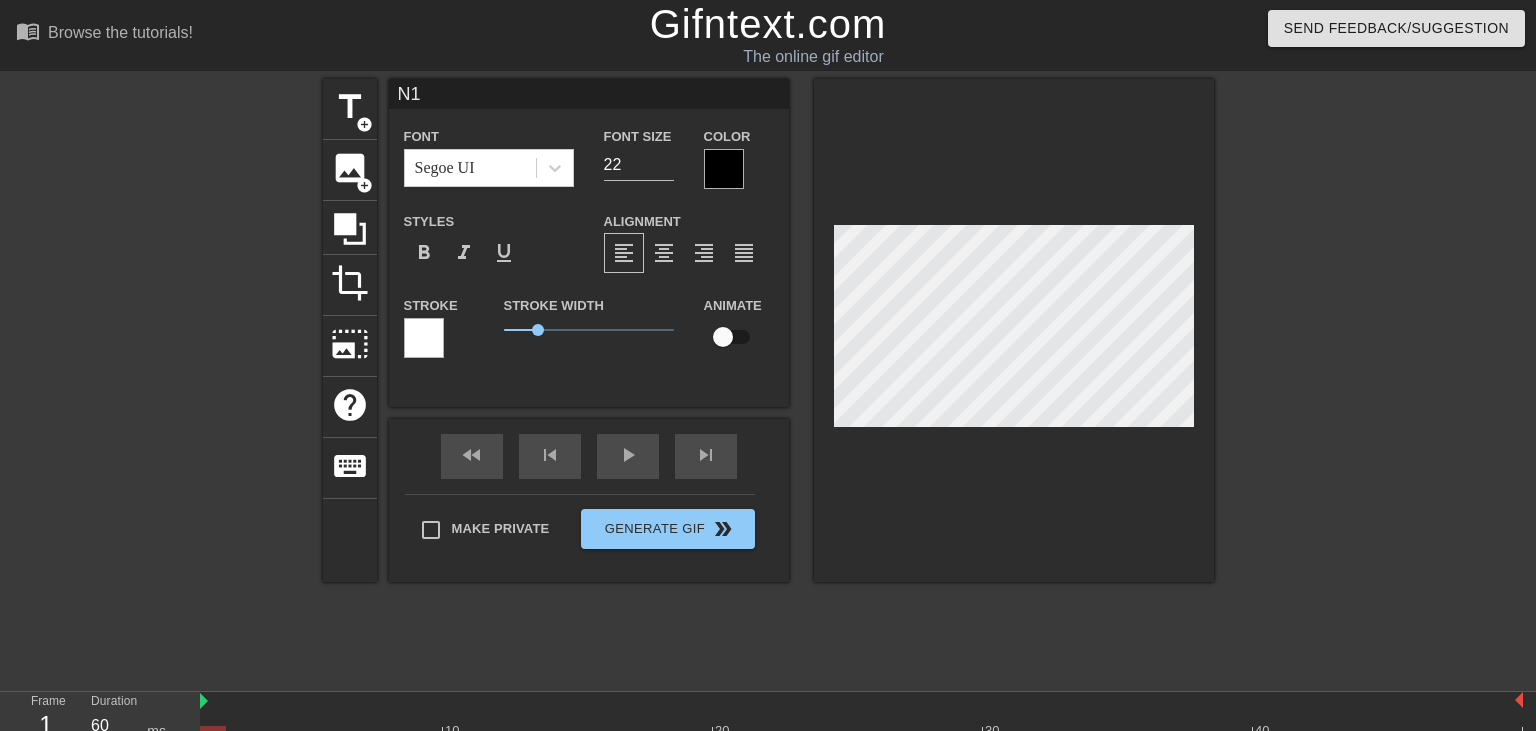 type on "1" 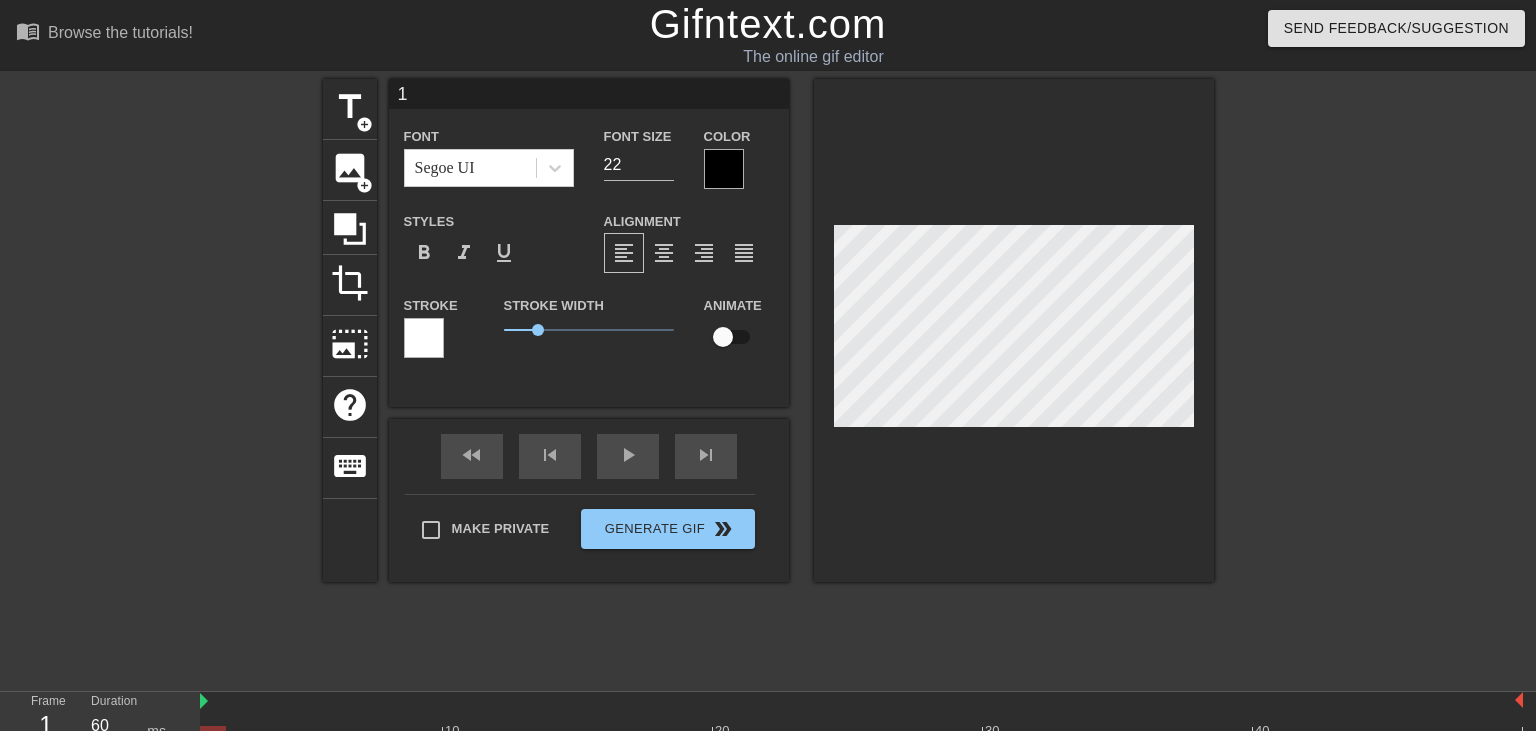 type 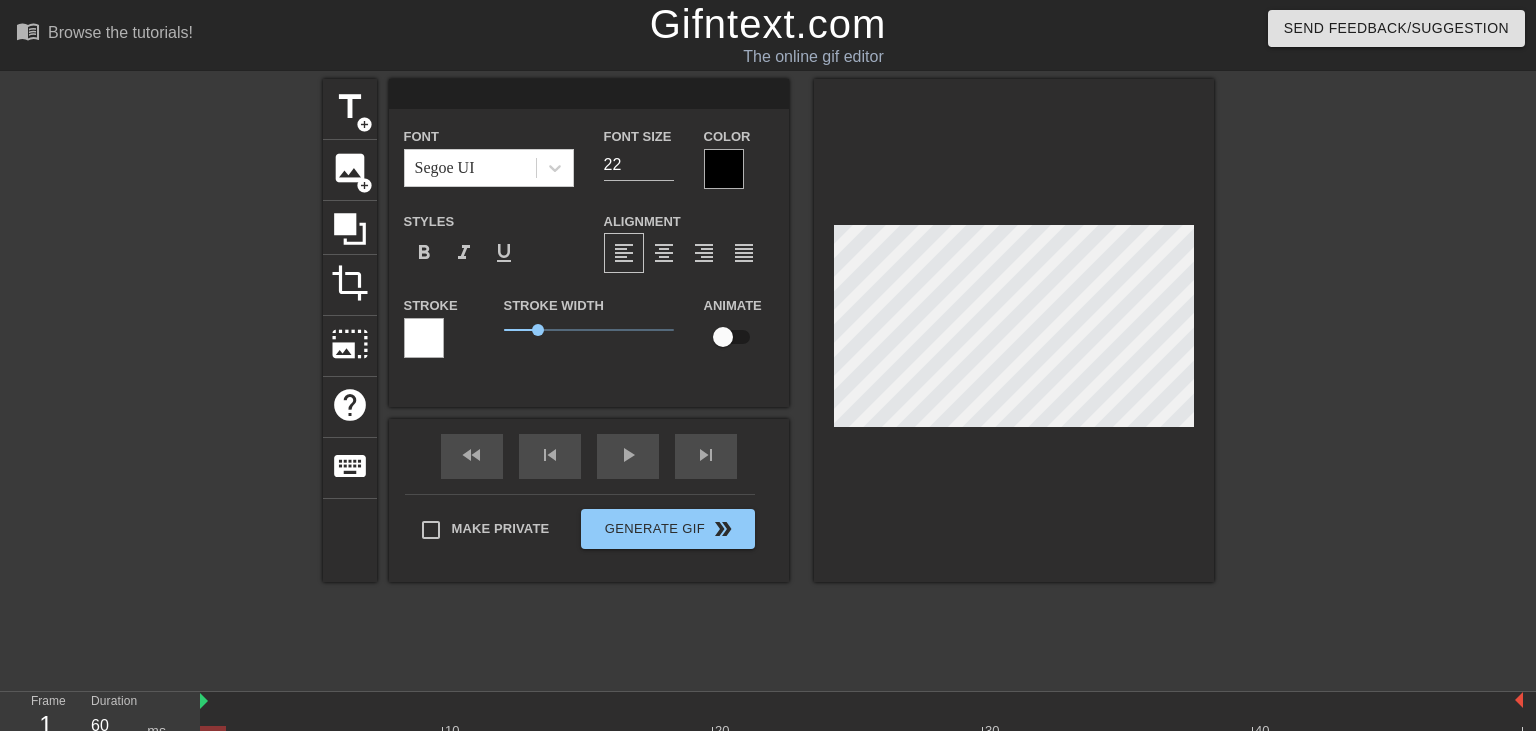 type on "I" 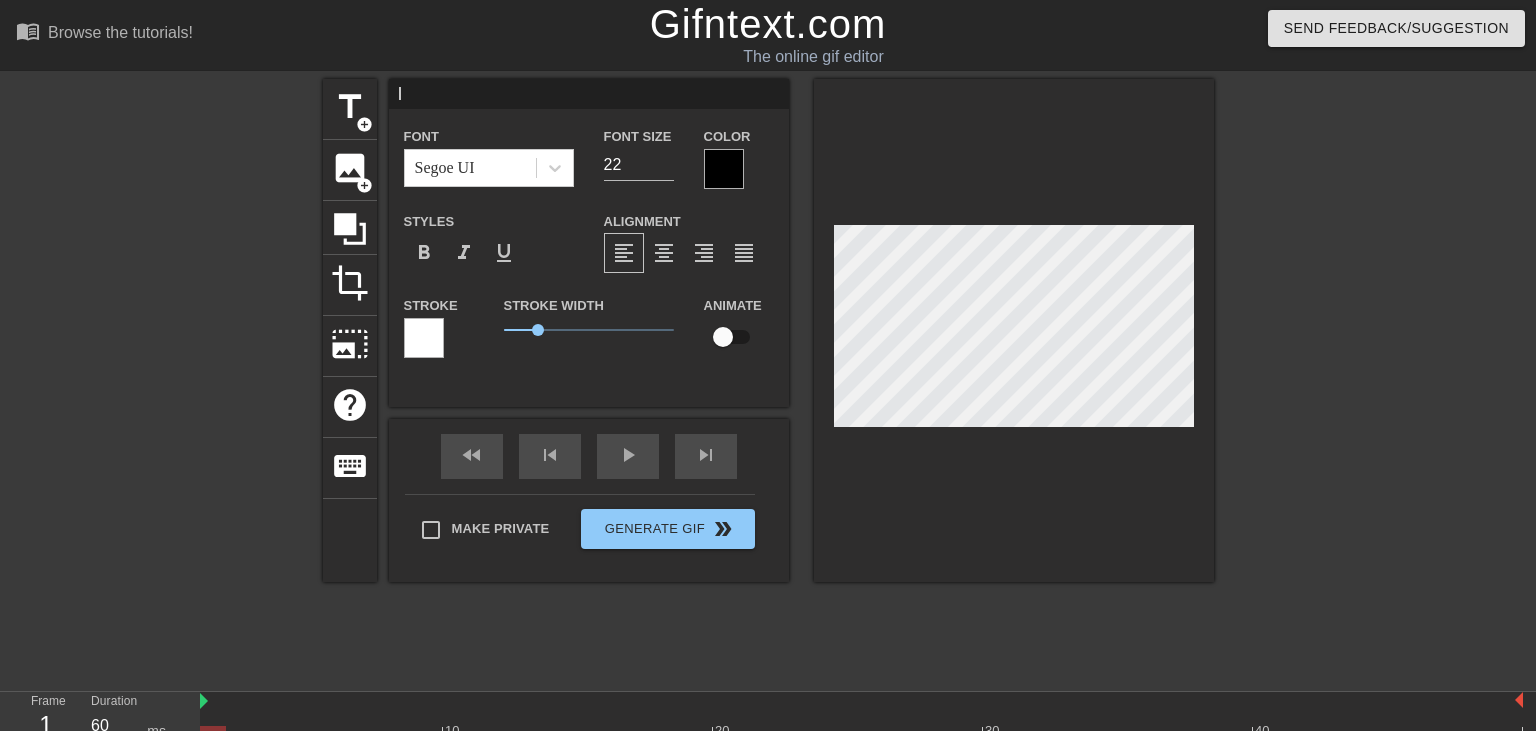 type on "I" 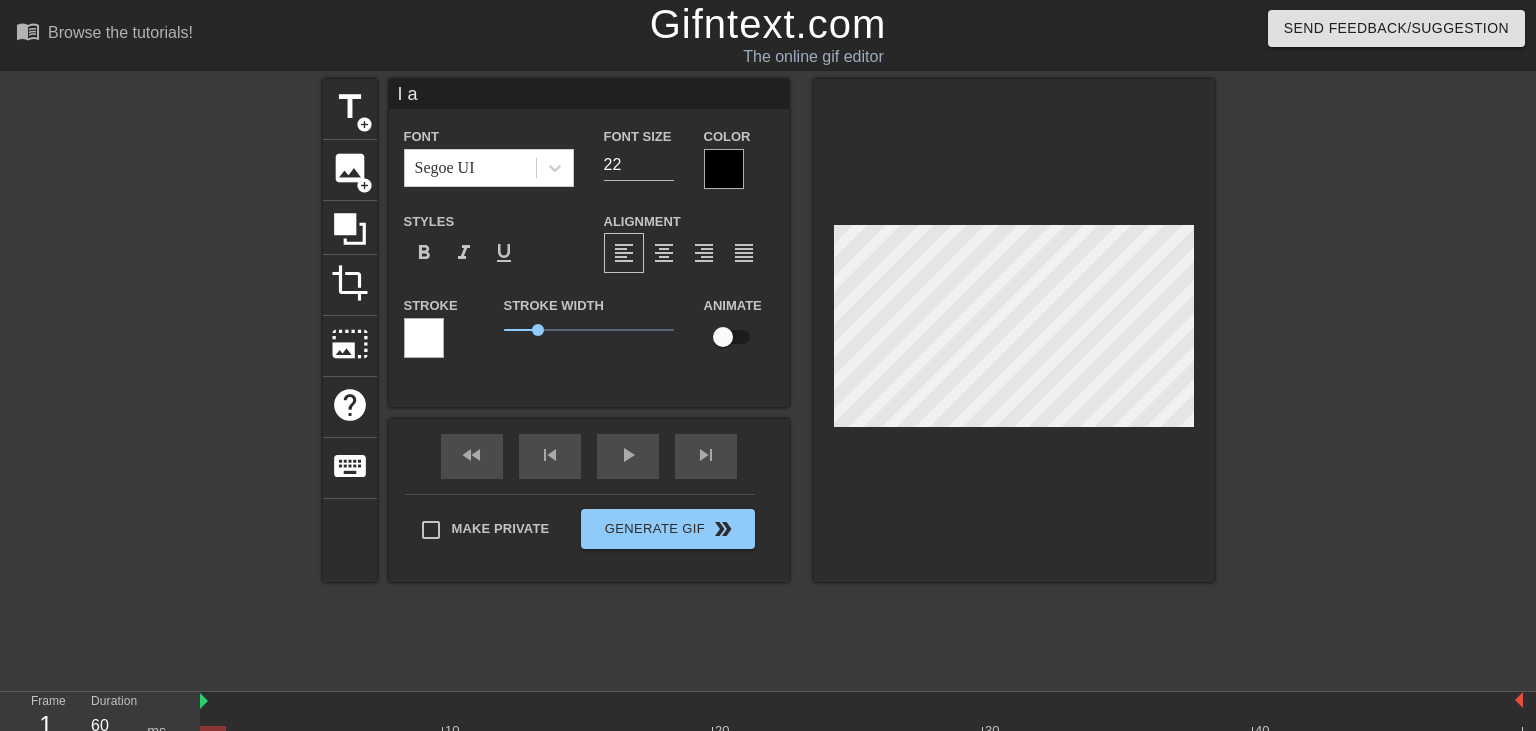 type on "I am" 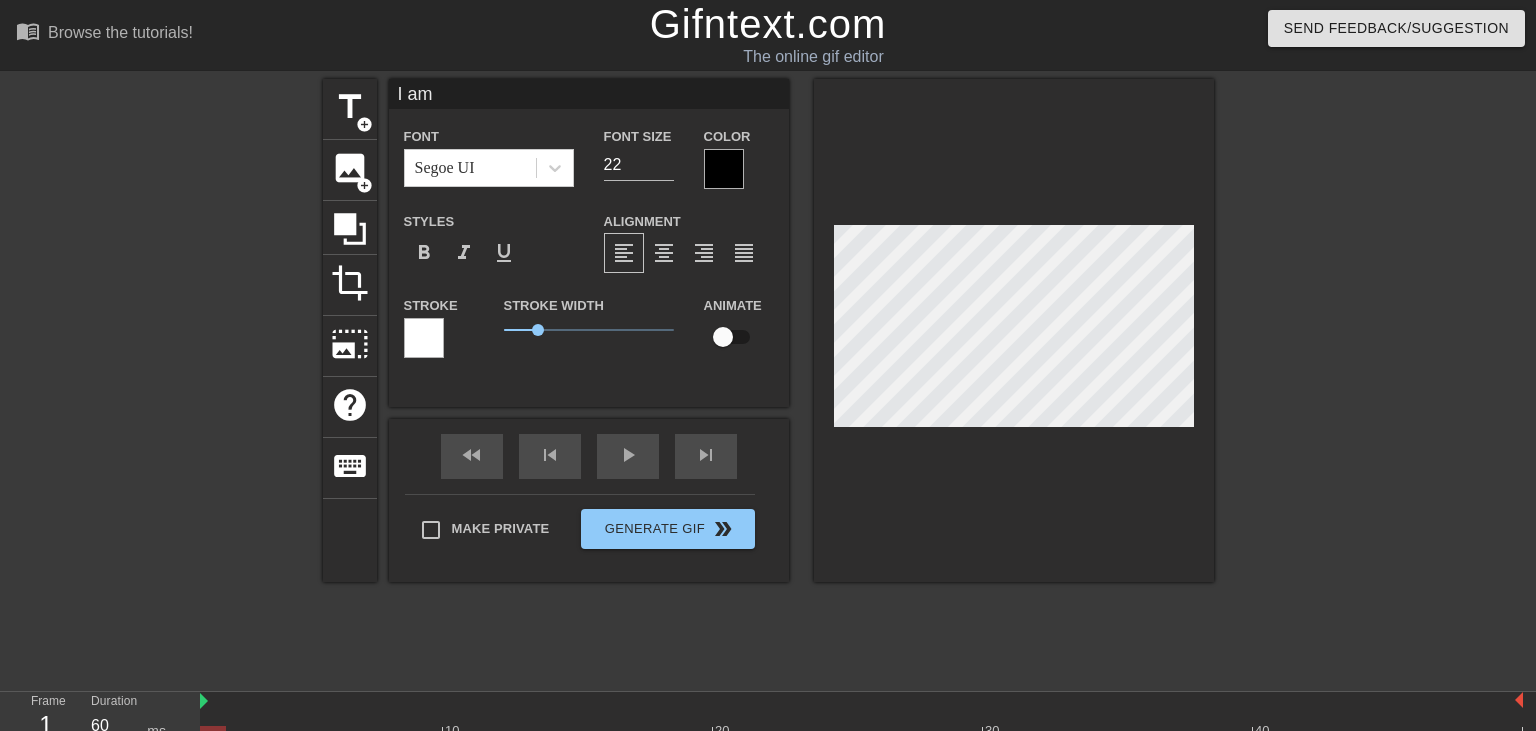 type on "I am" 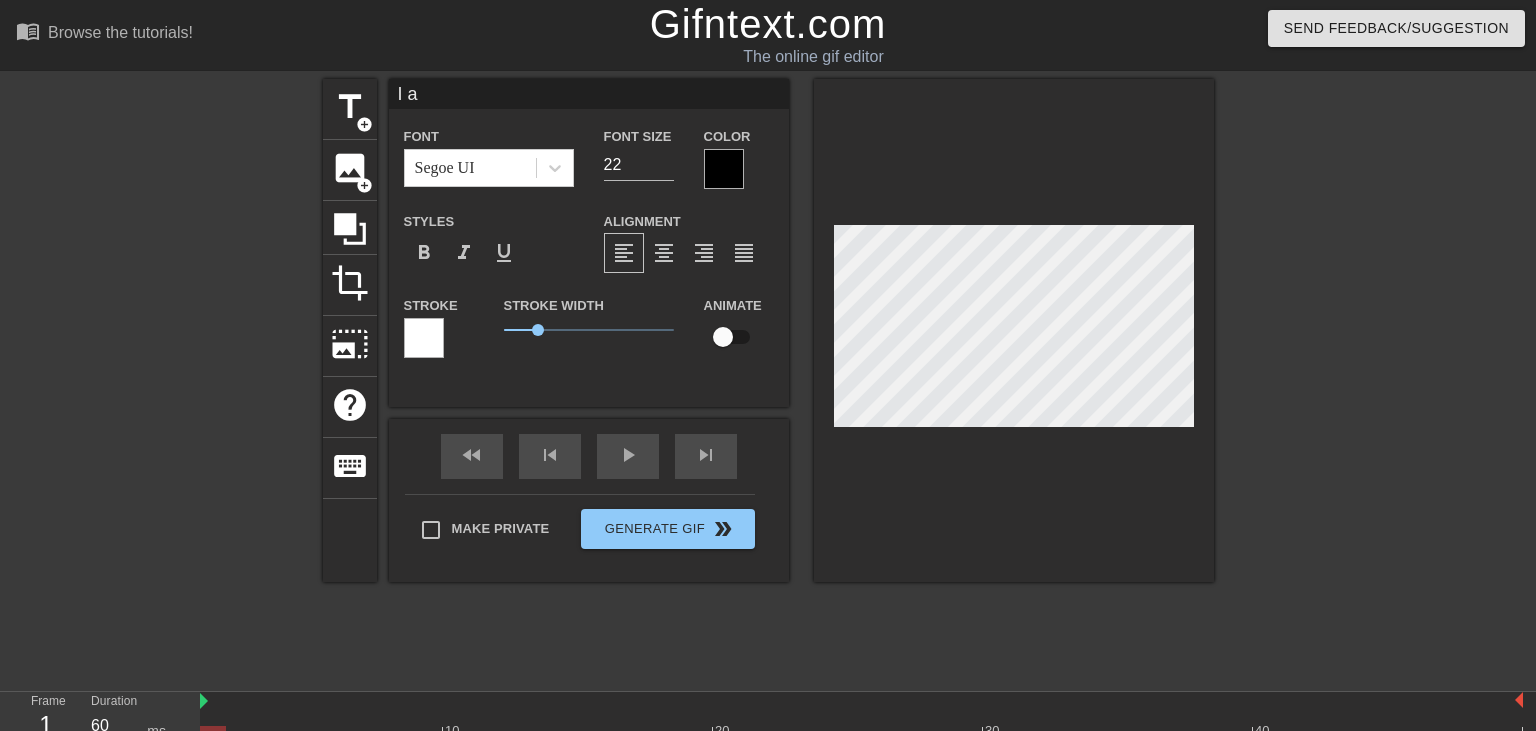 type on "I a" 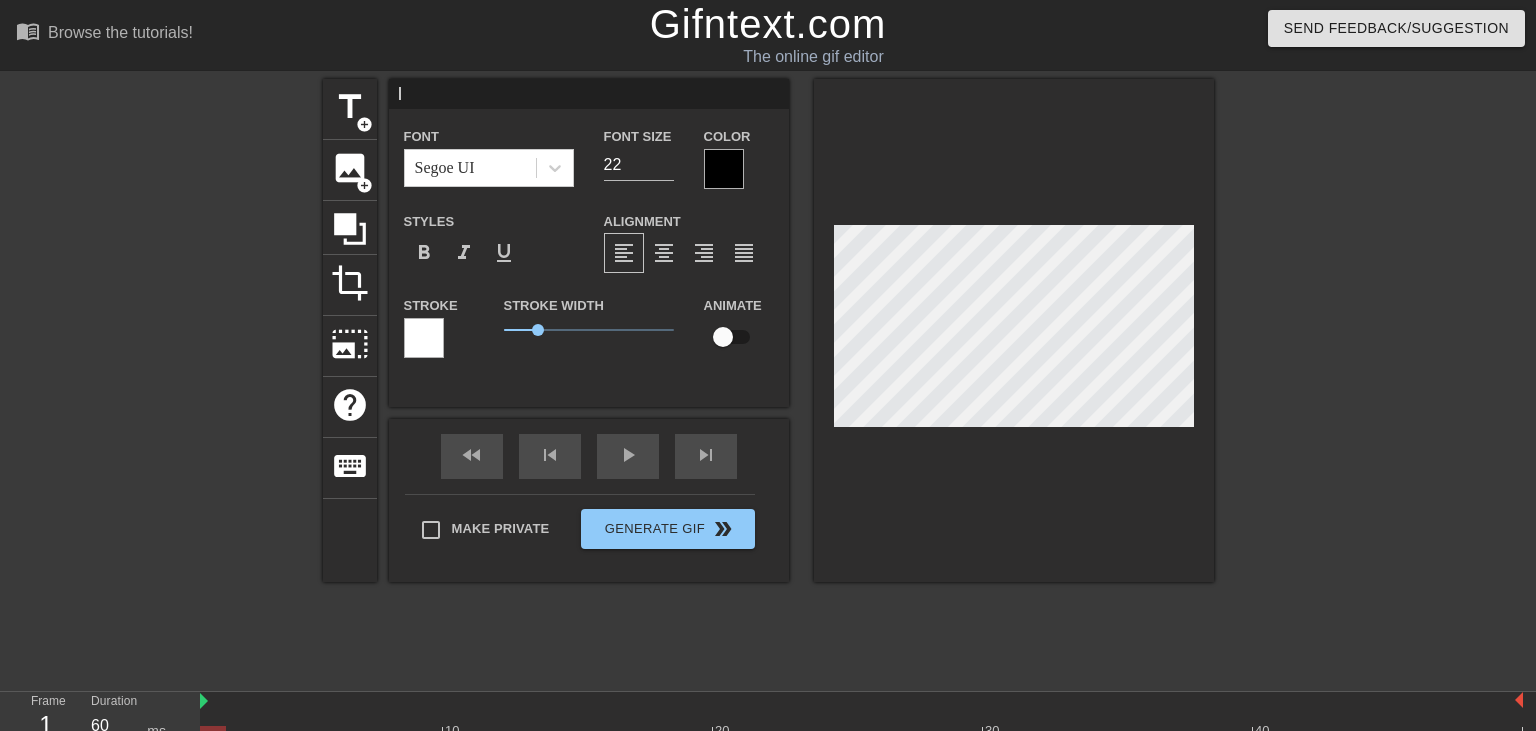 type on "I" 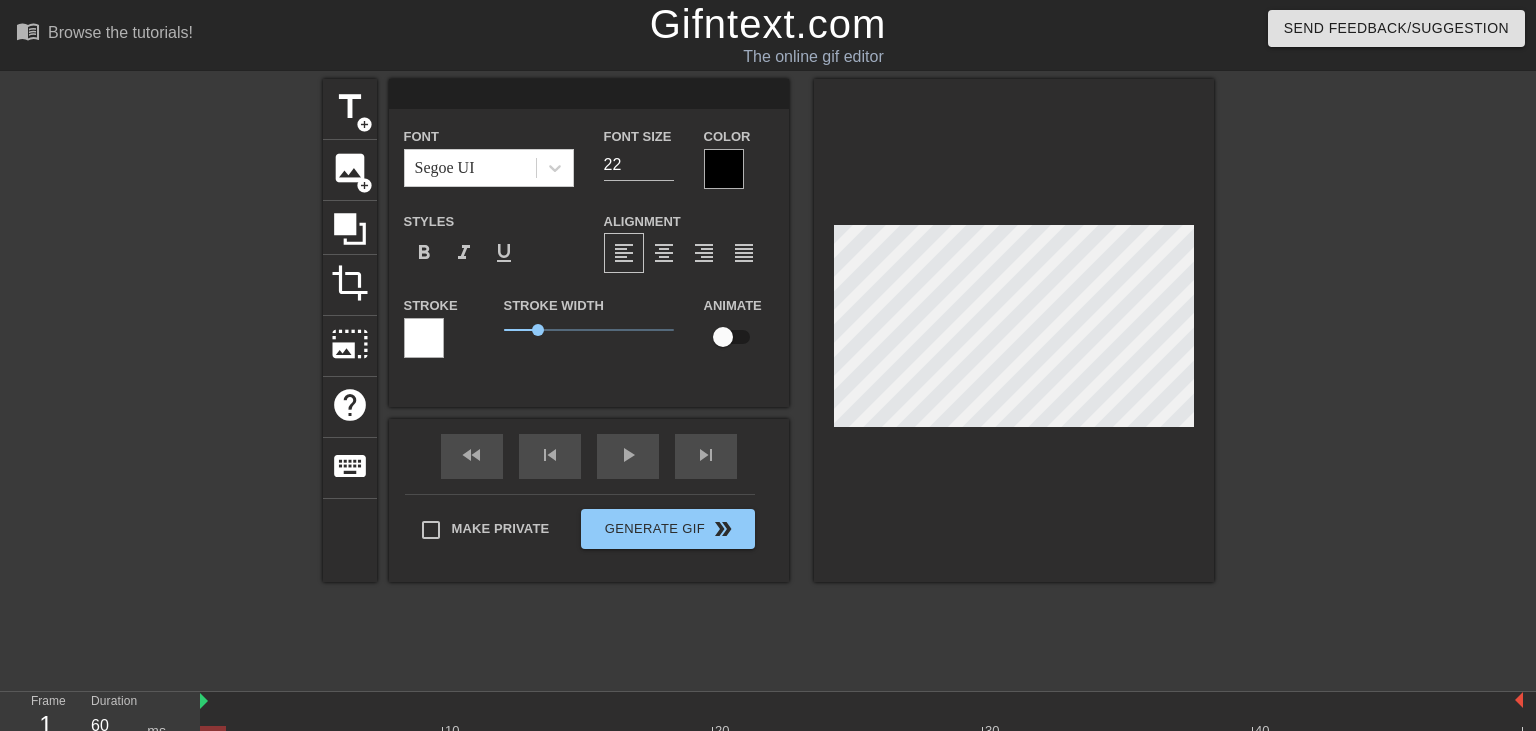 type on "(" 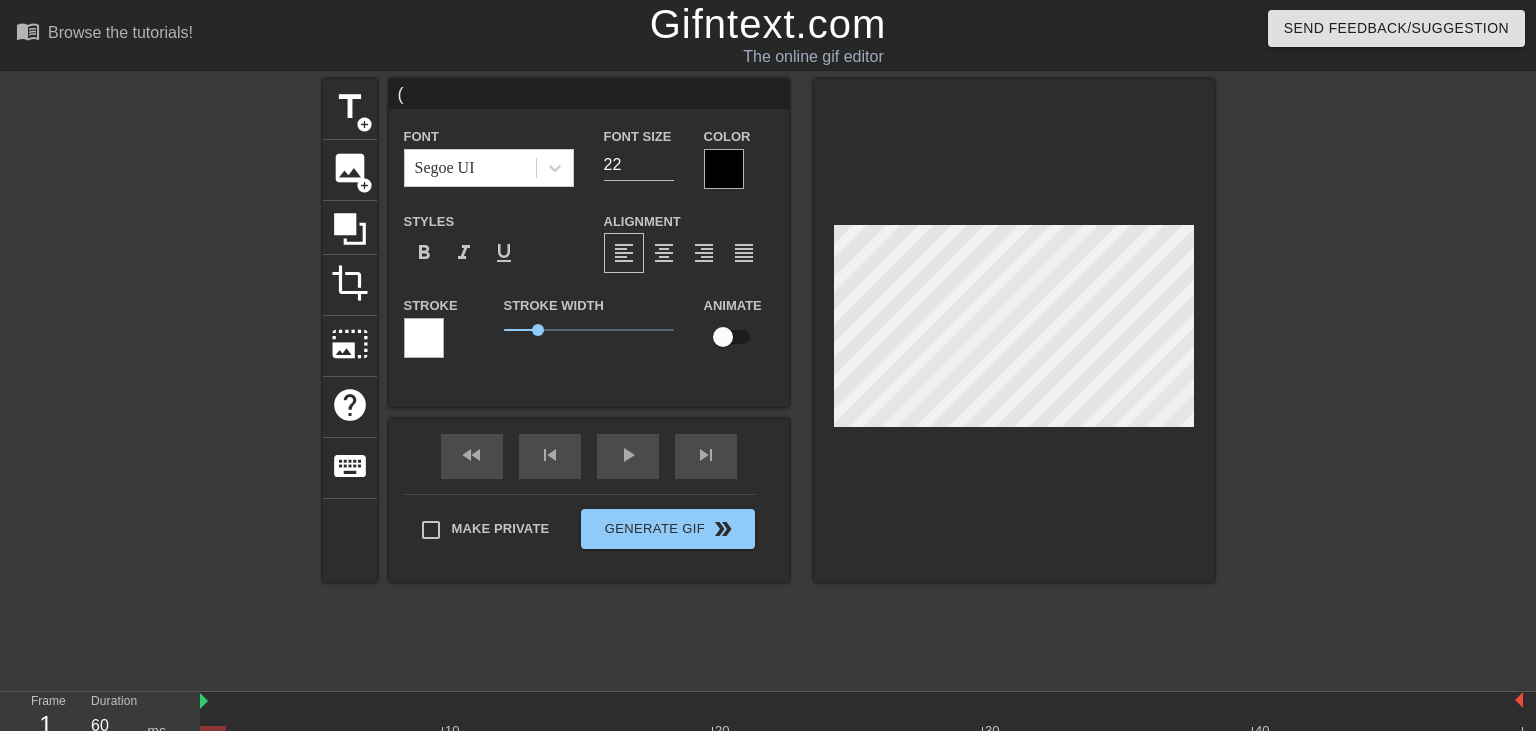 type on "(I" 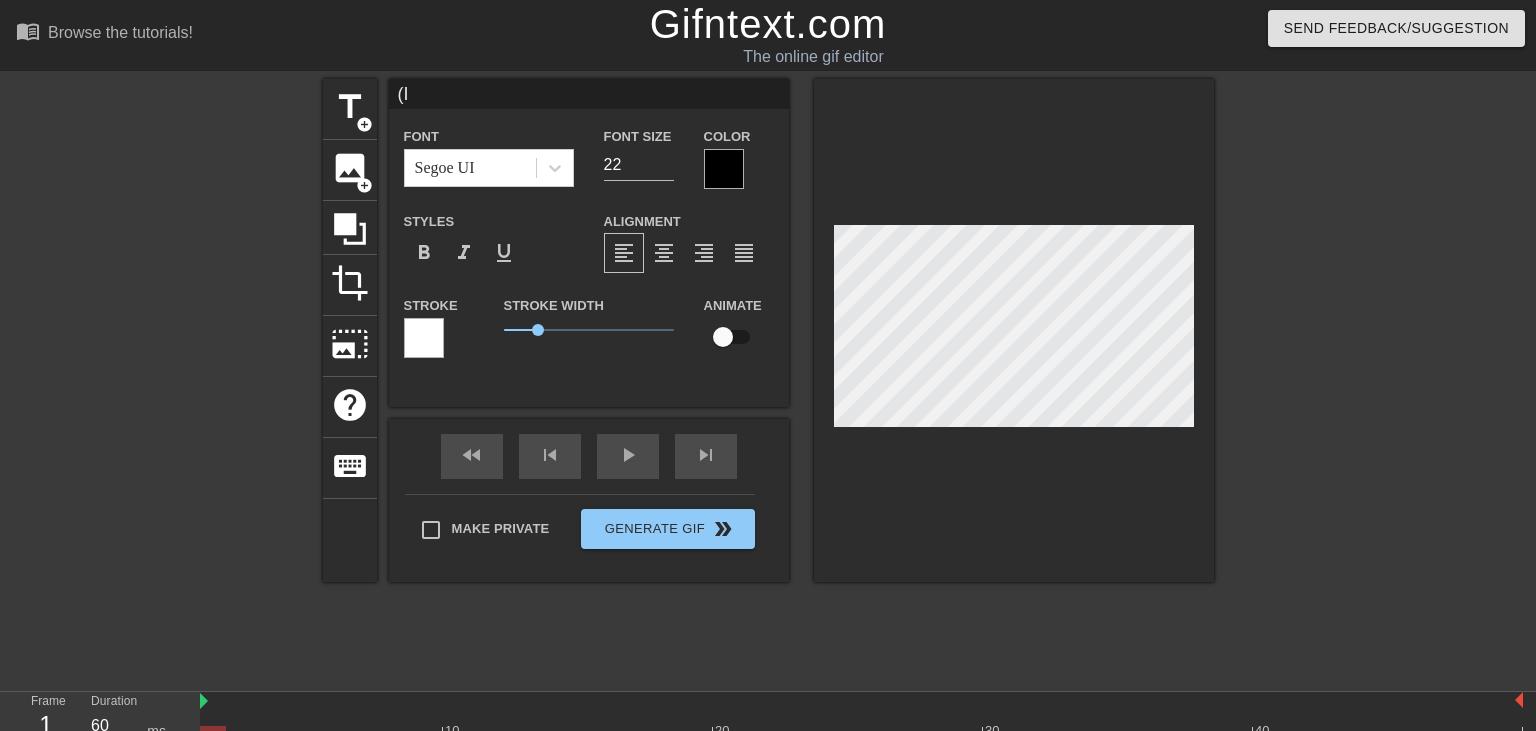 type on "(I" 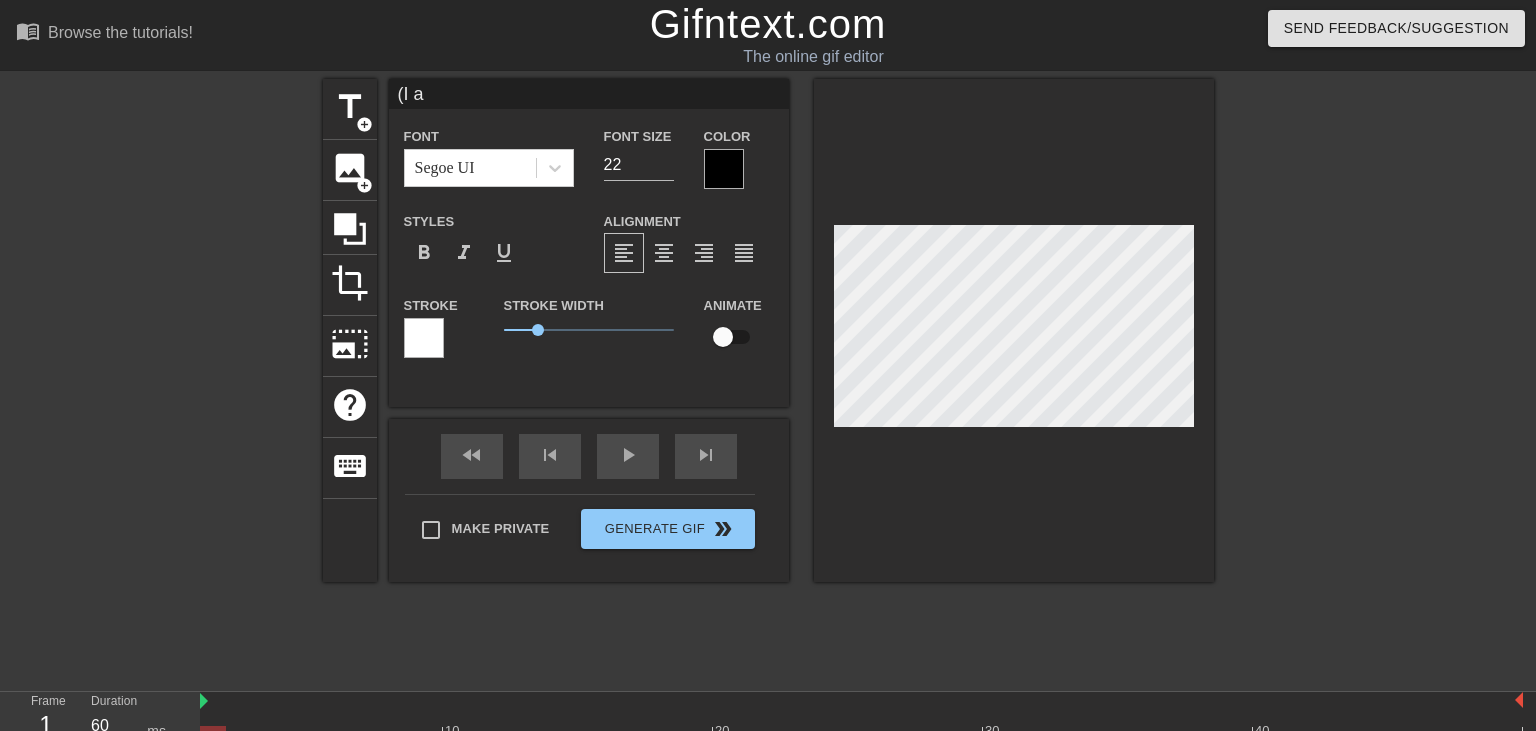 type on "(I am" 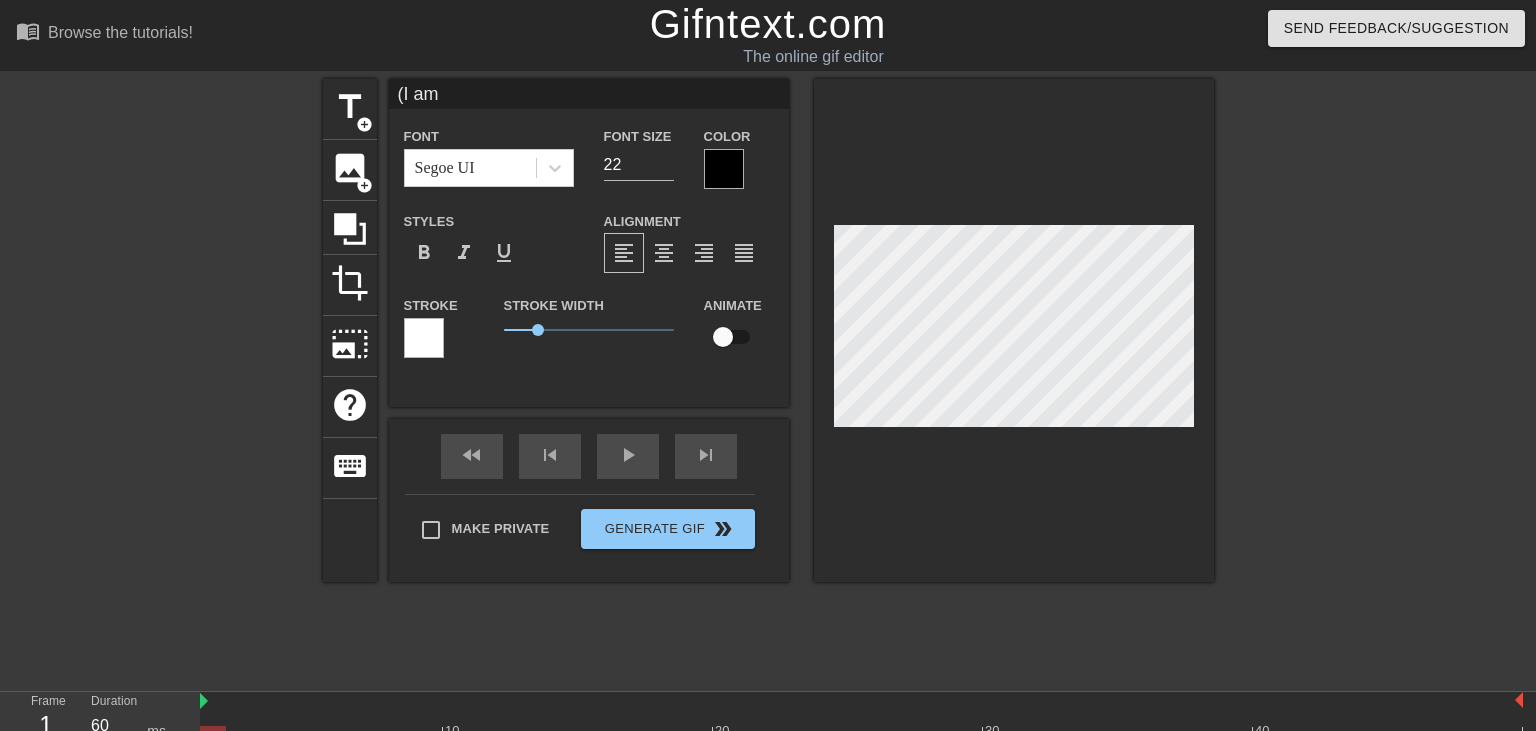 type on "(I am" 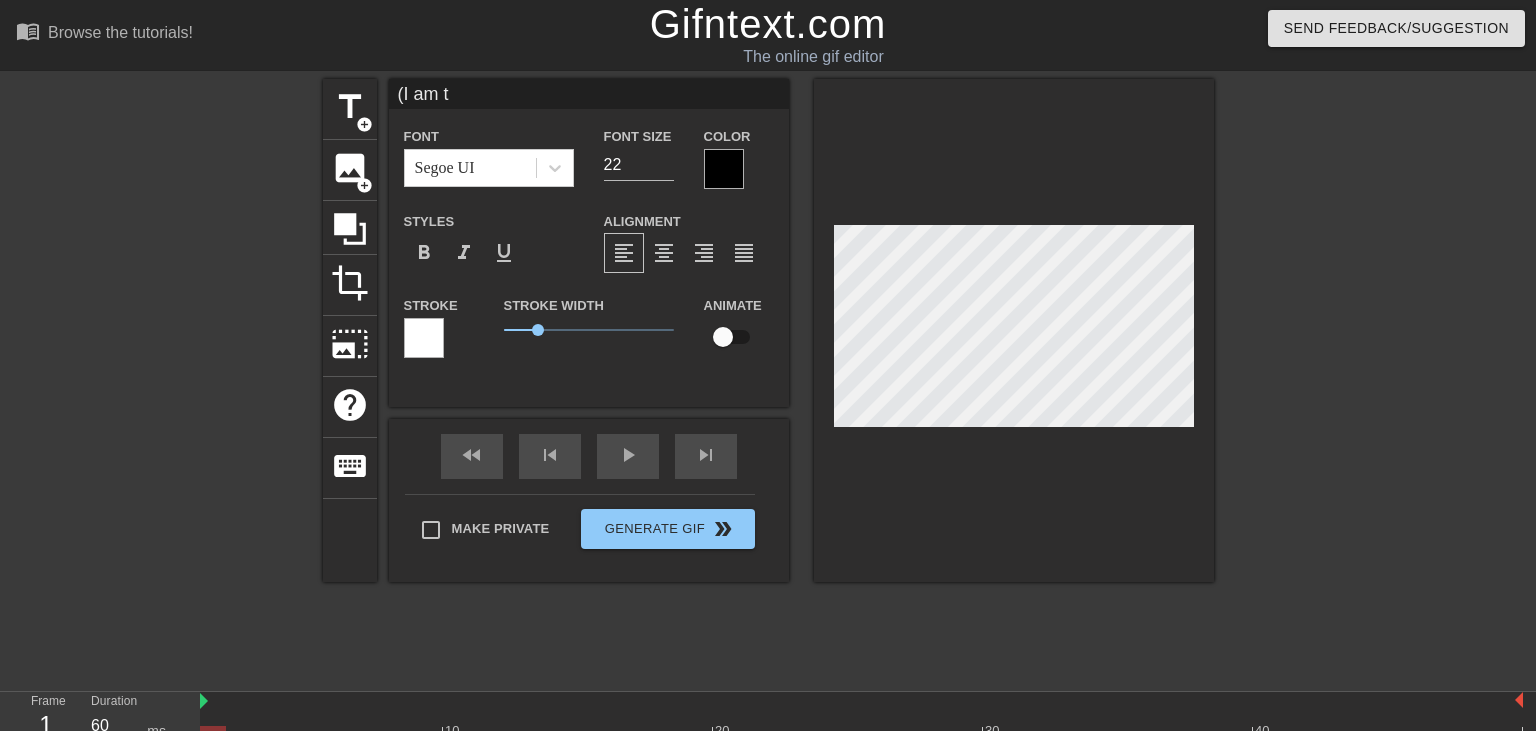 type on "(I am" 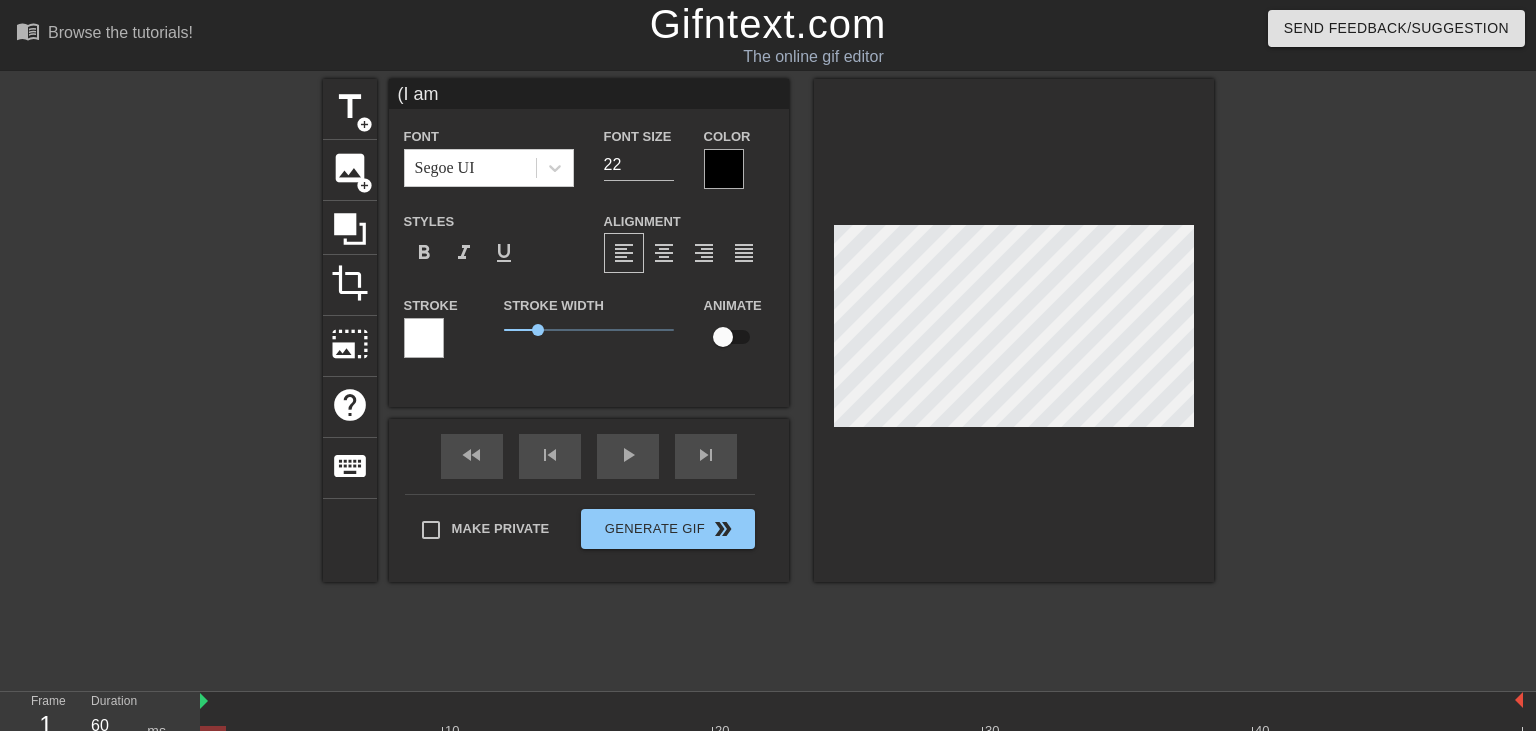 scroll, scrollTop: 0, scrollLeft: 0, axis: both 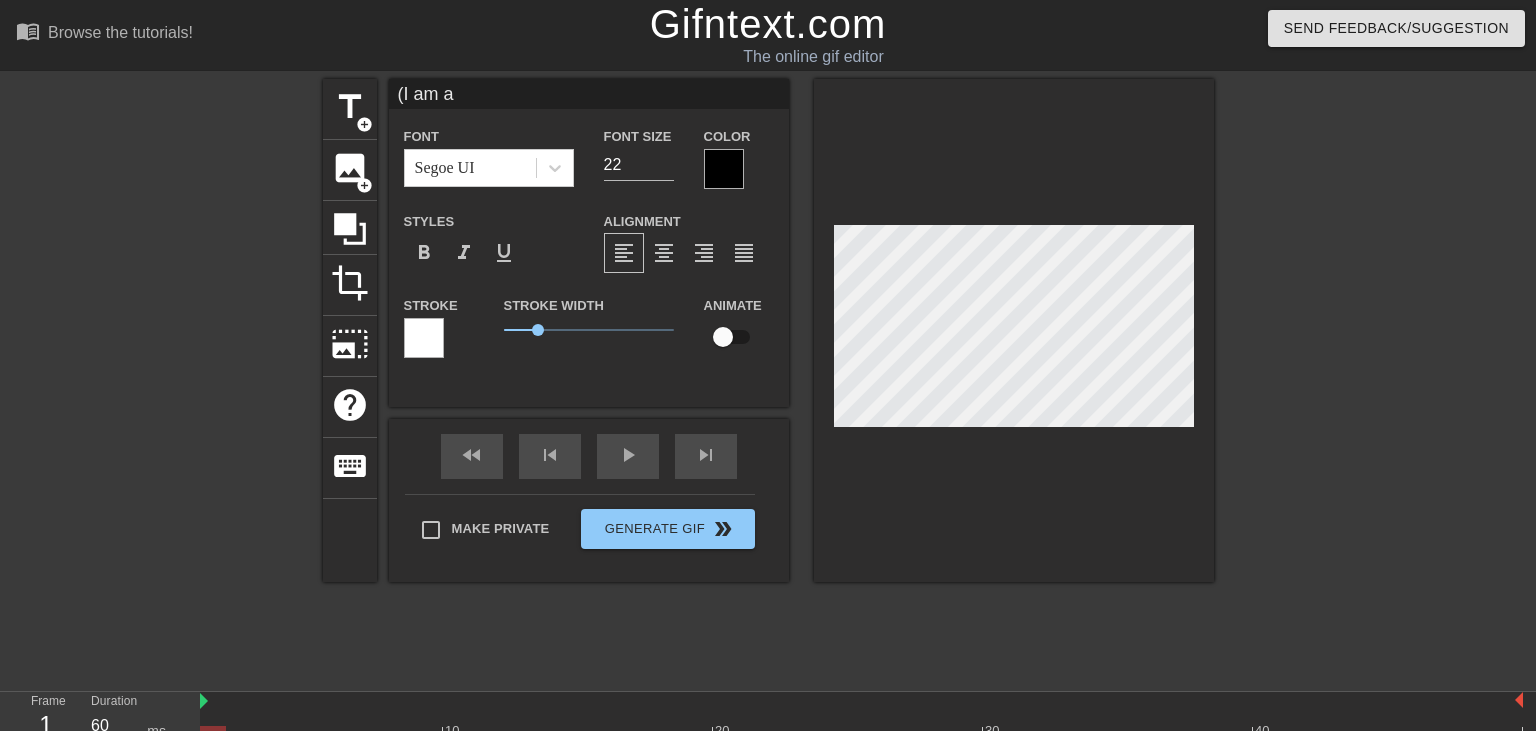 type on "(I am a" 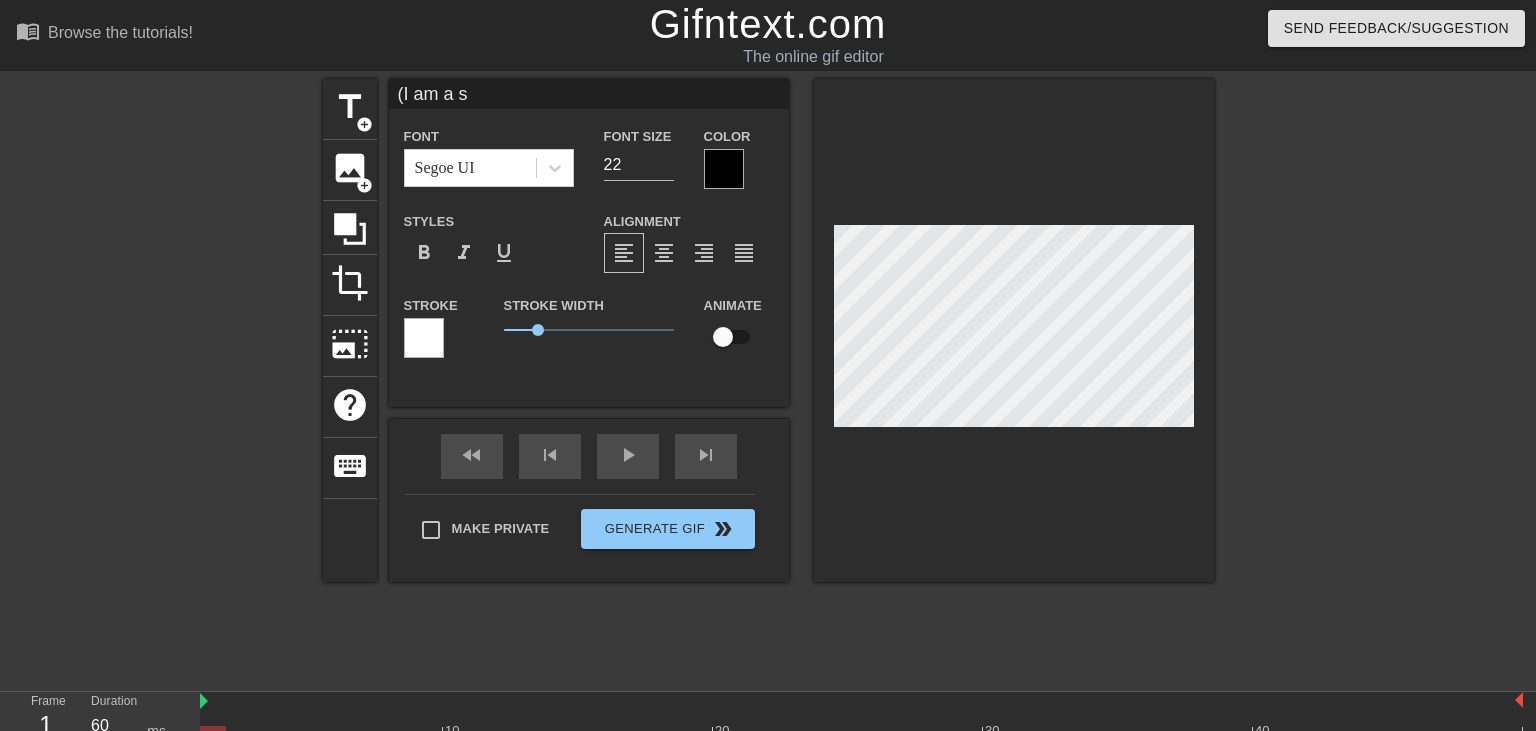 type on "(I am a s" 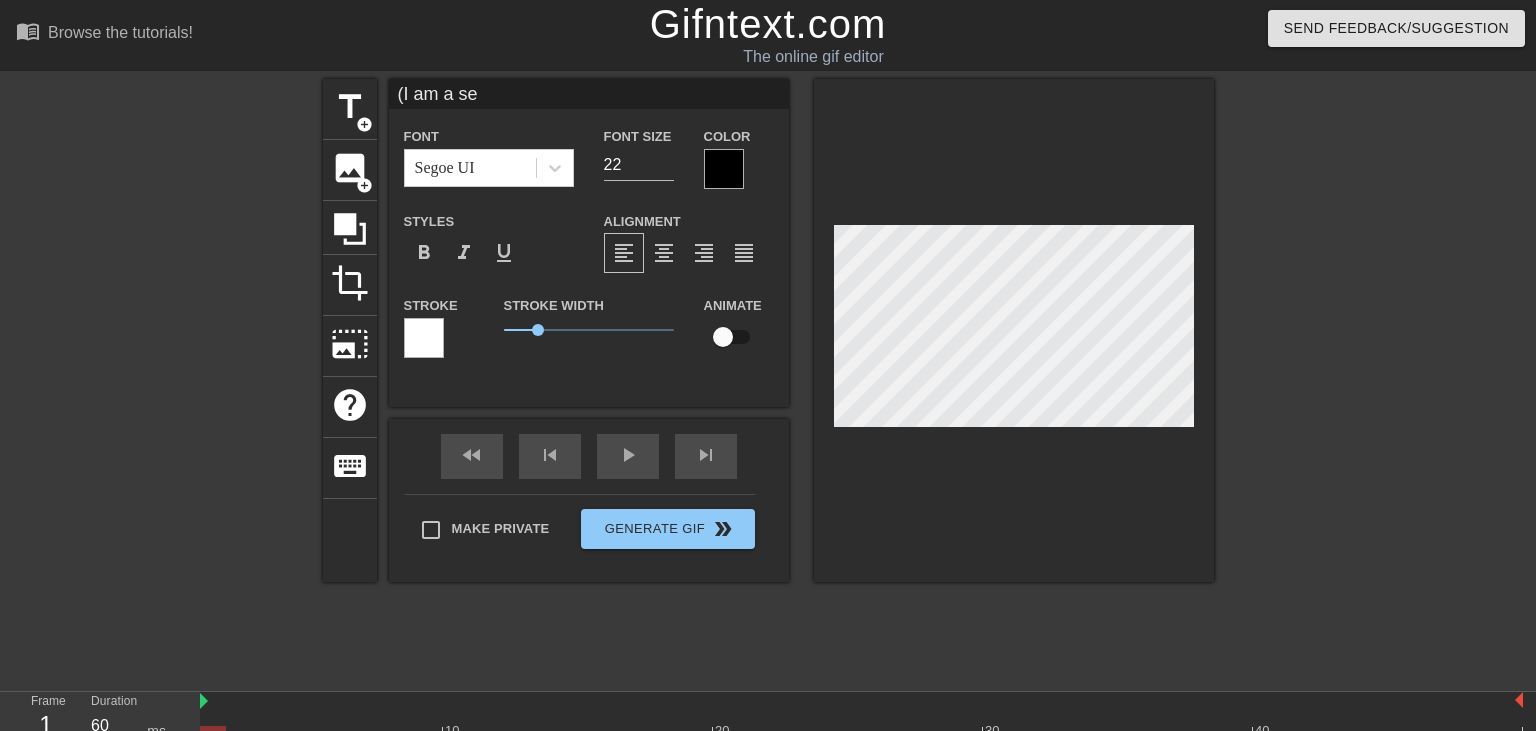 type on "(I am a ser" 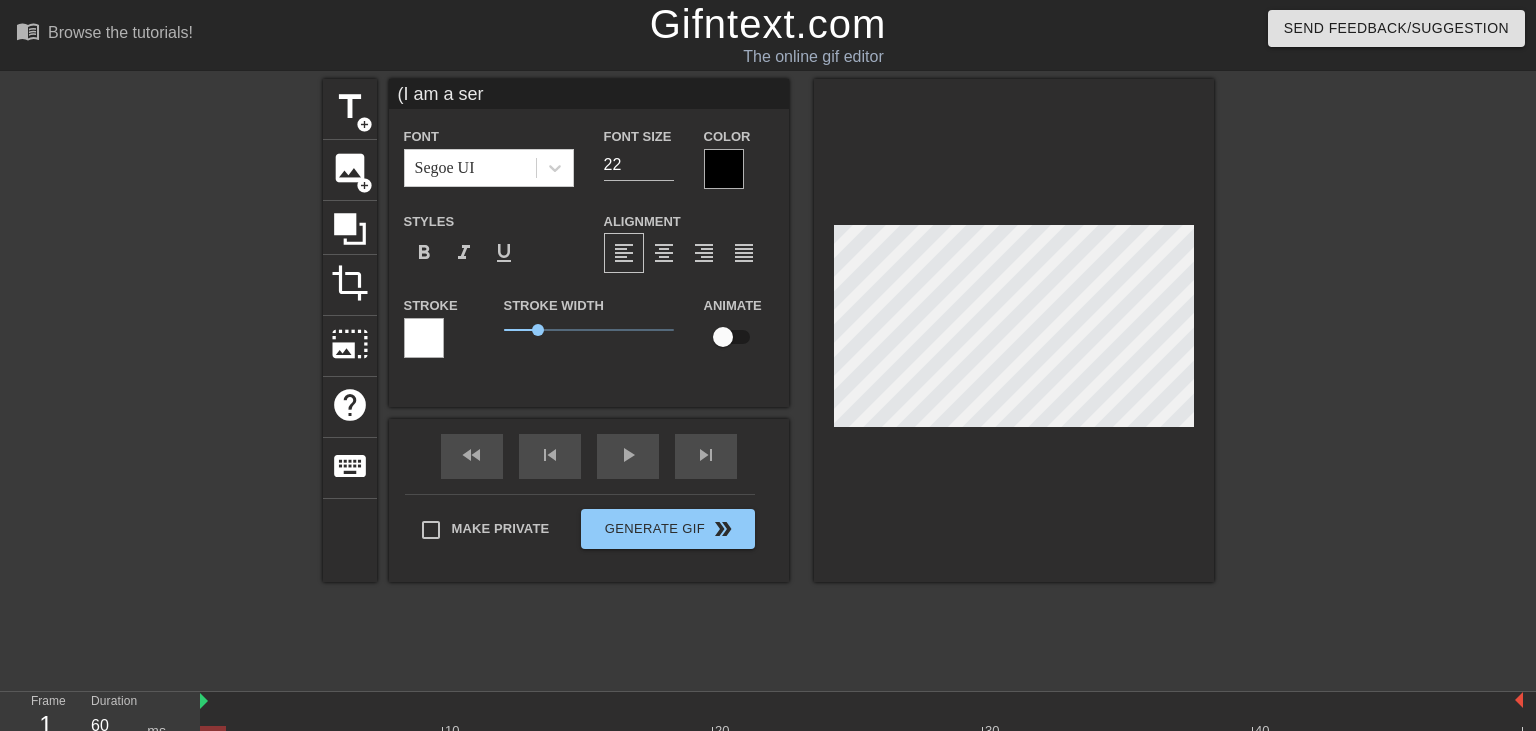 type on "(I am a serv" 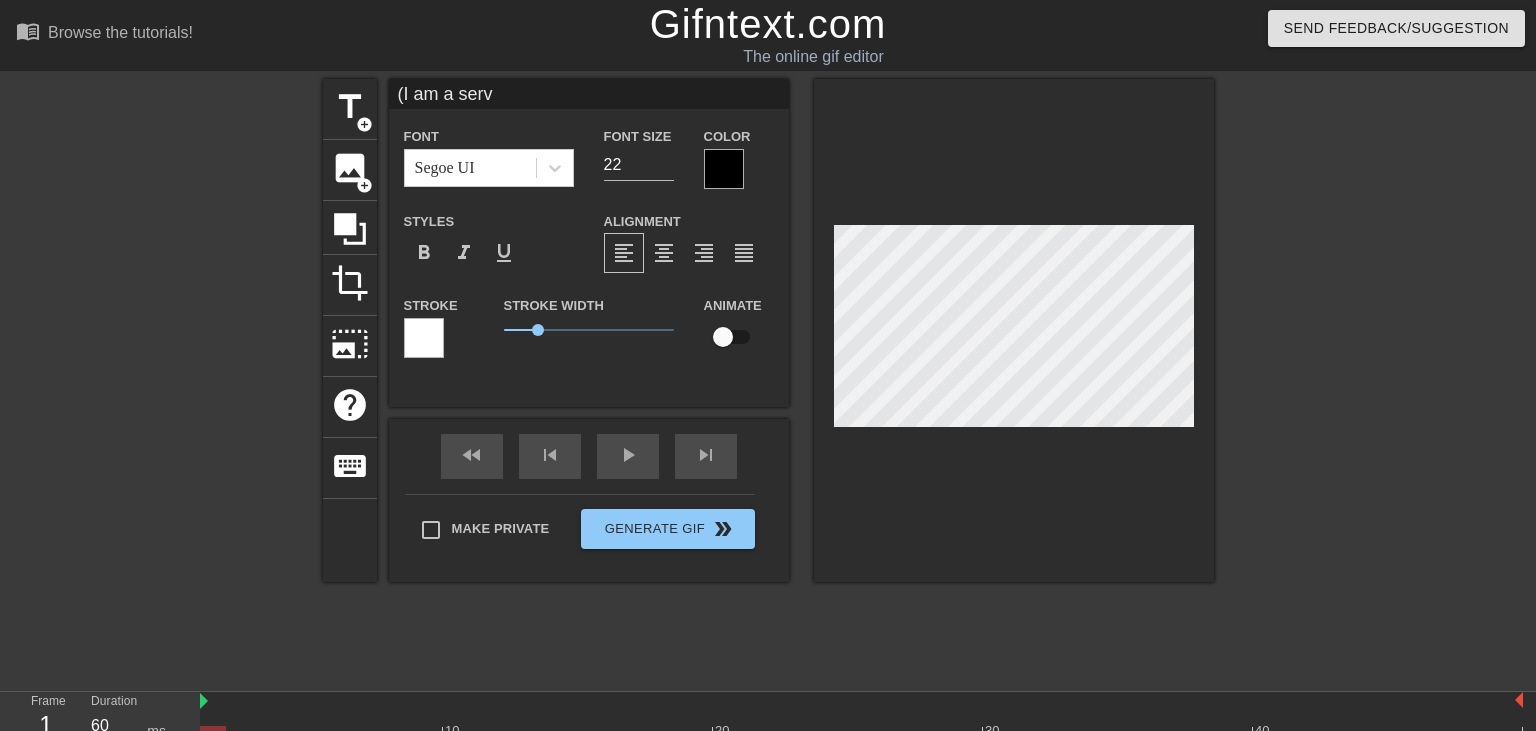 scroll, scrollTop: 0, scrollLeft: 3, axis: horizontal 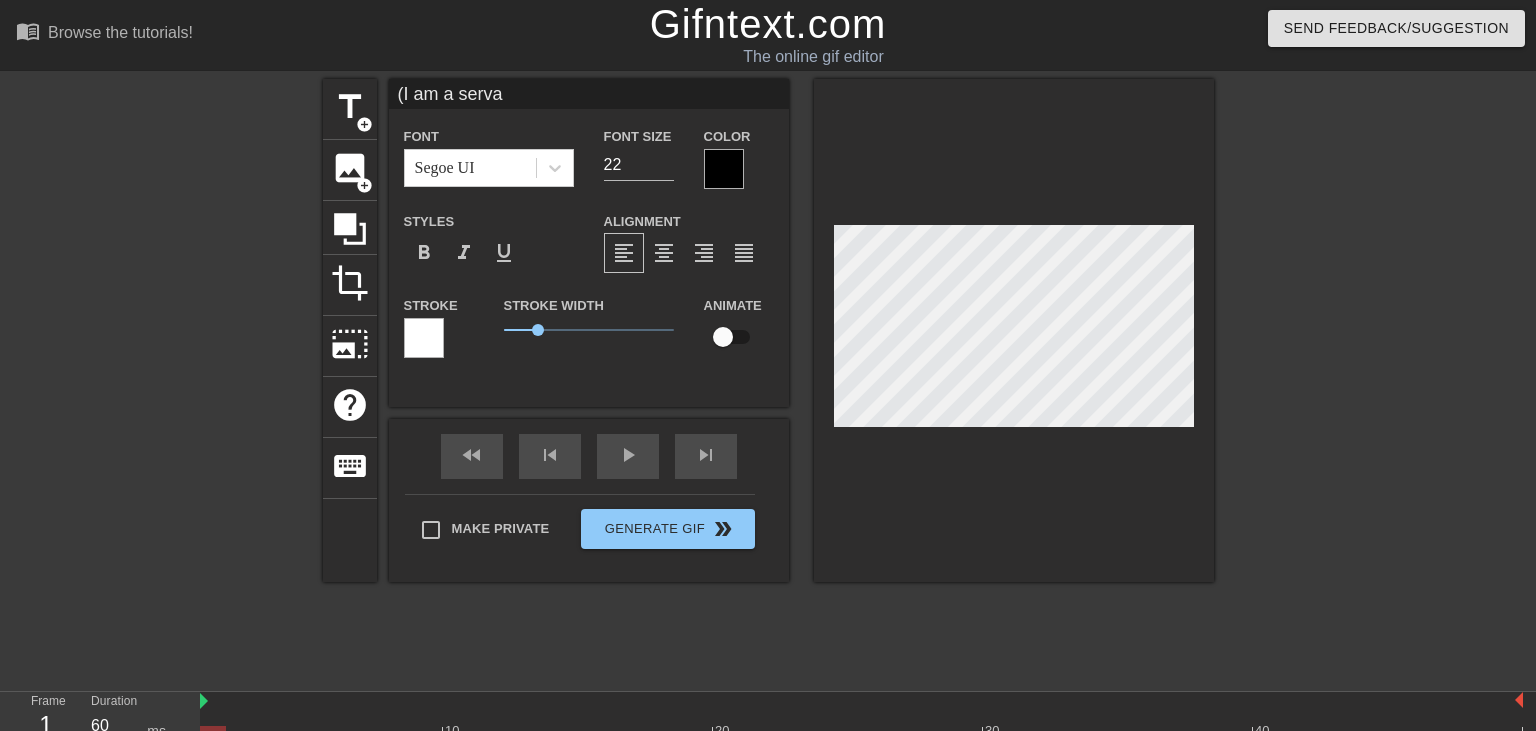 type on "(I am a serv" 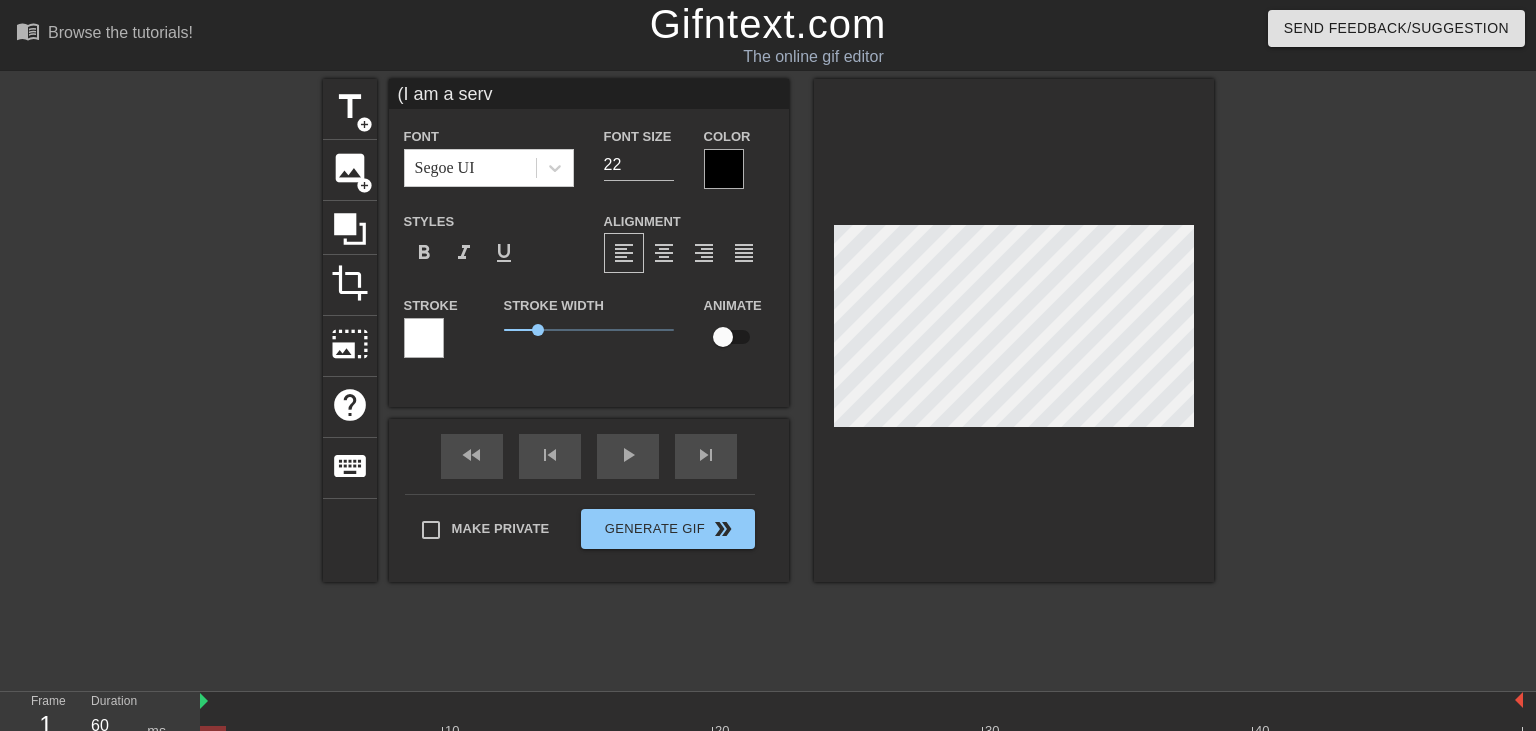 type on "(I am a serv" 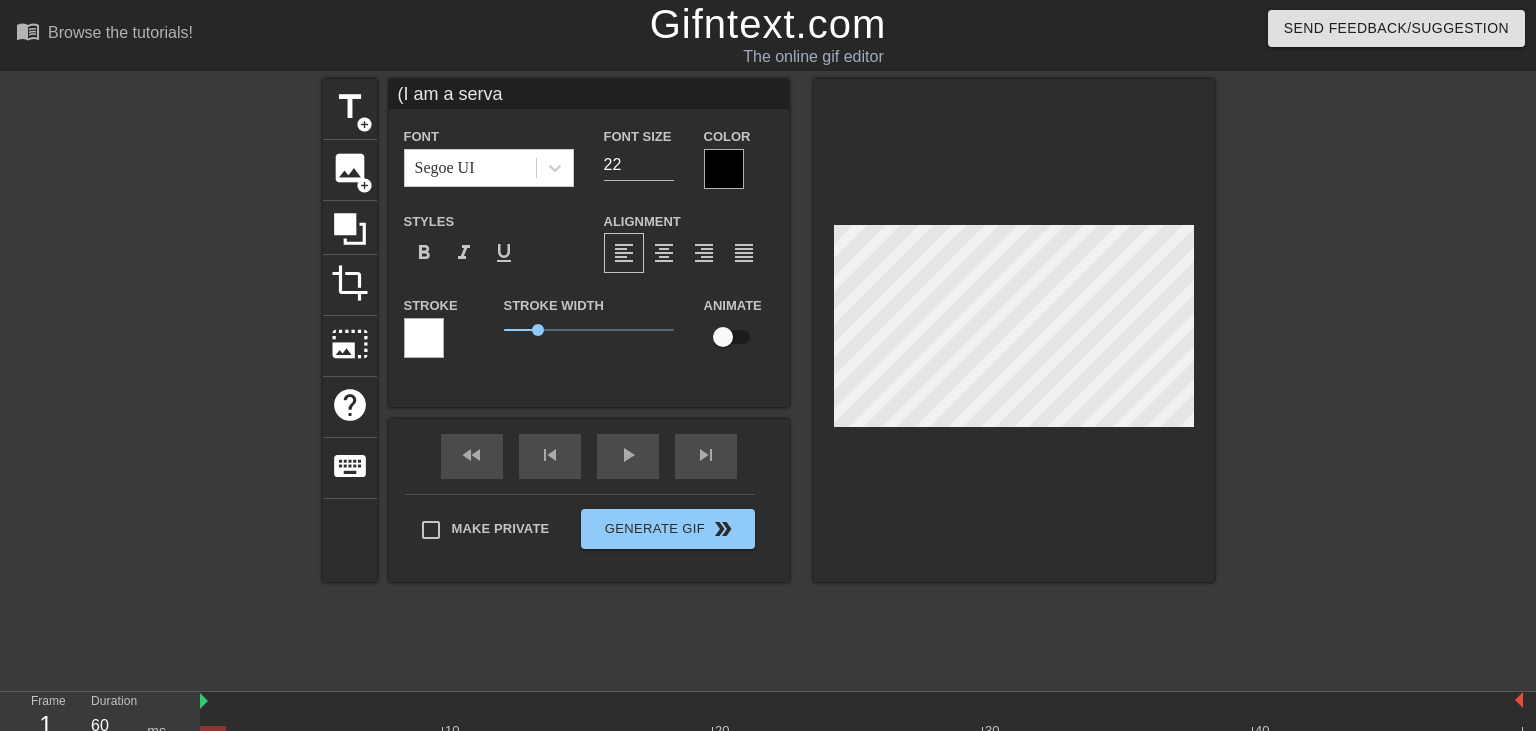 type on "(I am a servan" 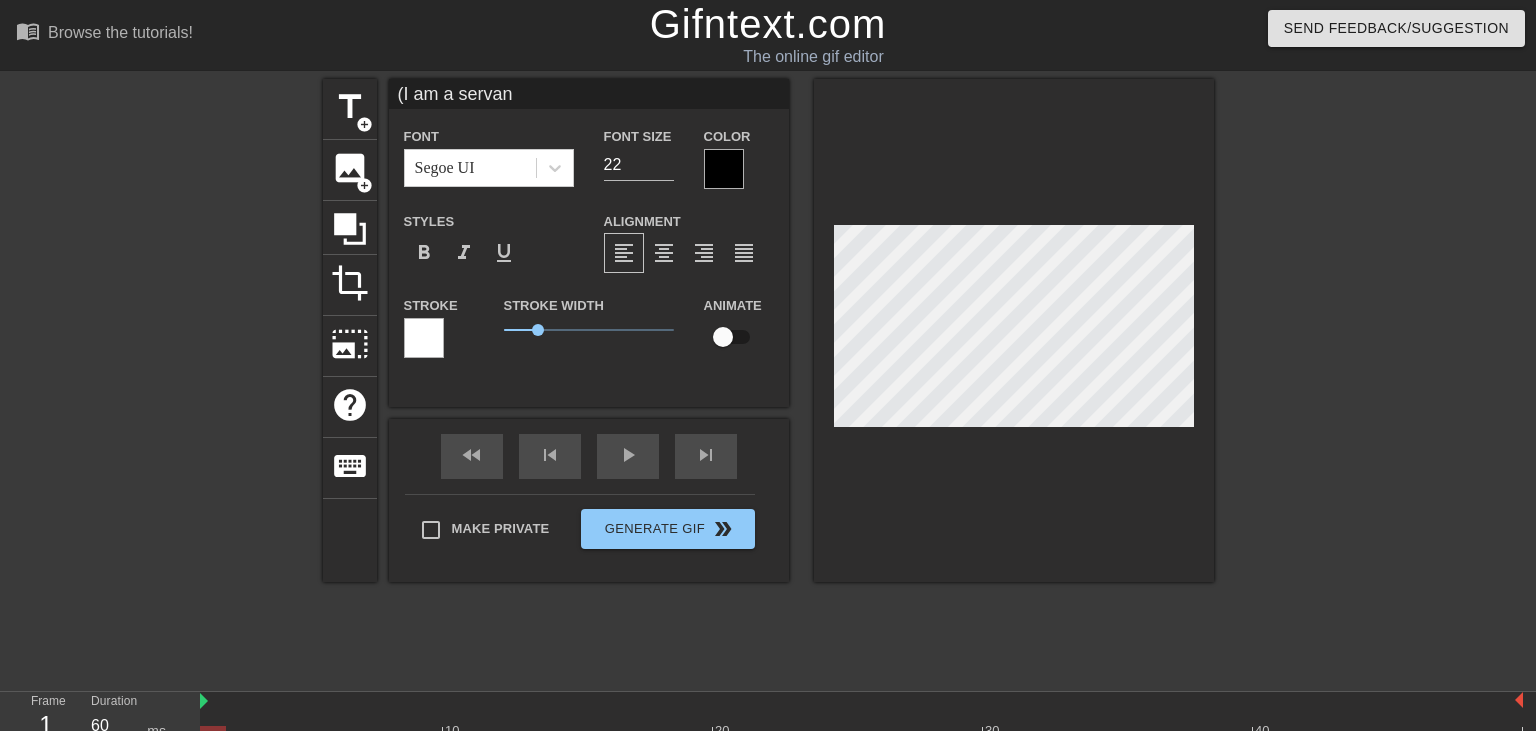 type on "(I am a servant" 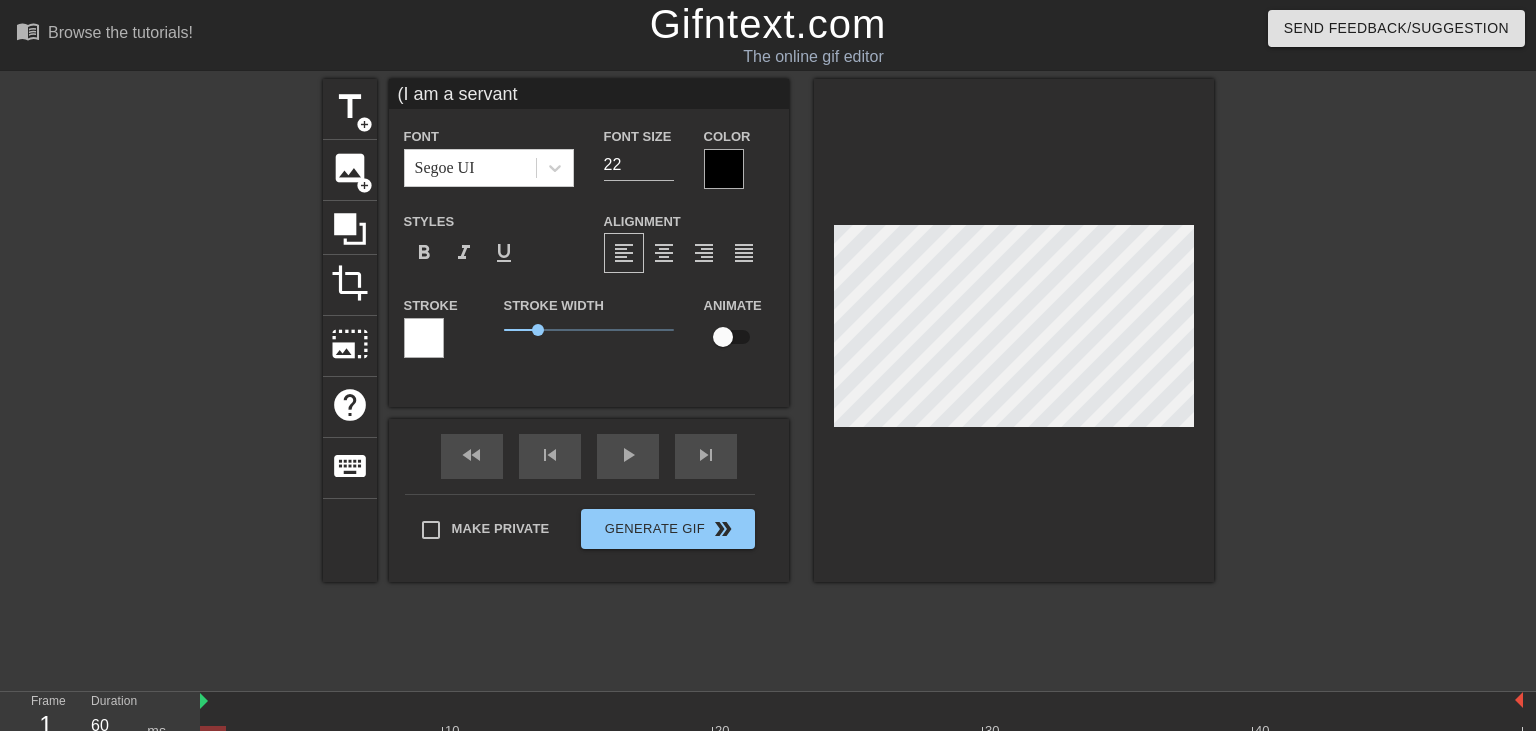 type on "(I am a servant" 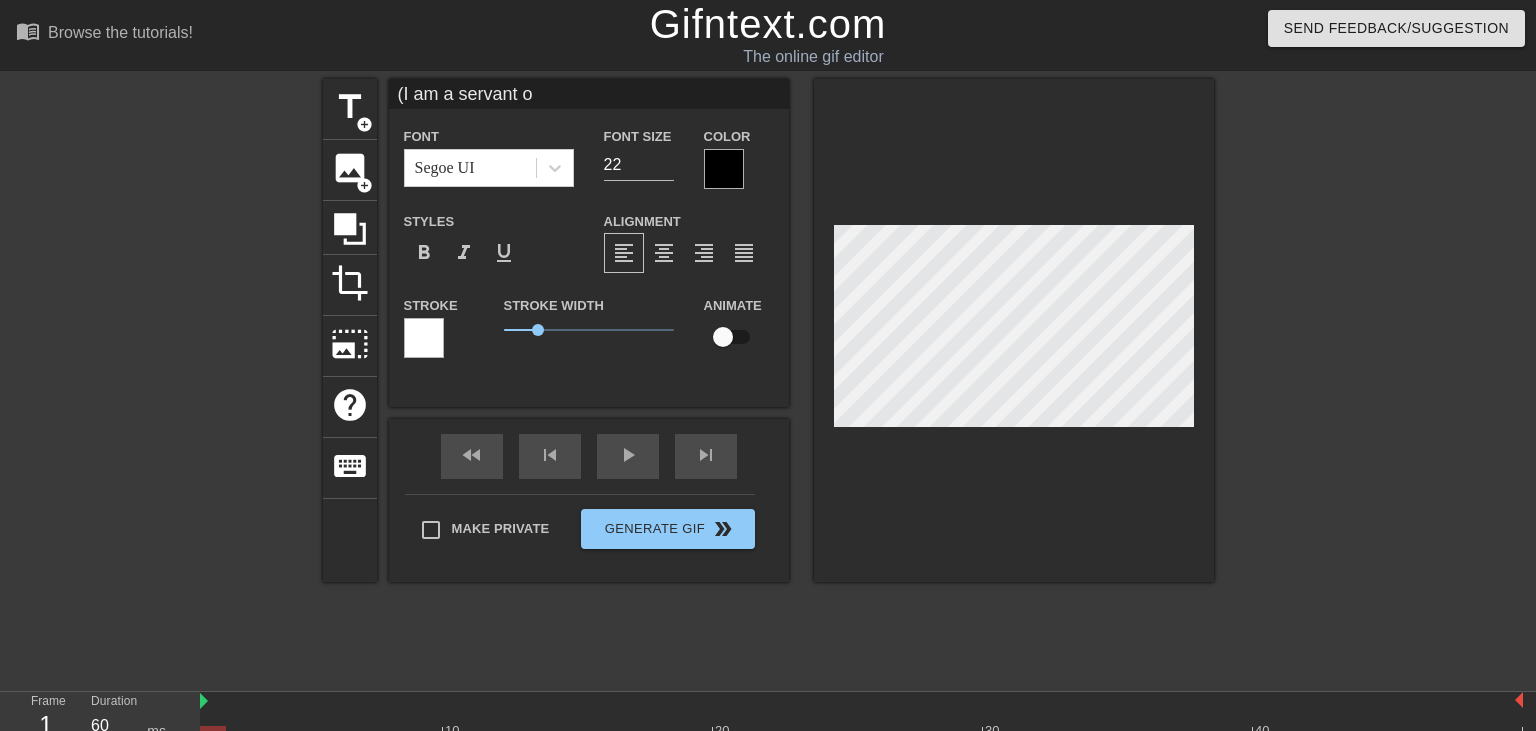 type on "(I am a servant of" 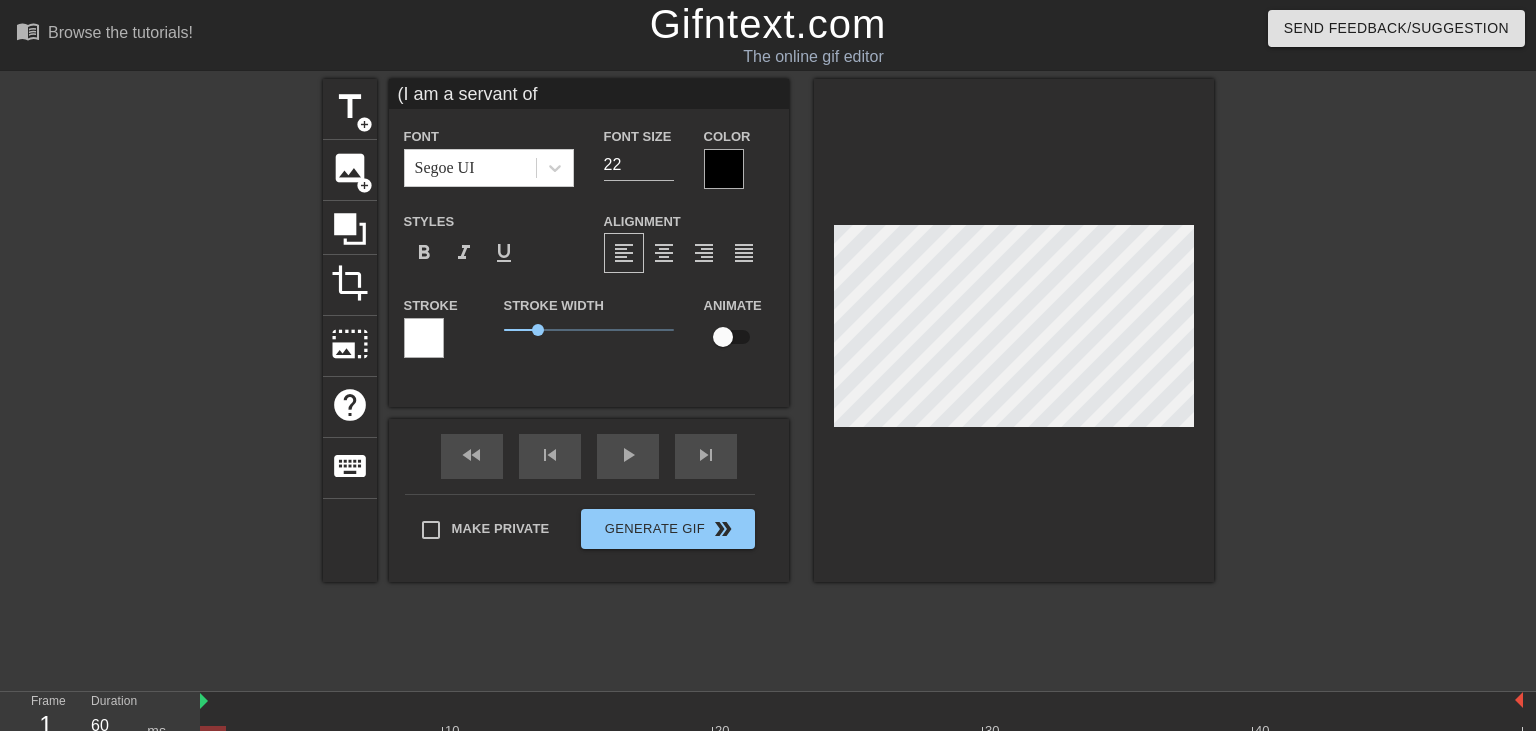 type on "(I am a servant of" 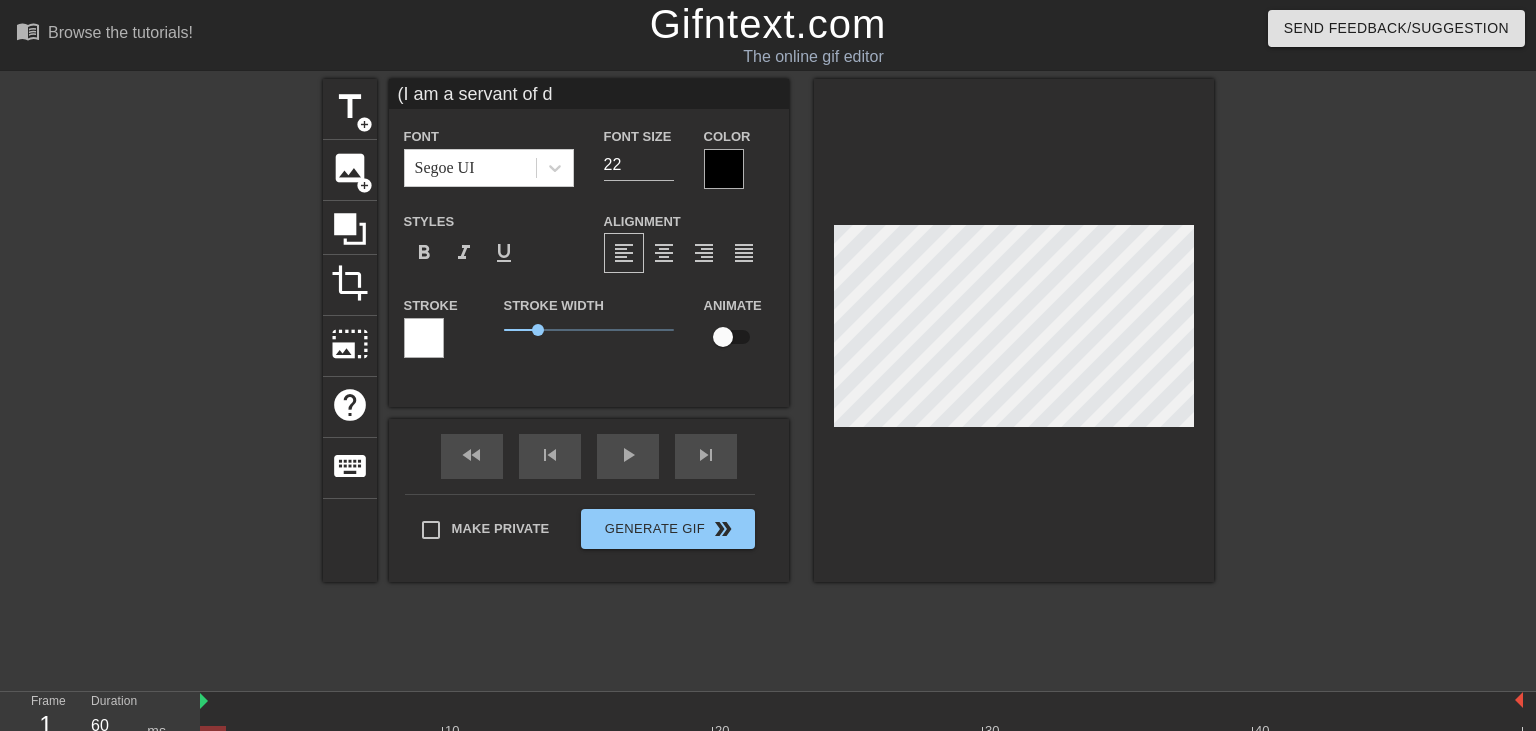 type on "(I am a servant of da" 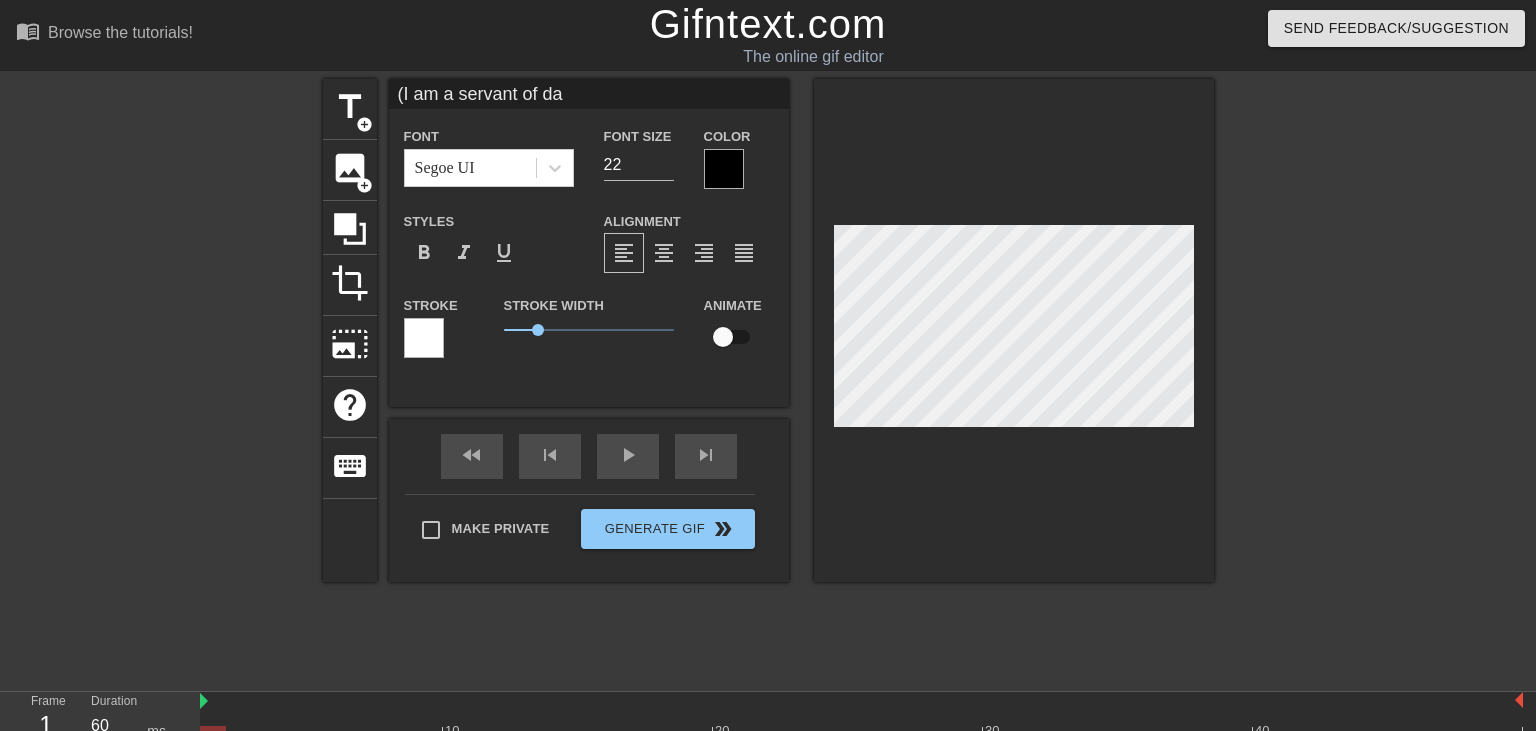 type on "(I am a servant of dar" 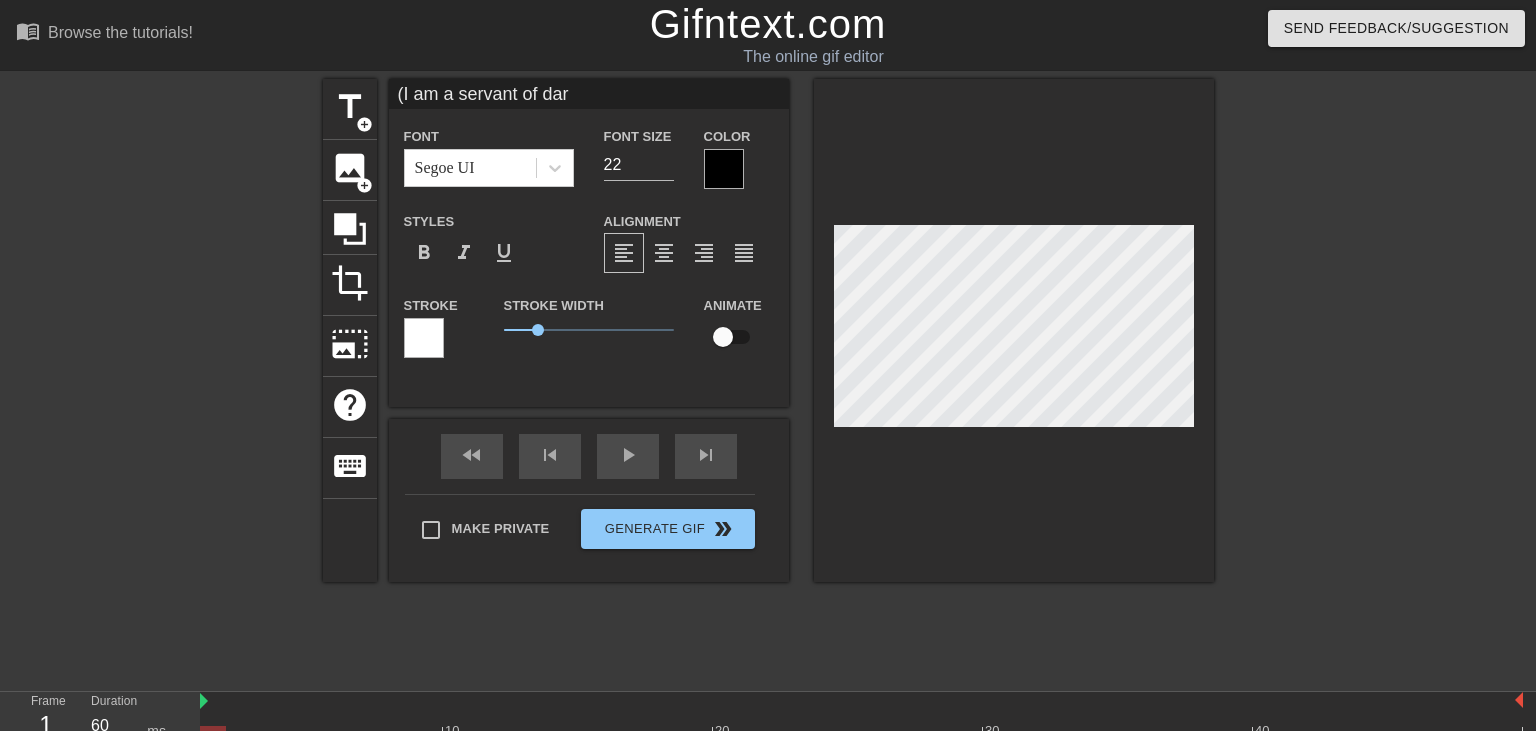type on "(I am a servant of darn" 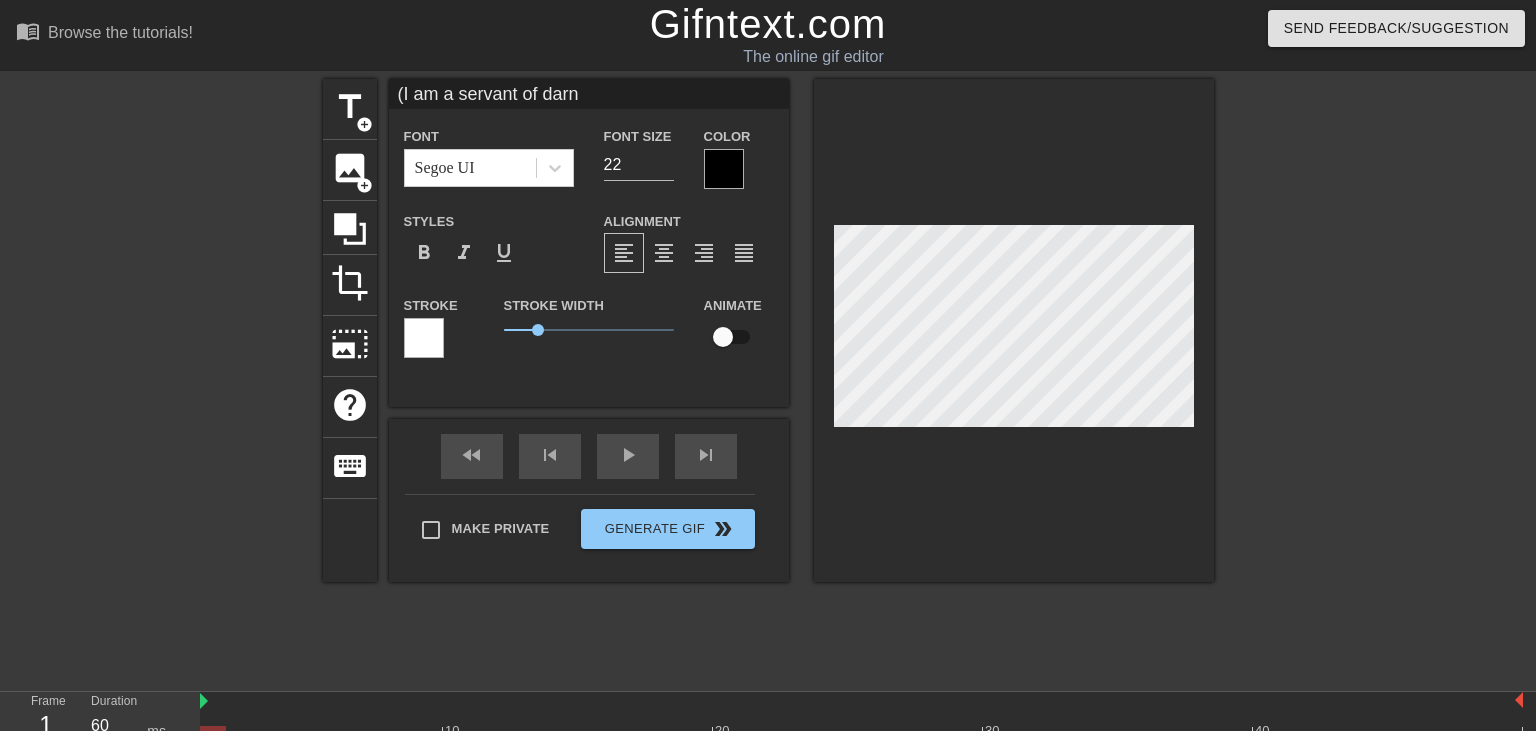type on "(I am a servant of dar" 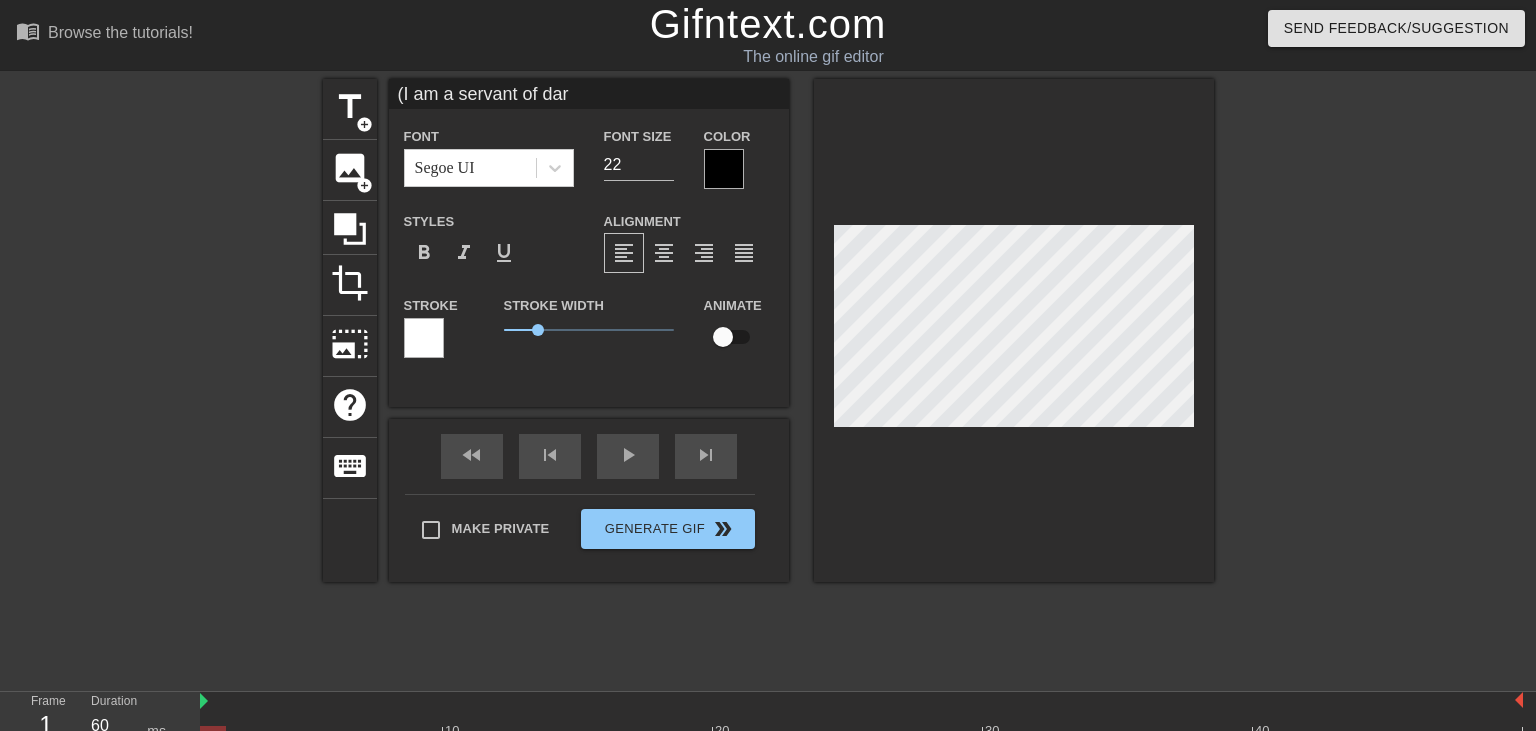 type on "(I am a servant of dark" 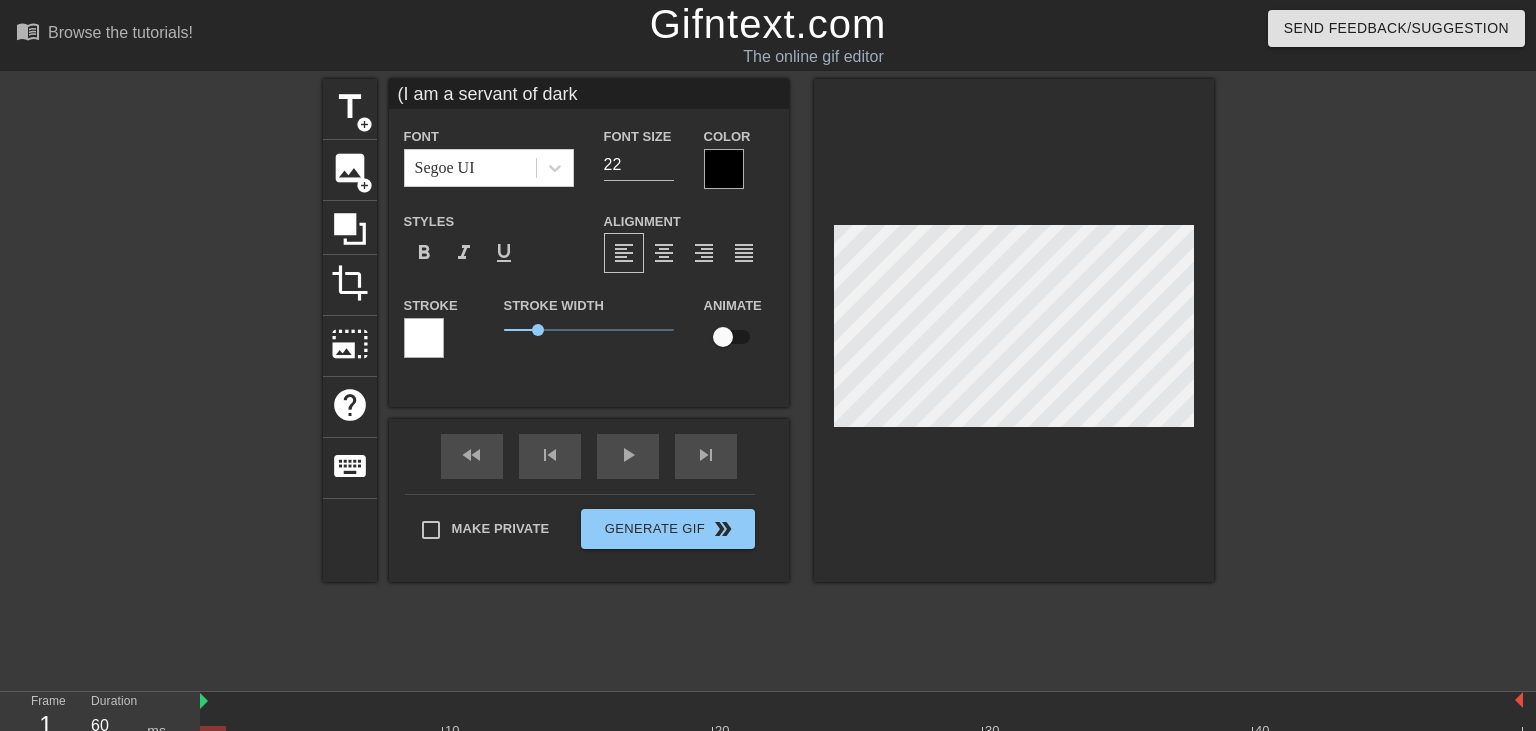 type on "(I am a servant of darkn" 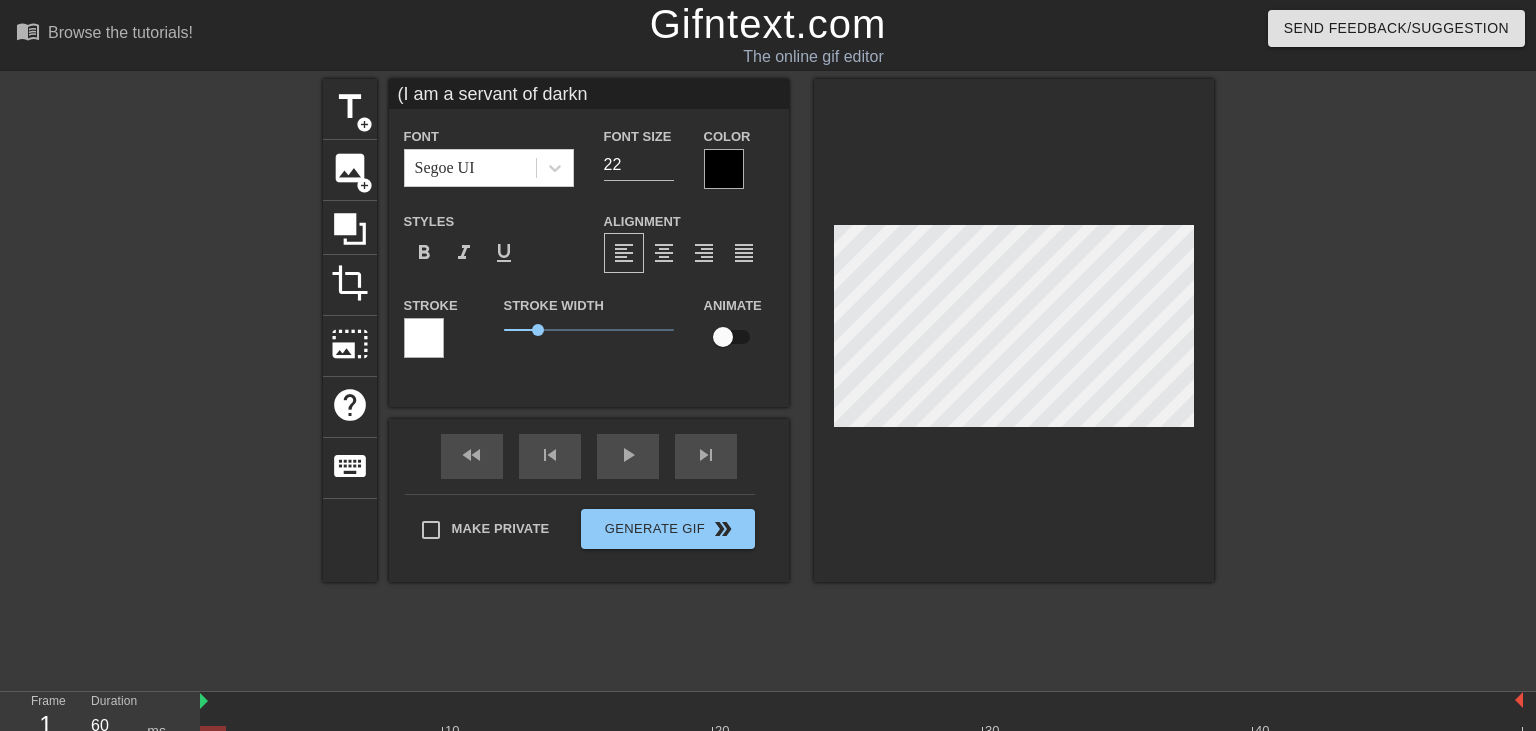type on "(I am a servant of darkne" 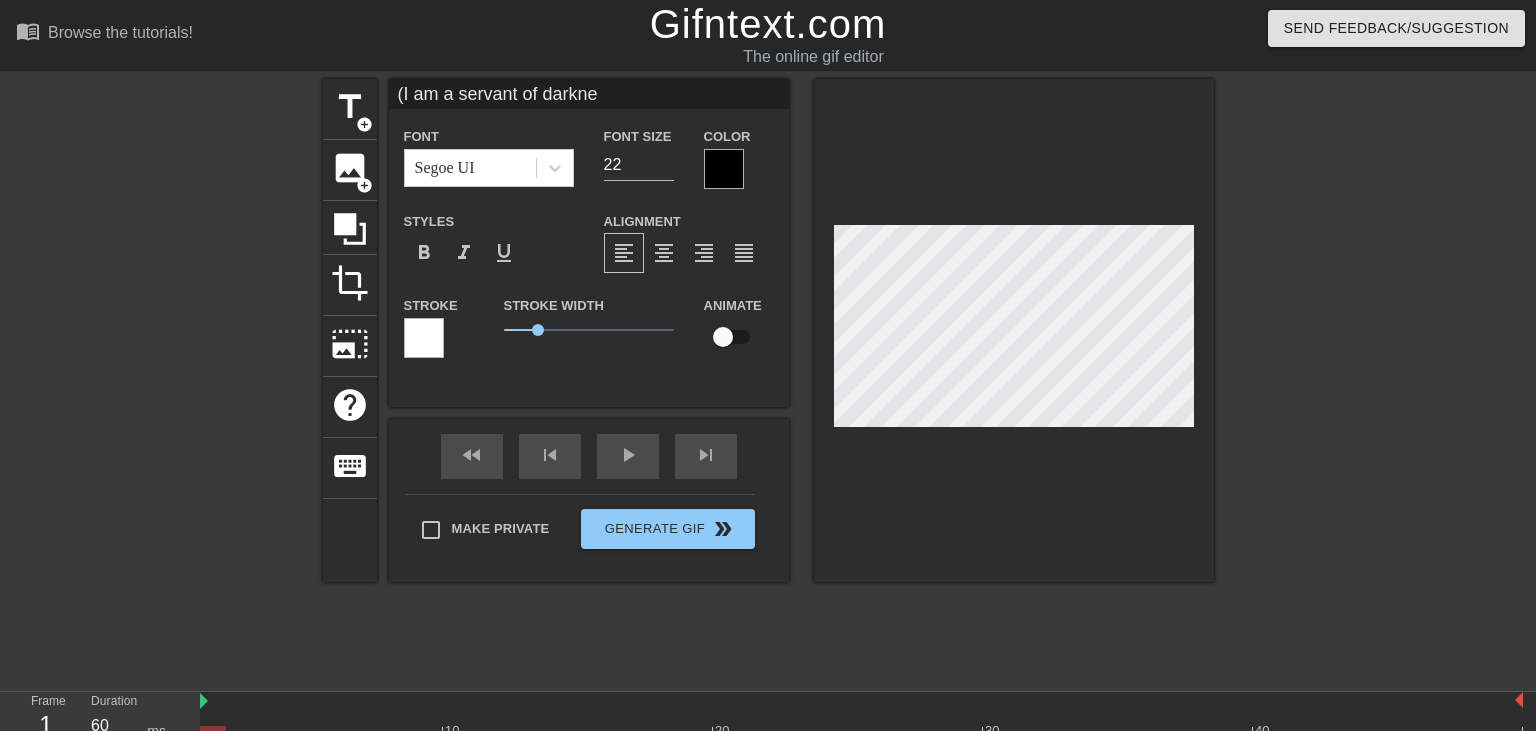 type on "(I am a servant of darknes" 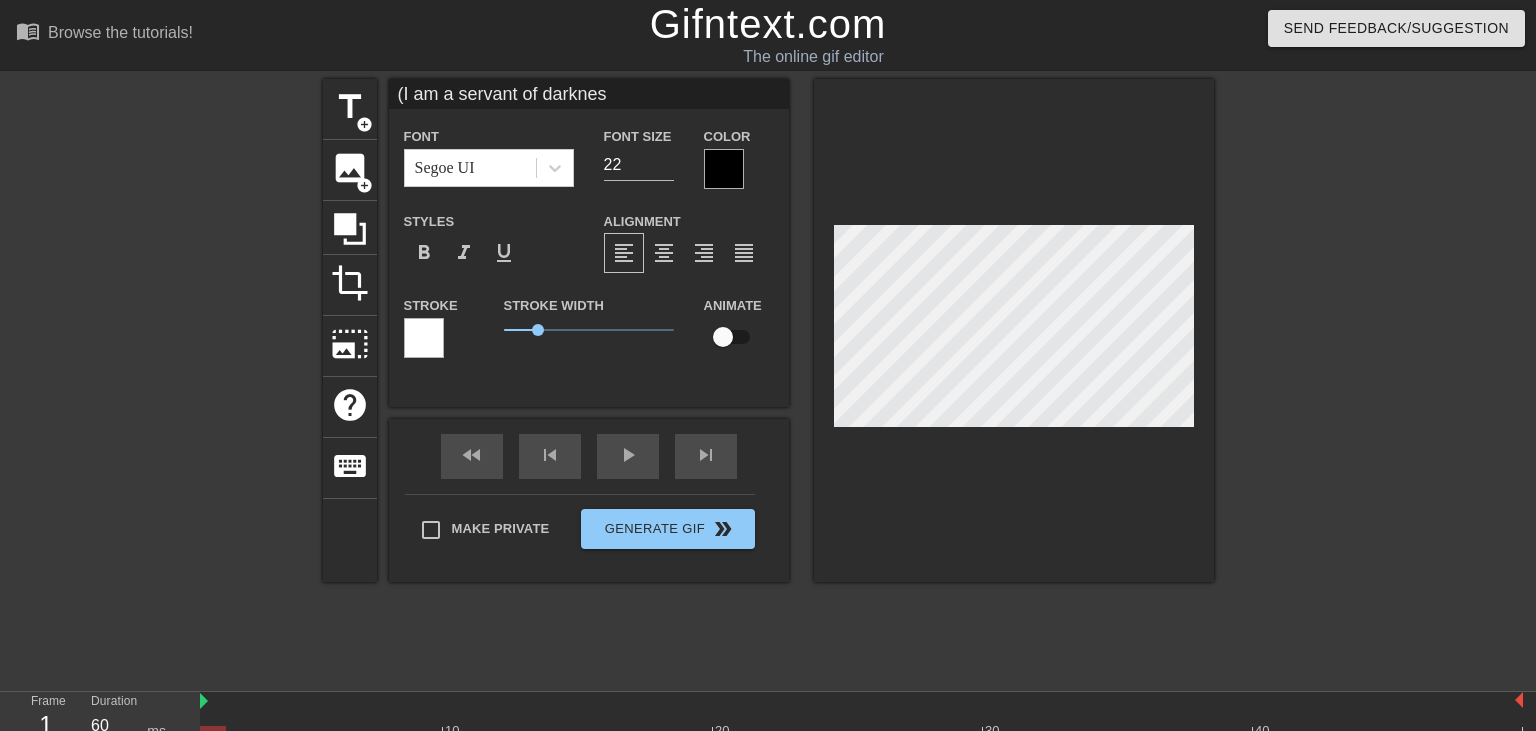 scroll, scrollTop: 0, scrollLeft: 9, axis: horizontal 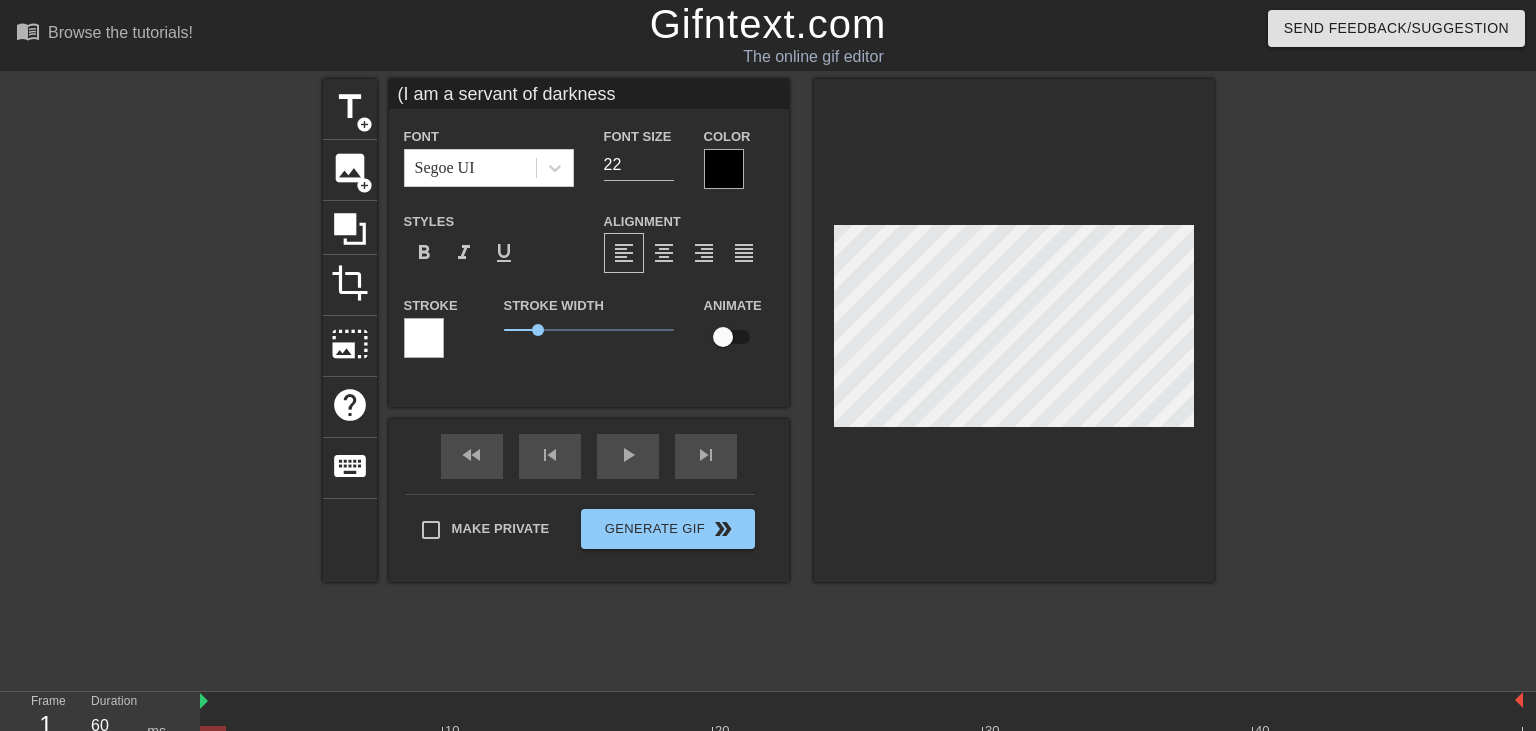 type on "(I am a servant of darkness)" 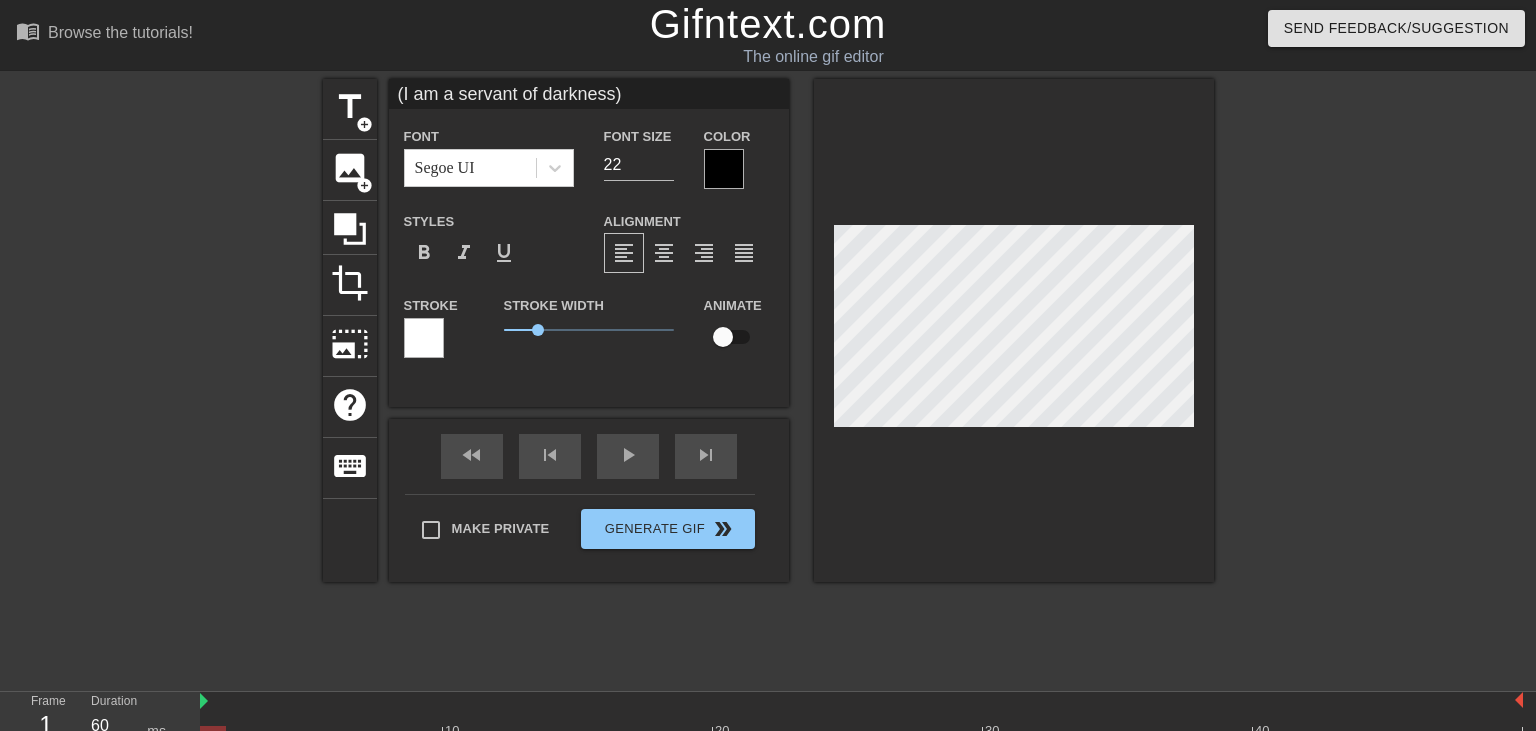type on "(I am a servant of darkness)" 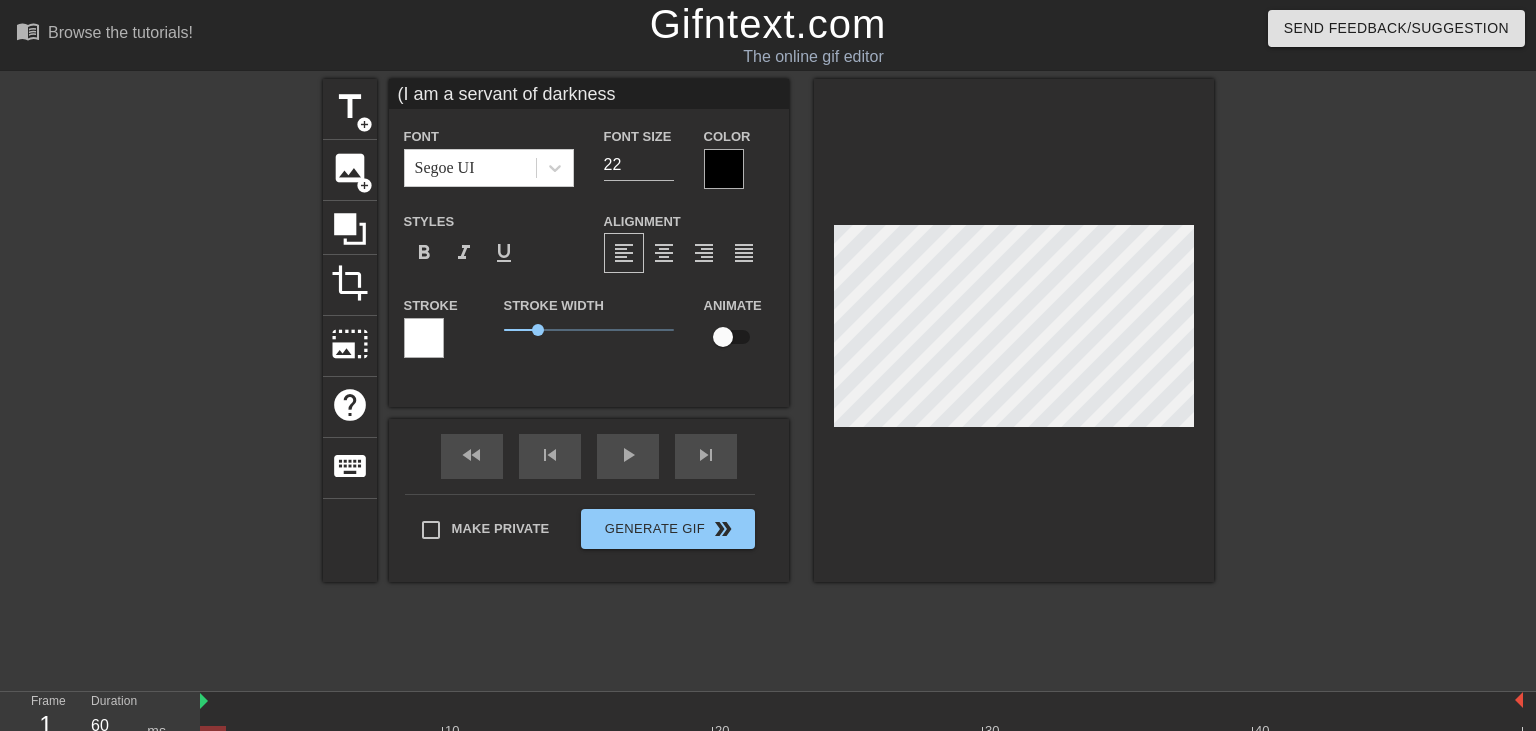 type on "(I am a servant of darknes" 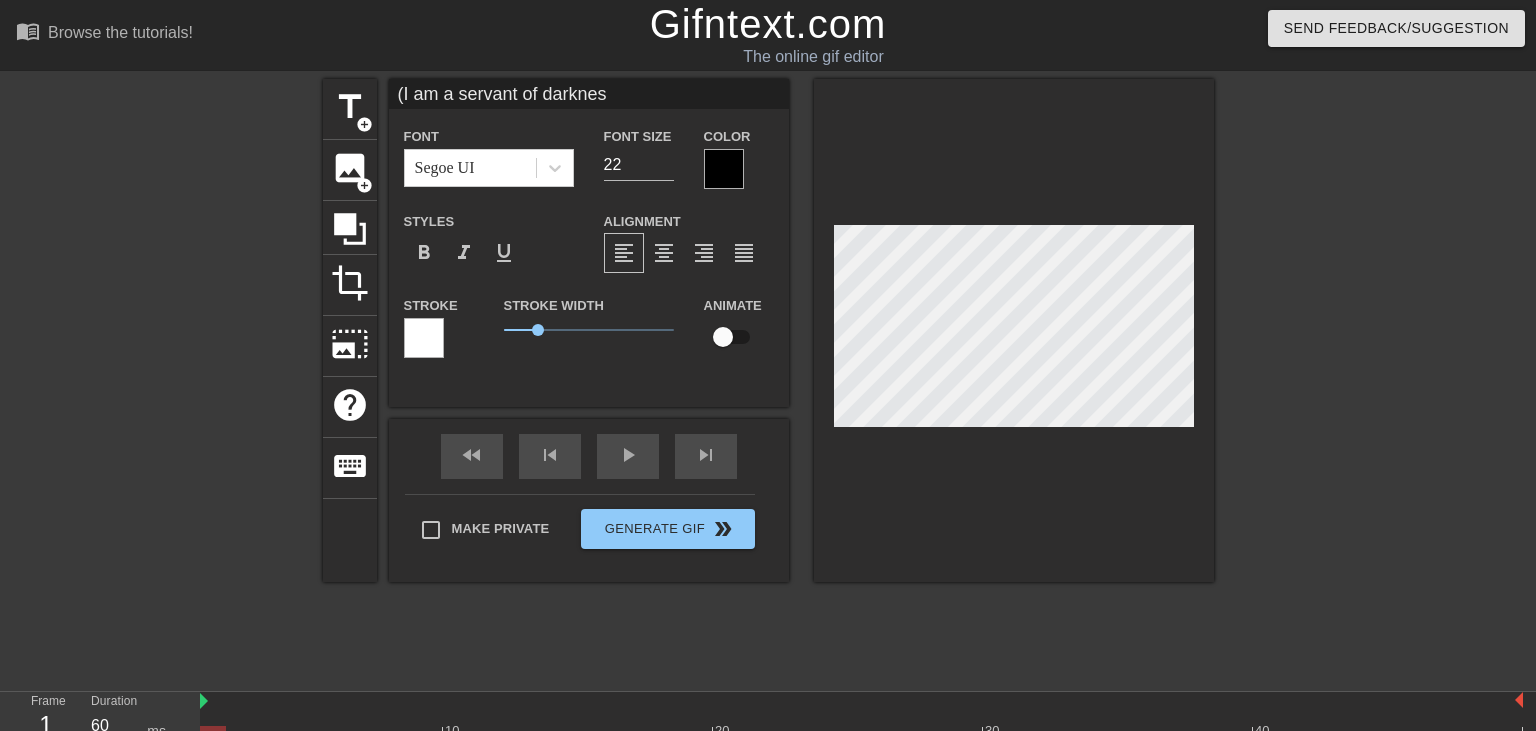 type on "(I am a servant of darkne" 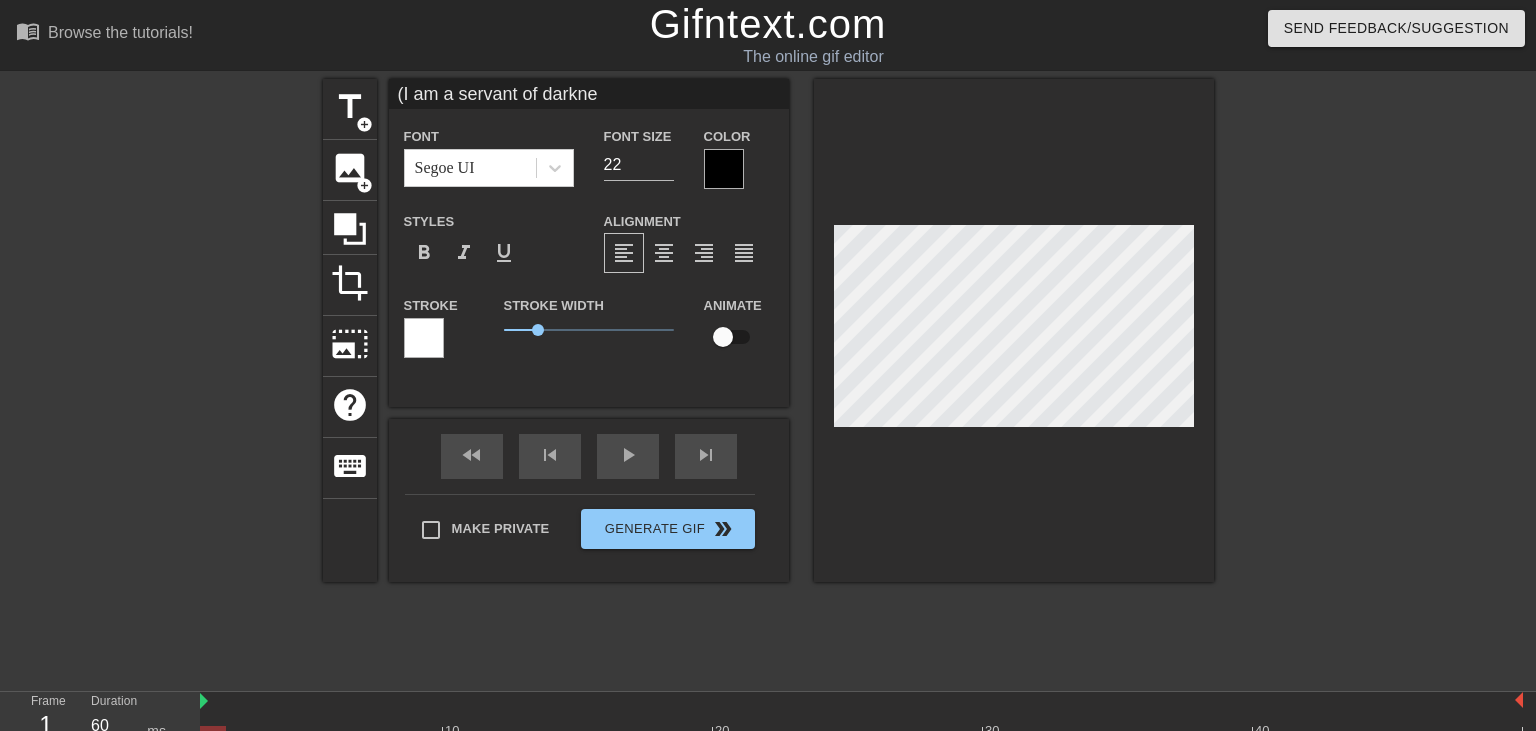 type on "(I am a servant of darkn" 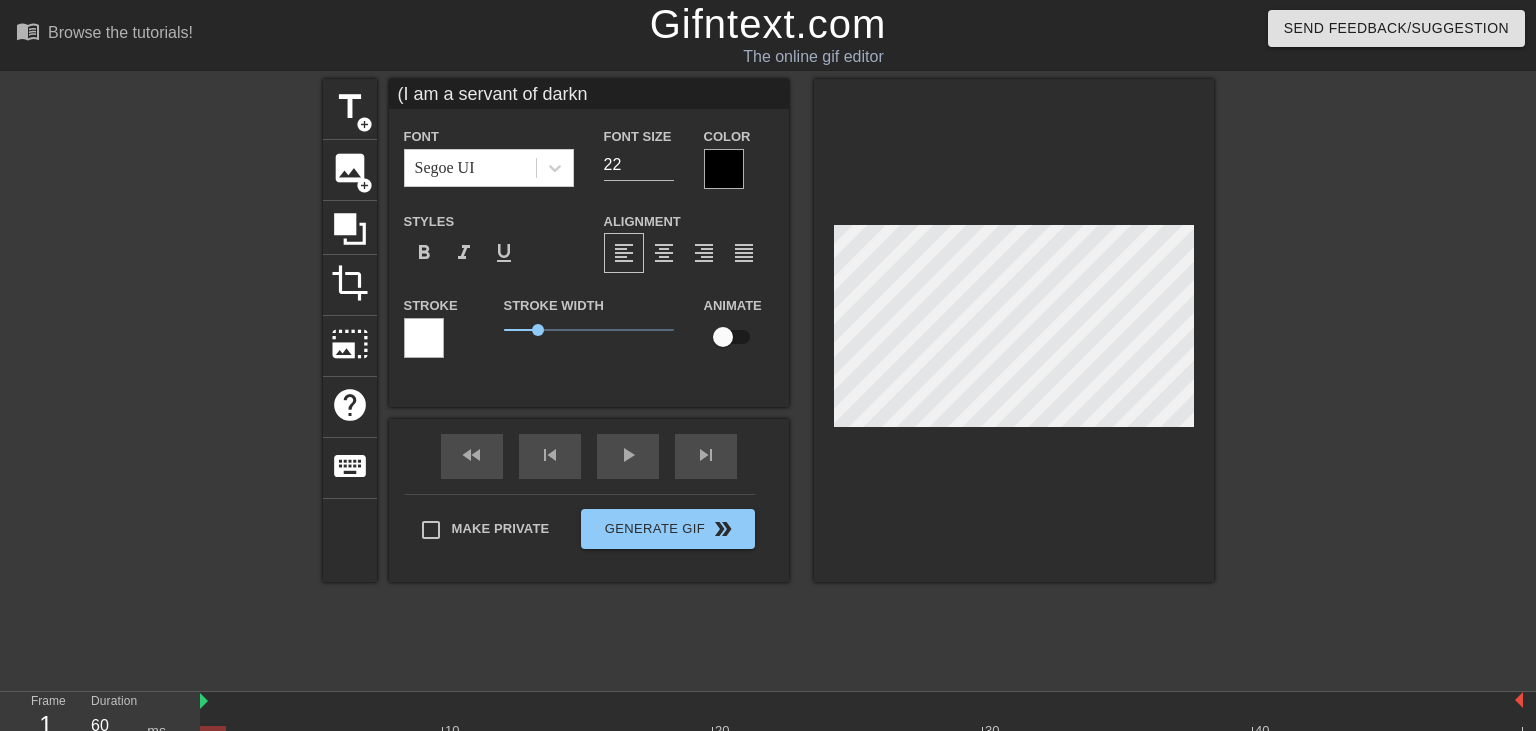 type on "(I am a servant of dark" 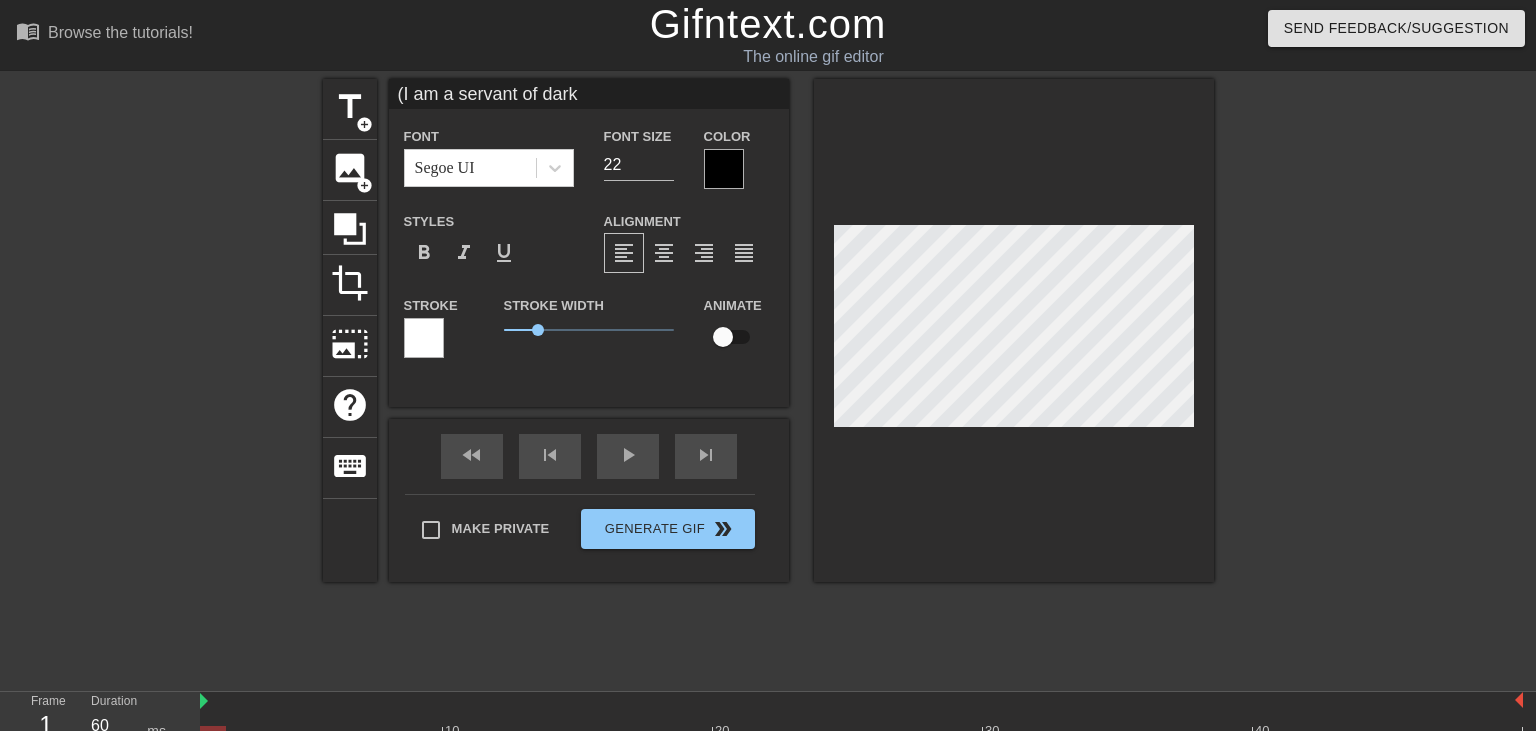 type on "(I am a servant of dar" 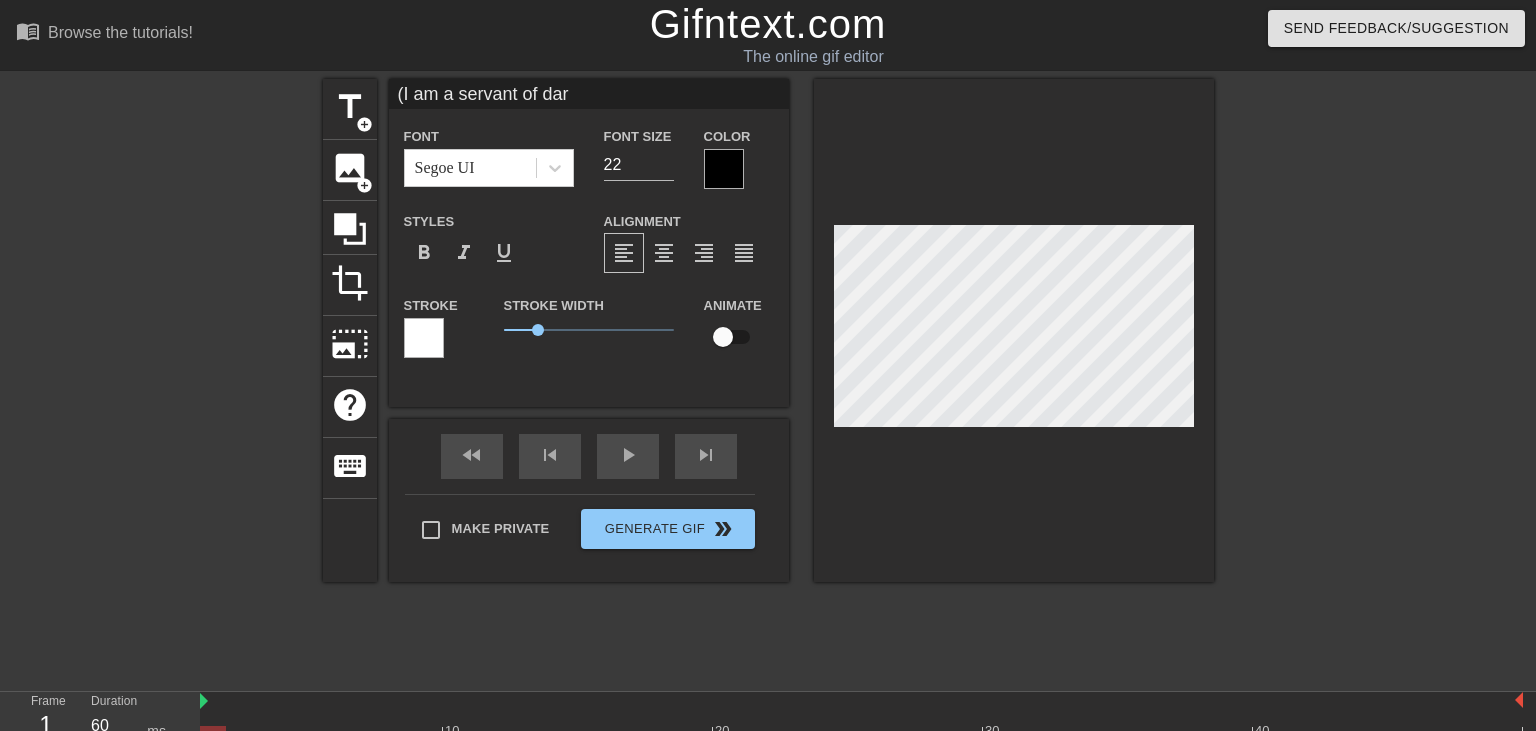 type on "(I am a servant of da" 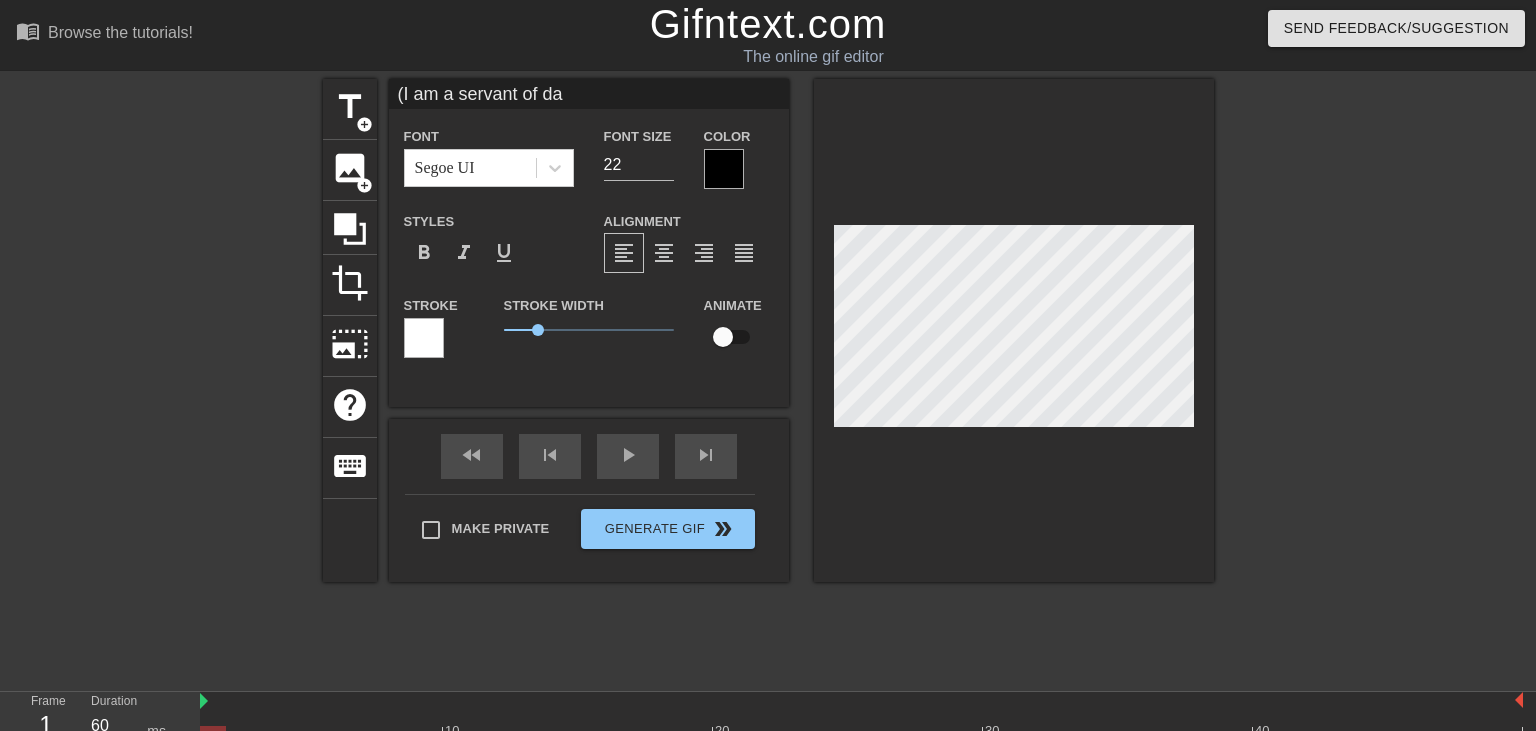 type on "(I am a servant of d" 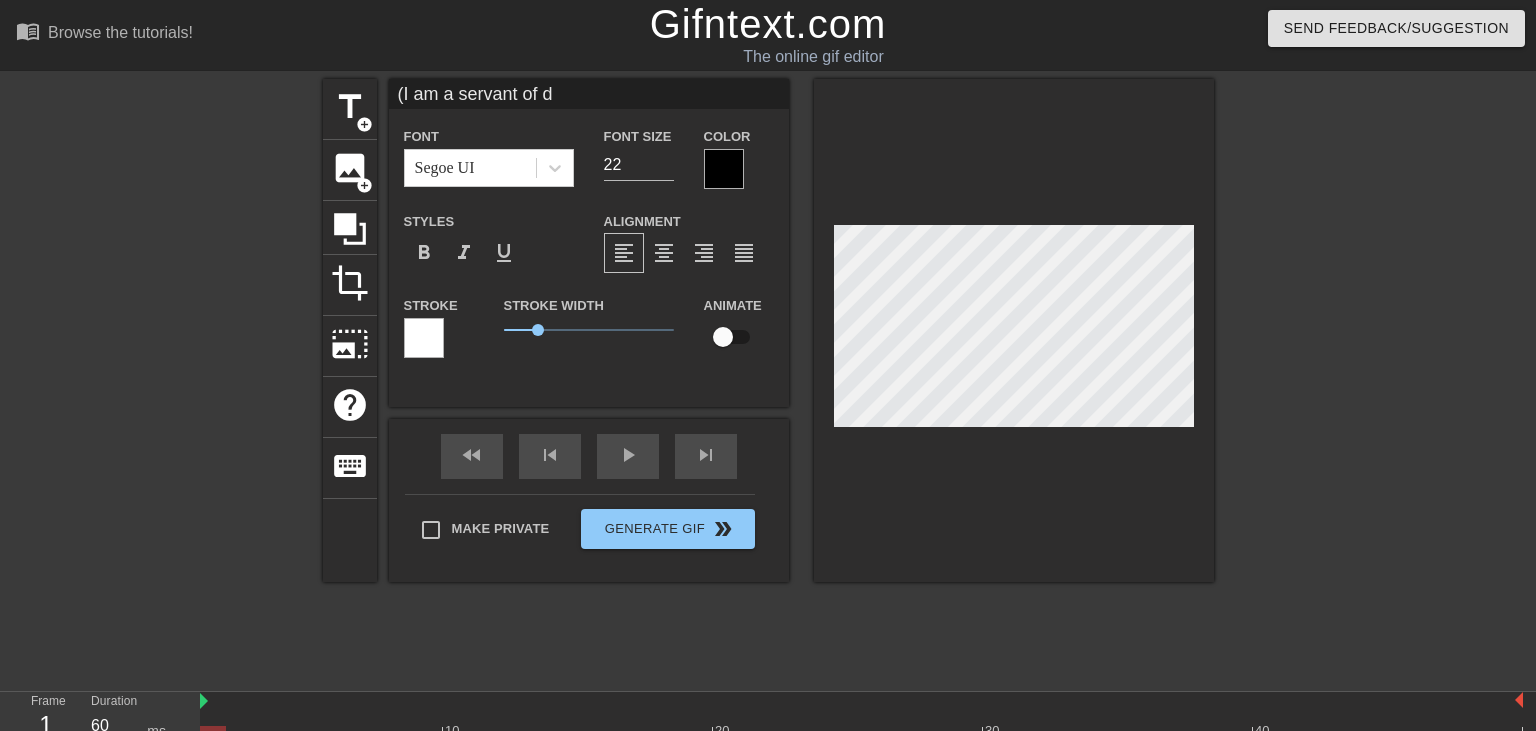 type on "(I am a servant of" 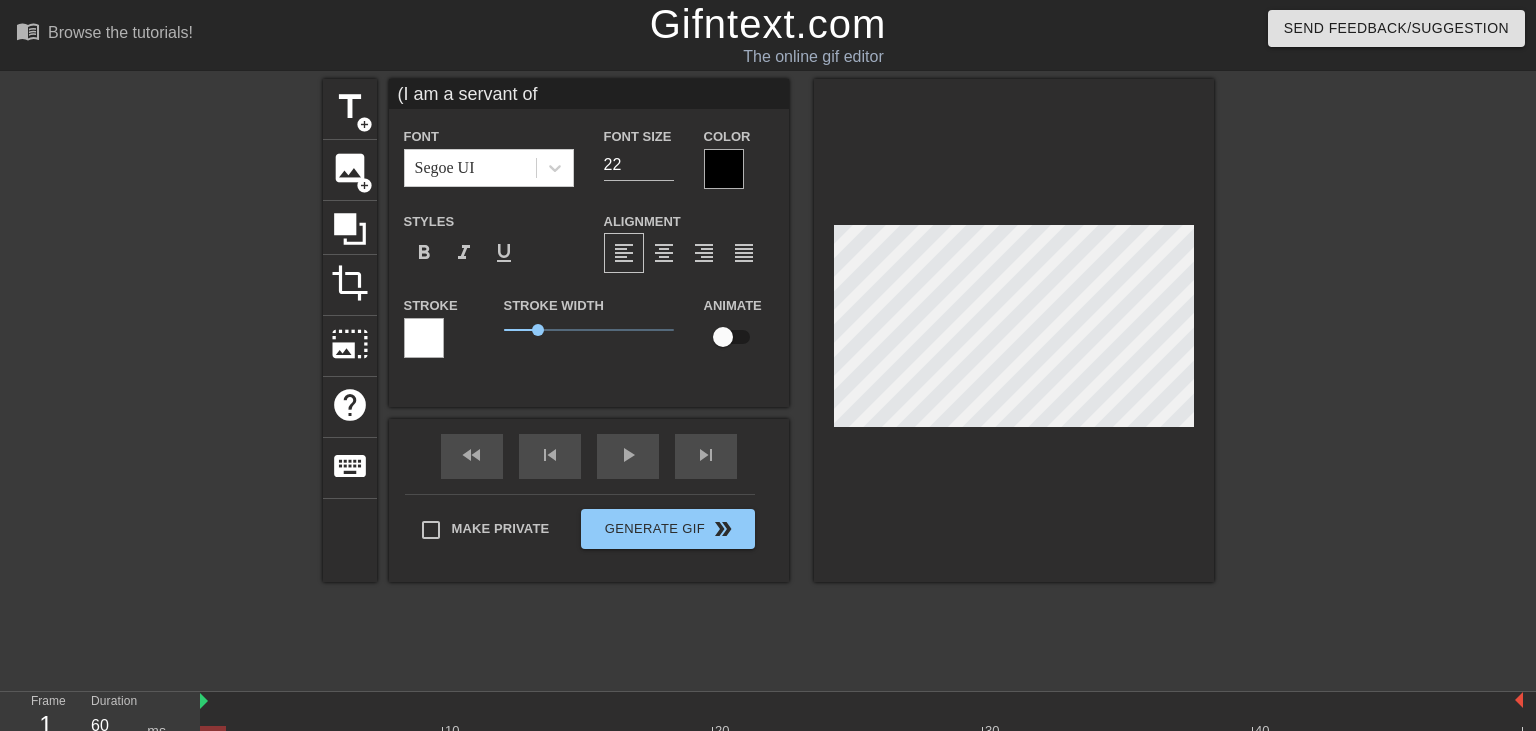 type on "(I am a servant of" 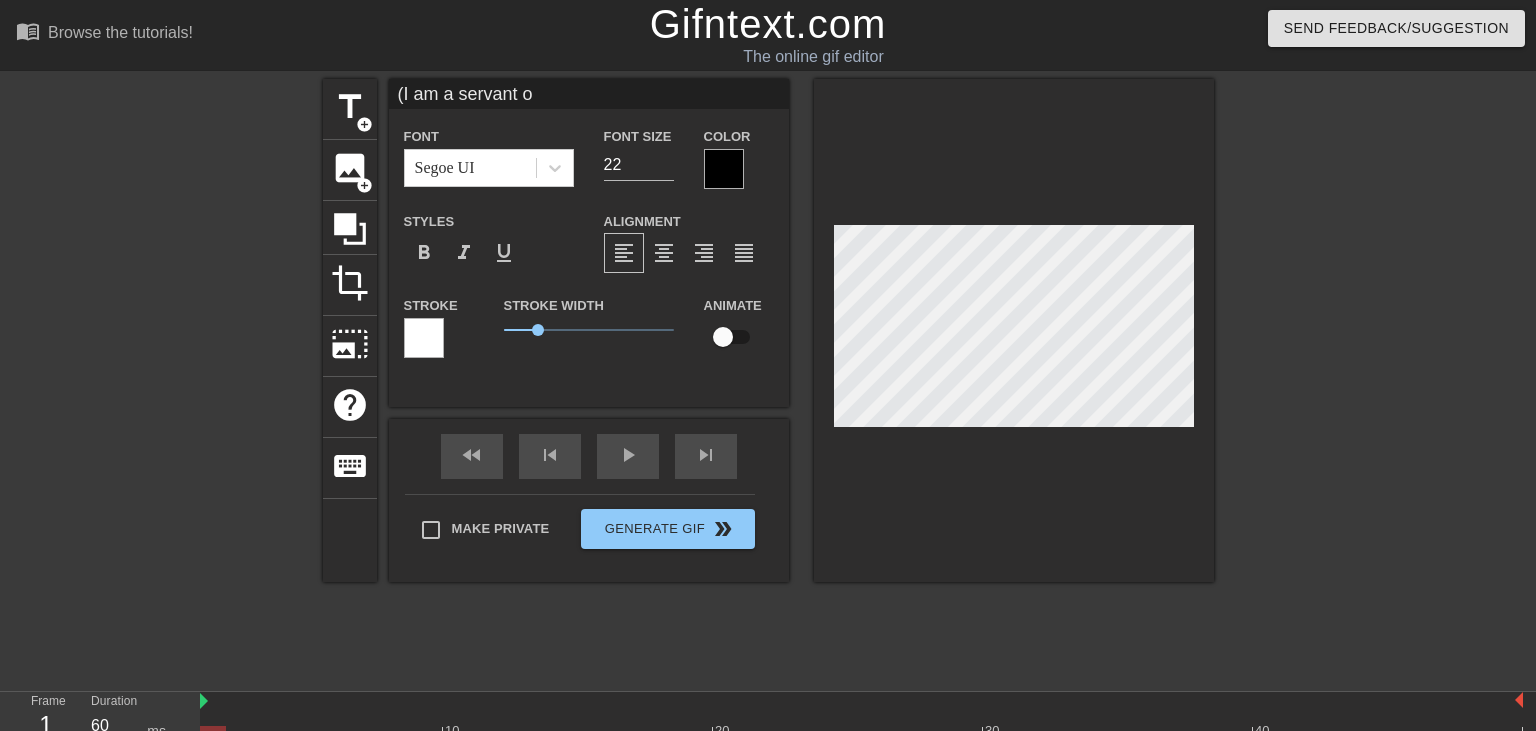 type on "(I am a servant" 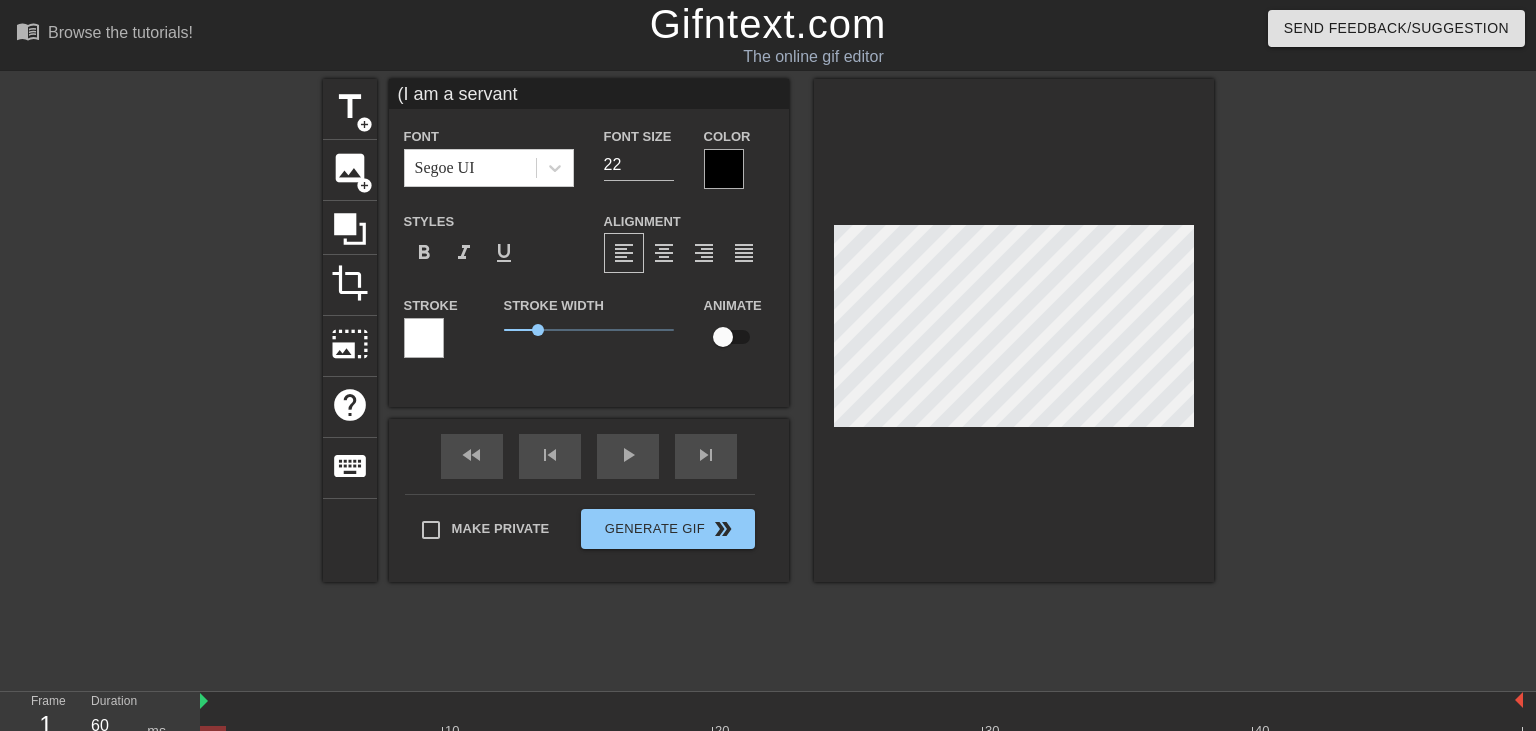 type on "(I am a servant" 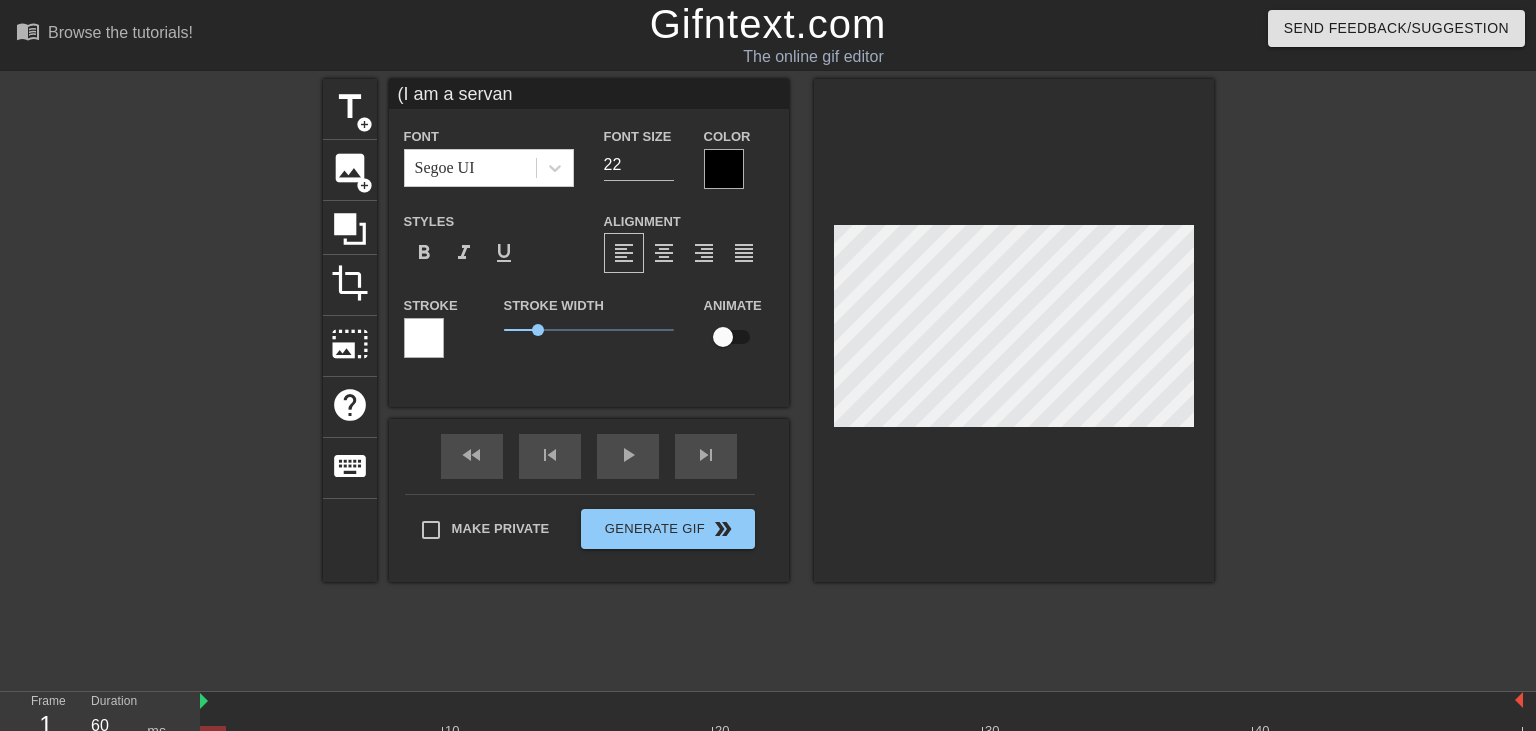 type on "(I am a serva" 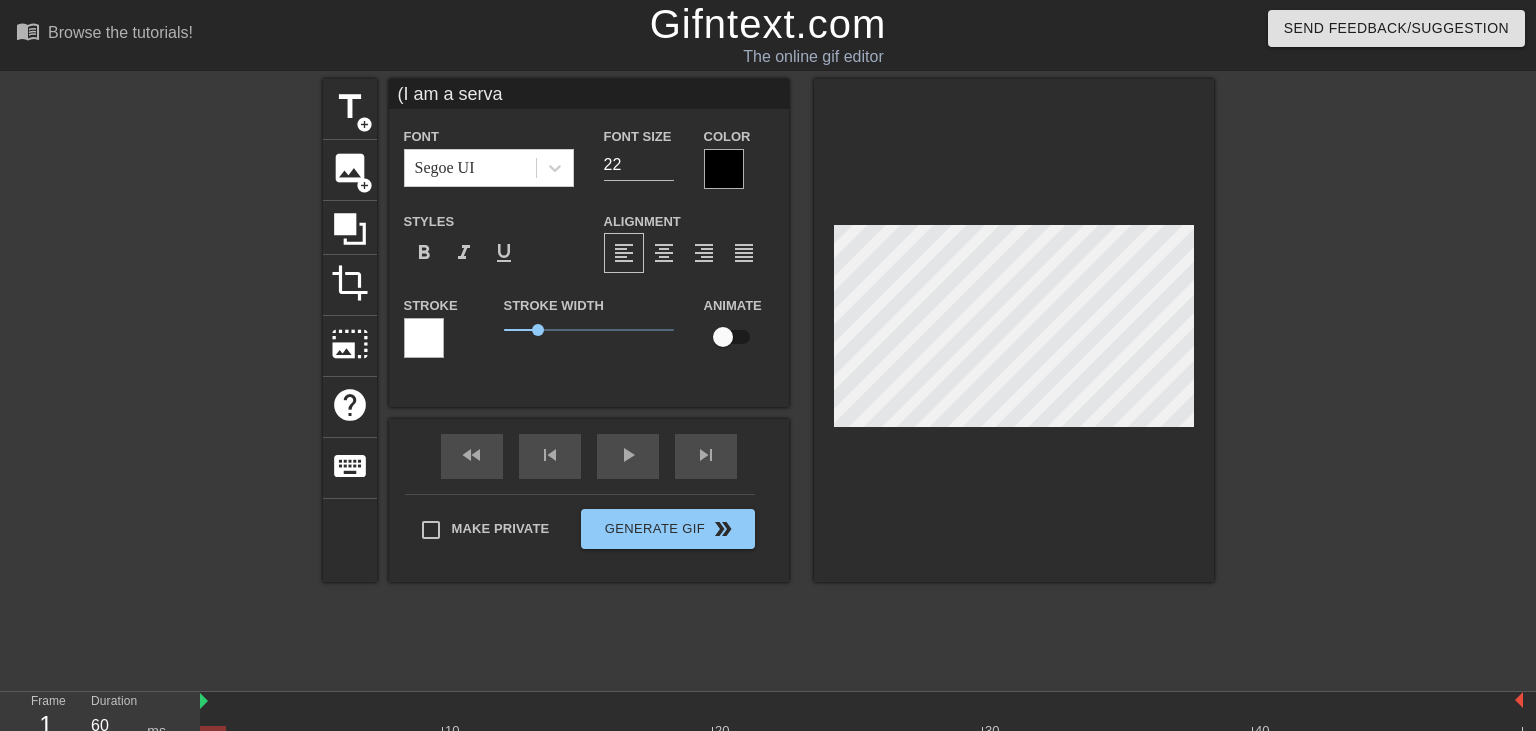 type on "(I am a serv" 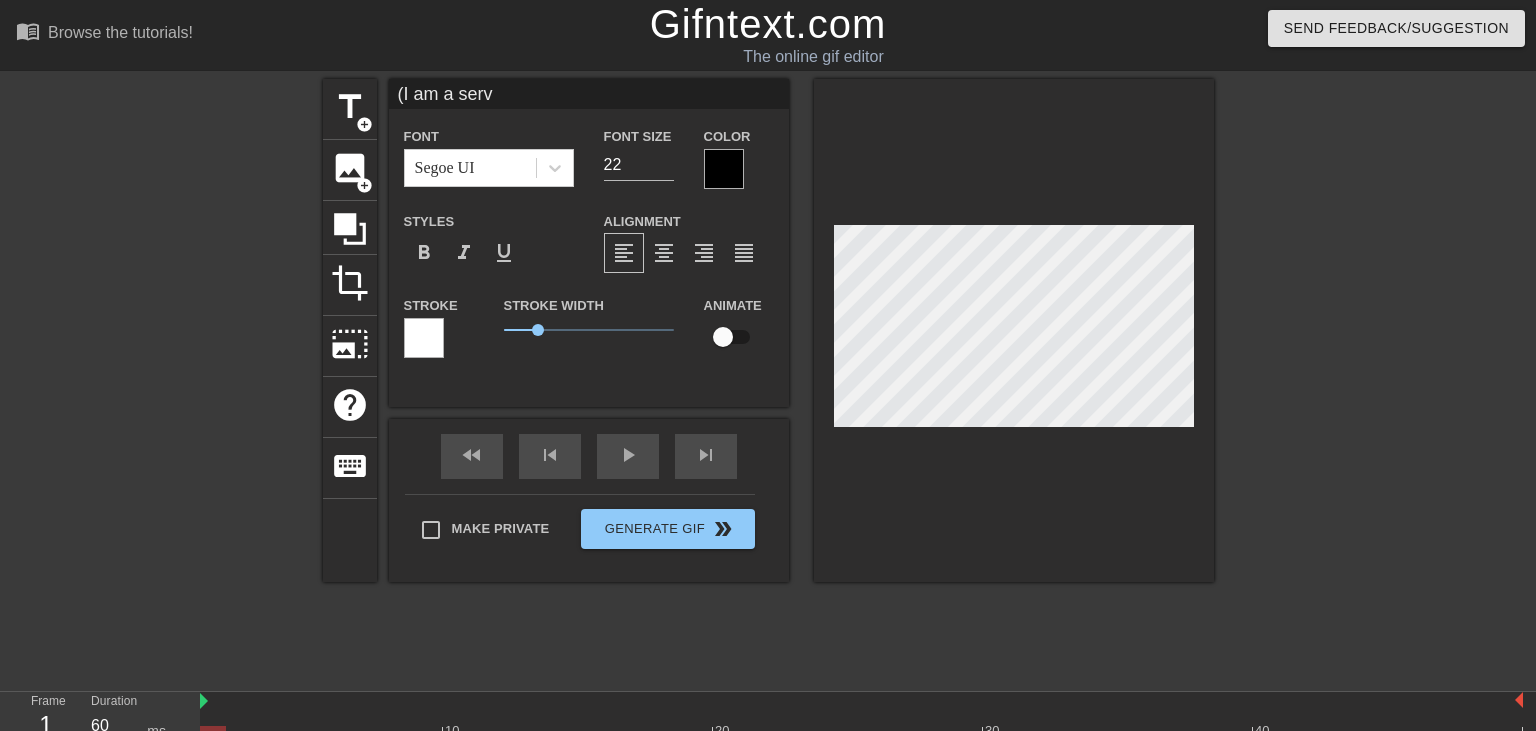 type on "(I am a ser" 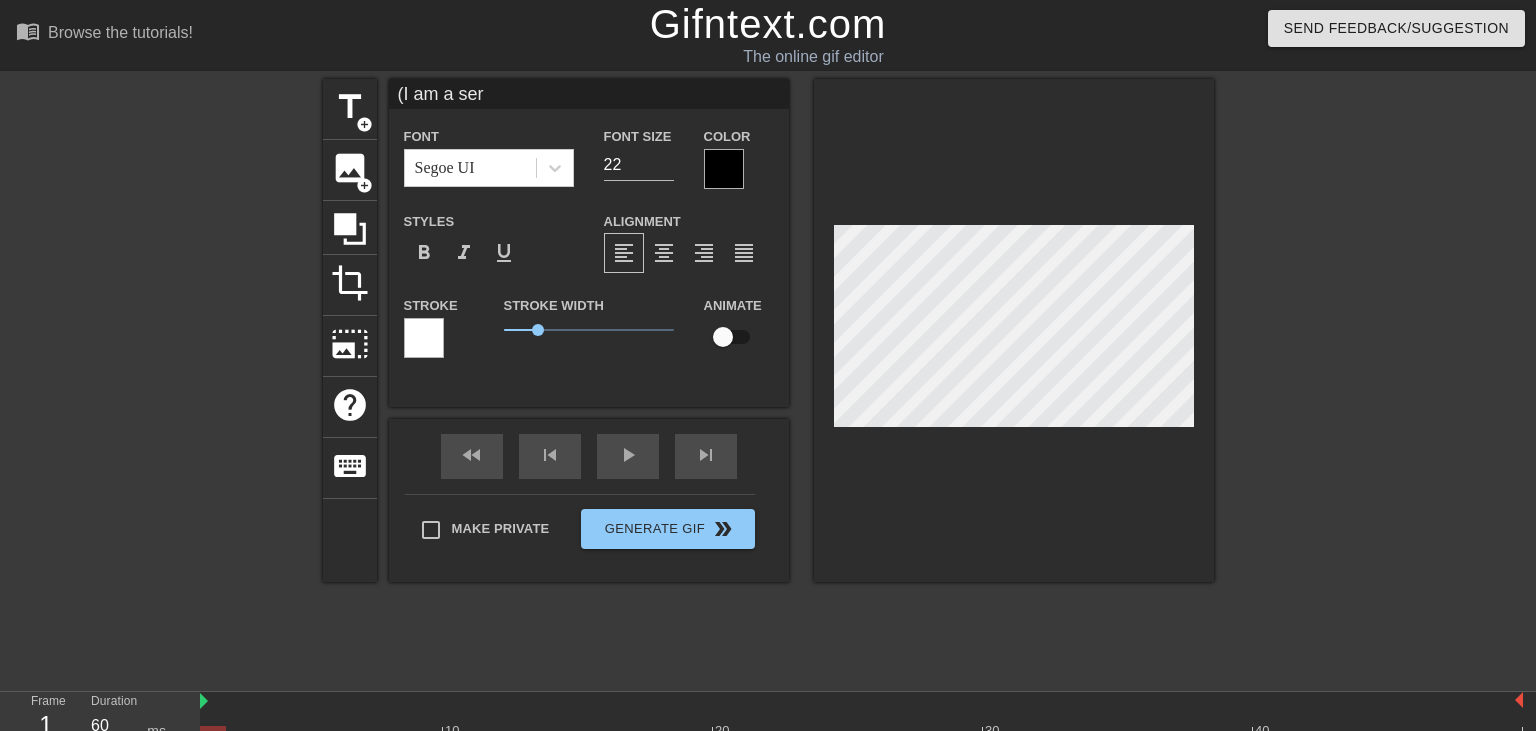 type on "(I am a se" 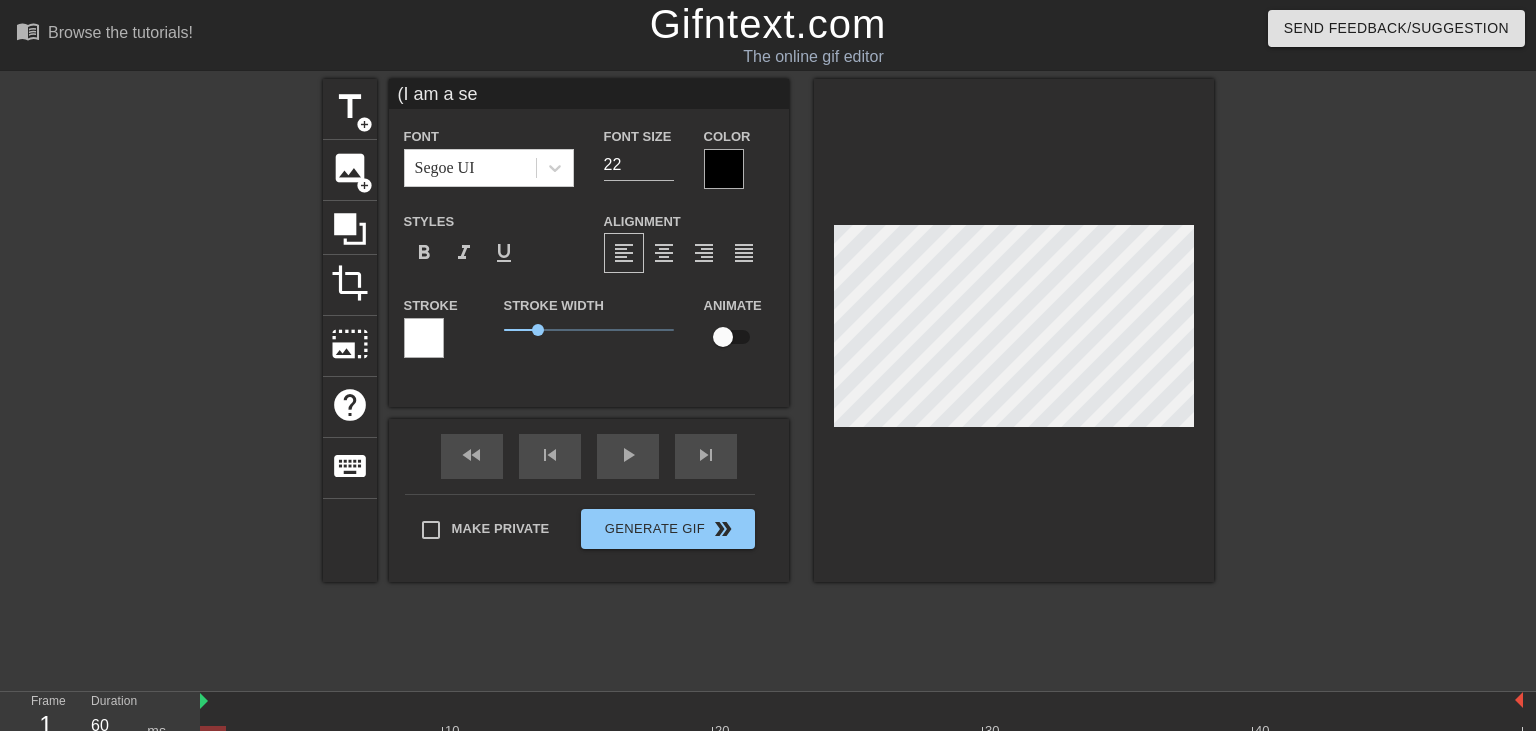 type on "(I am a s" 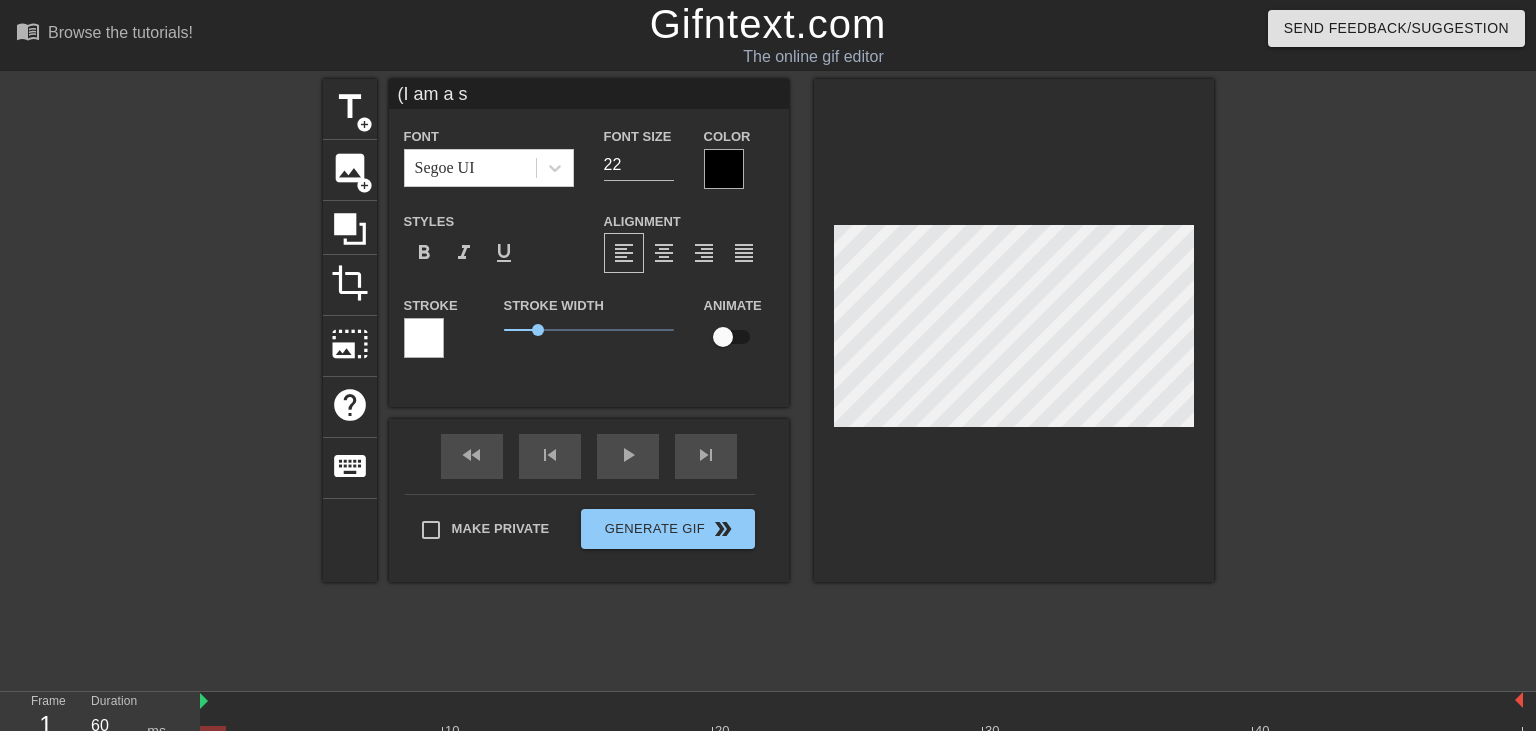 scroll, scrollTop: 0, scrollLeft: 1, axis: horizontal 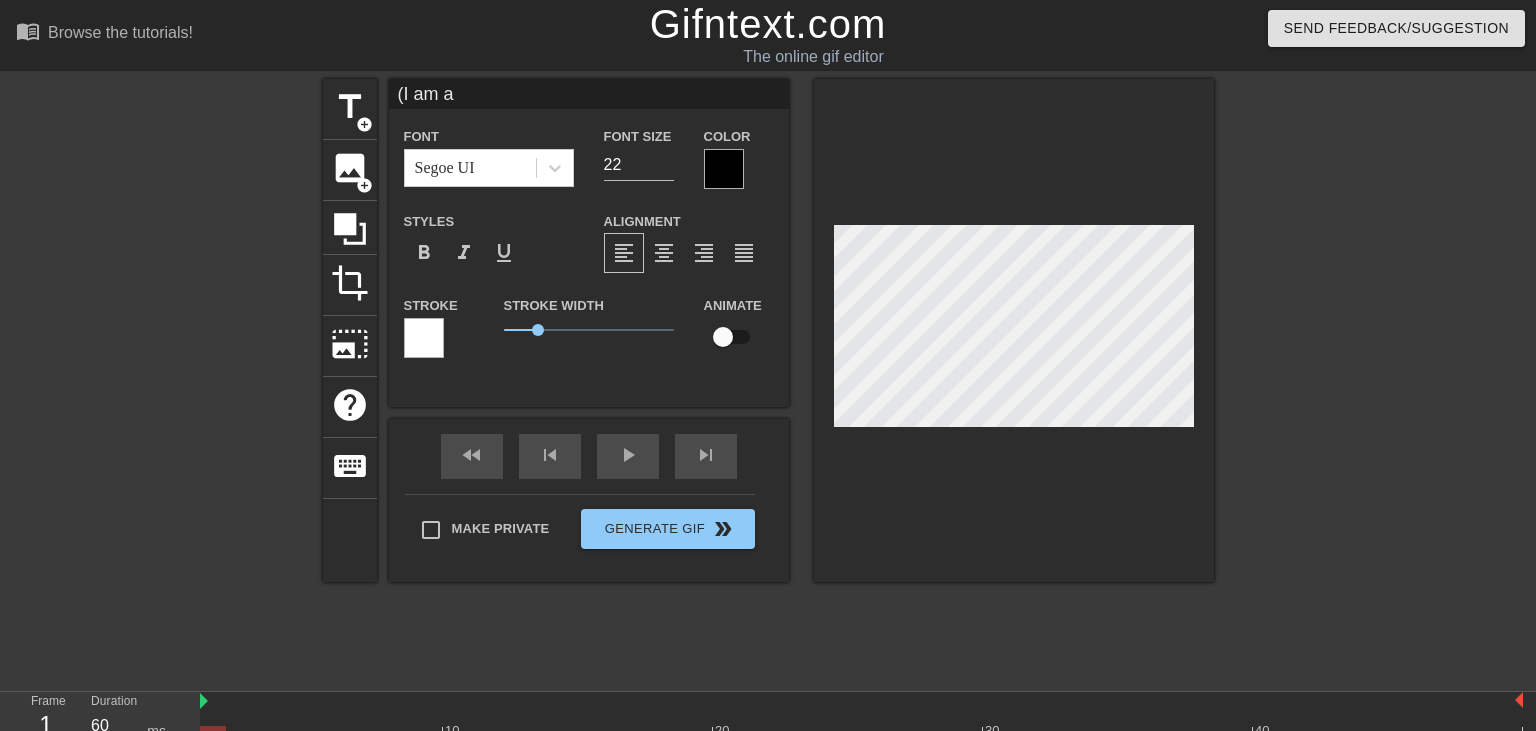 type on "(I am a" 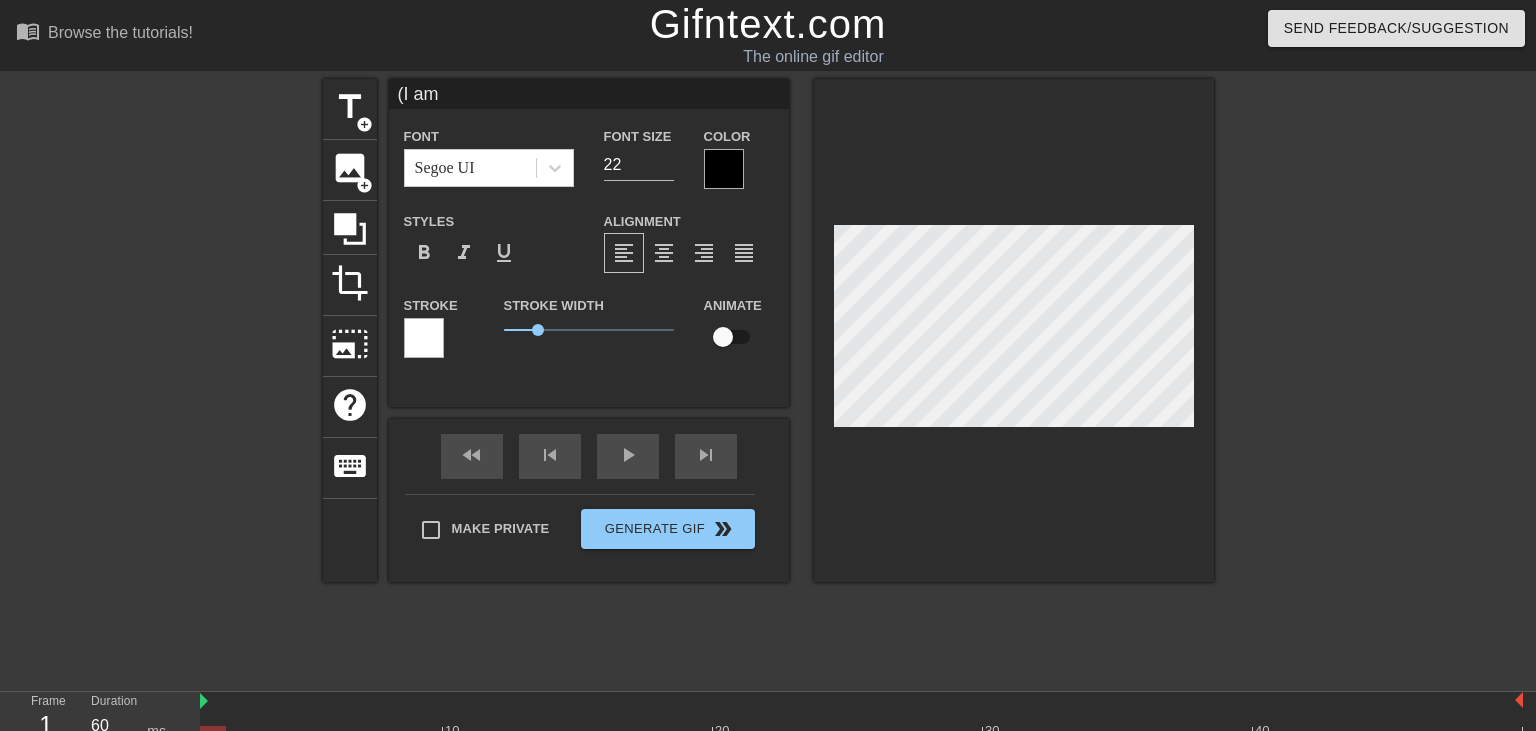 type on "(I am" 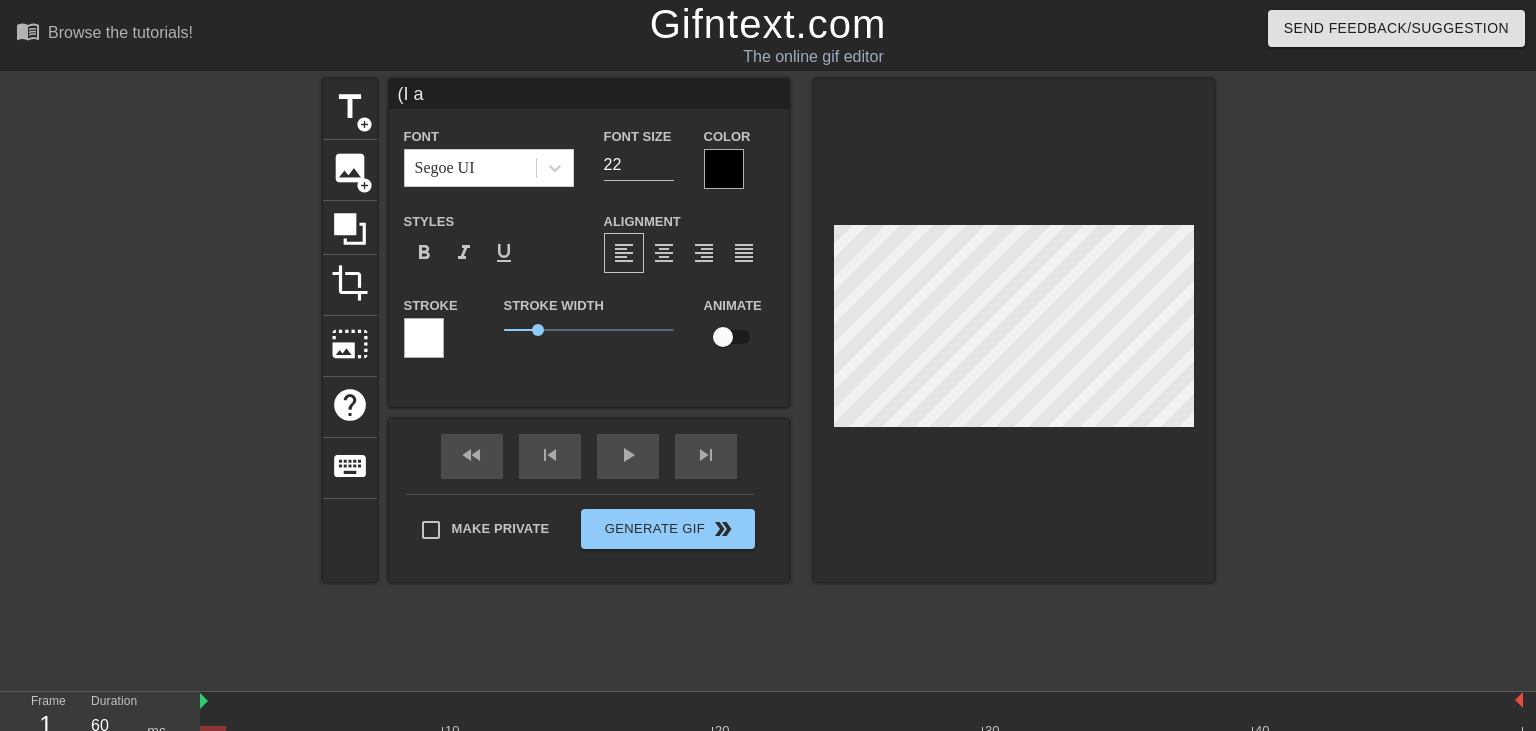 scroll, scrollTop: 0, scrollLeft: 0, axis: both 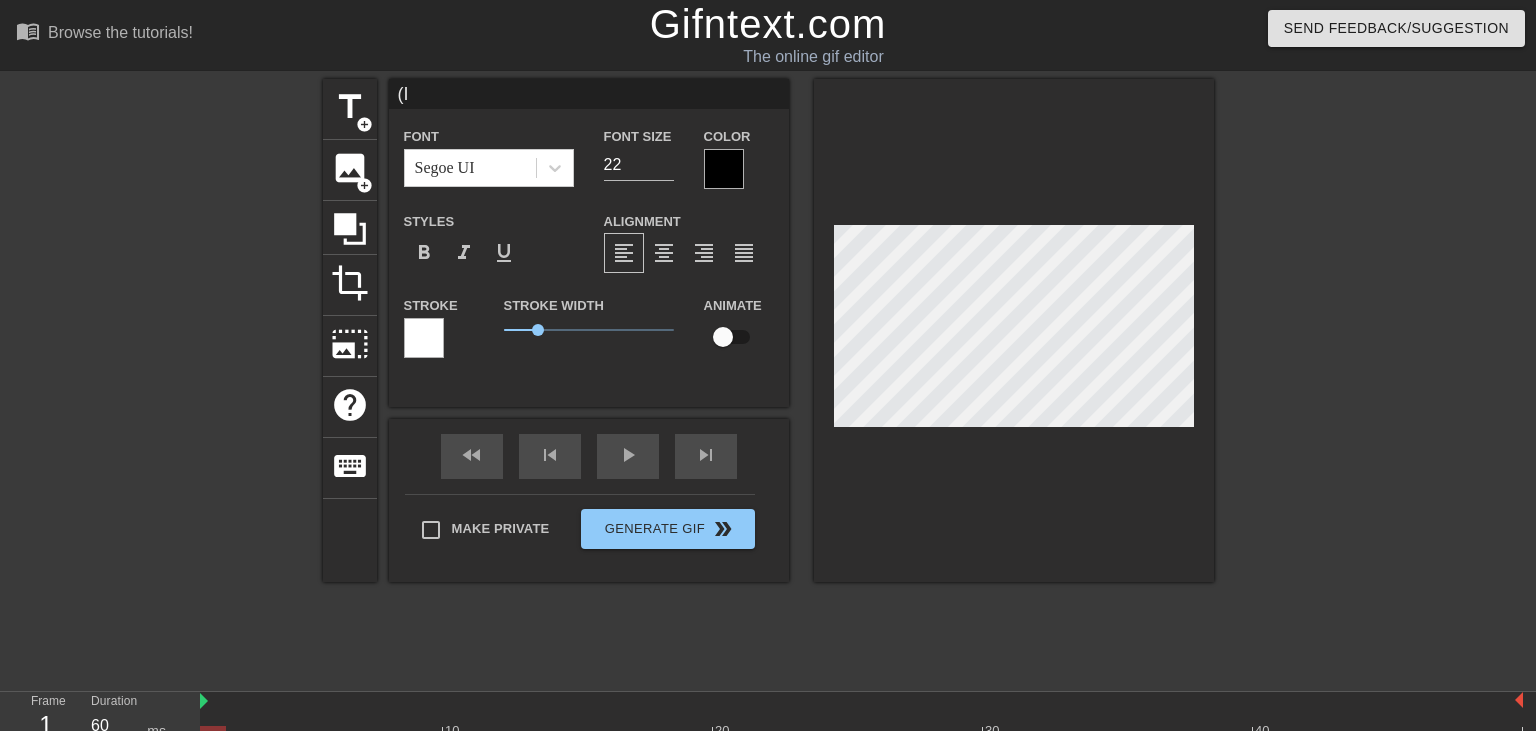 type on "(I" 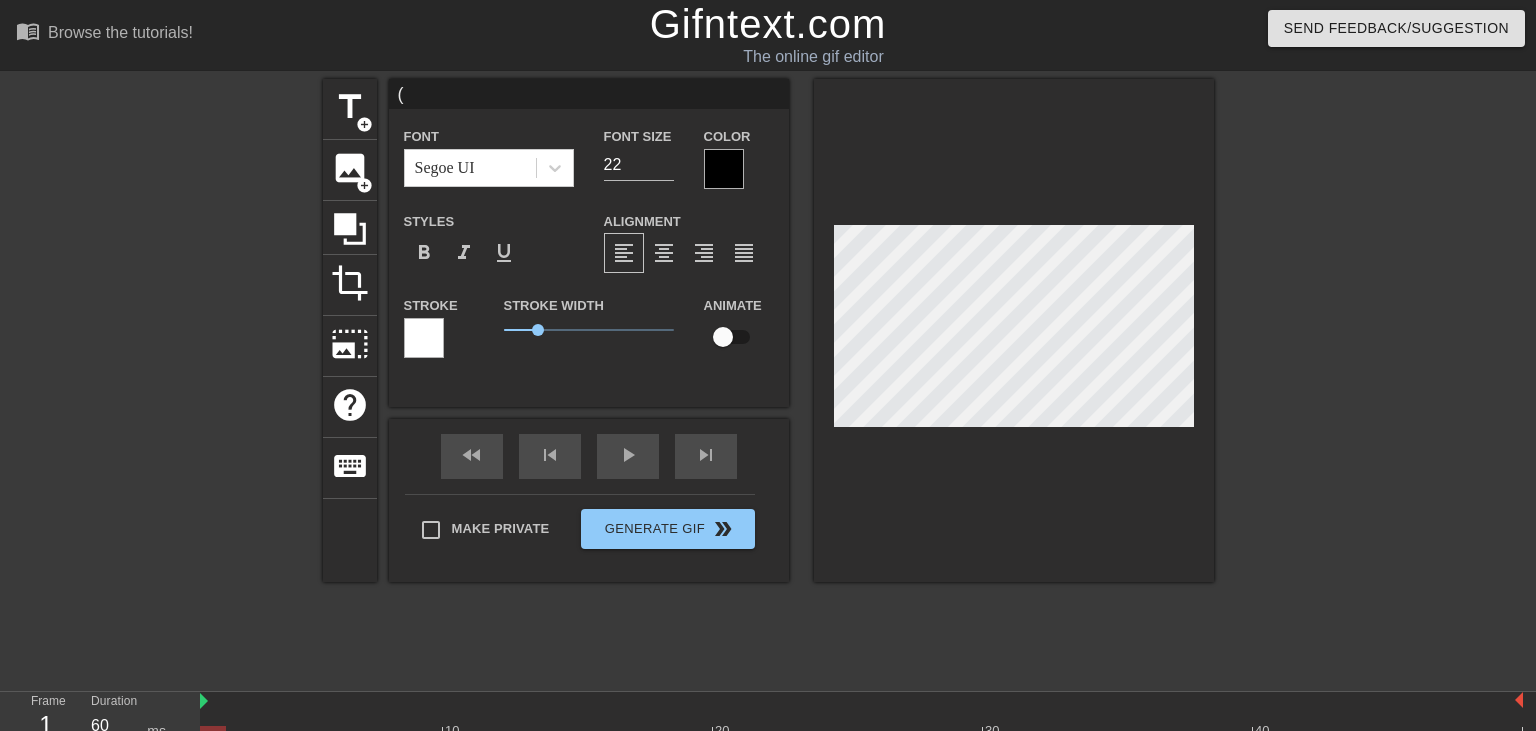 type 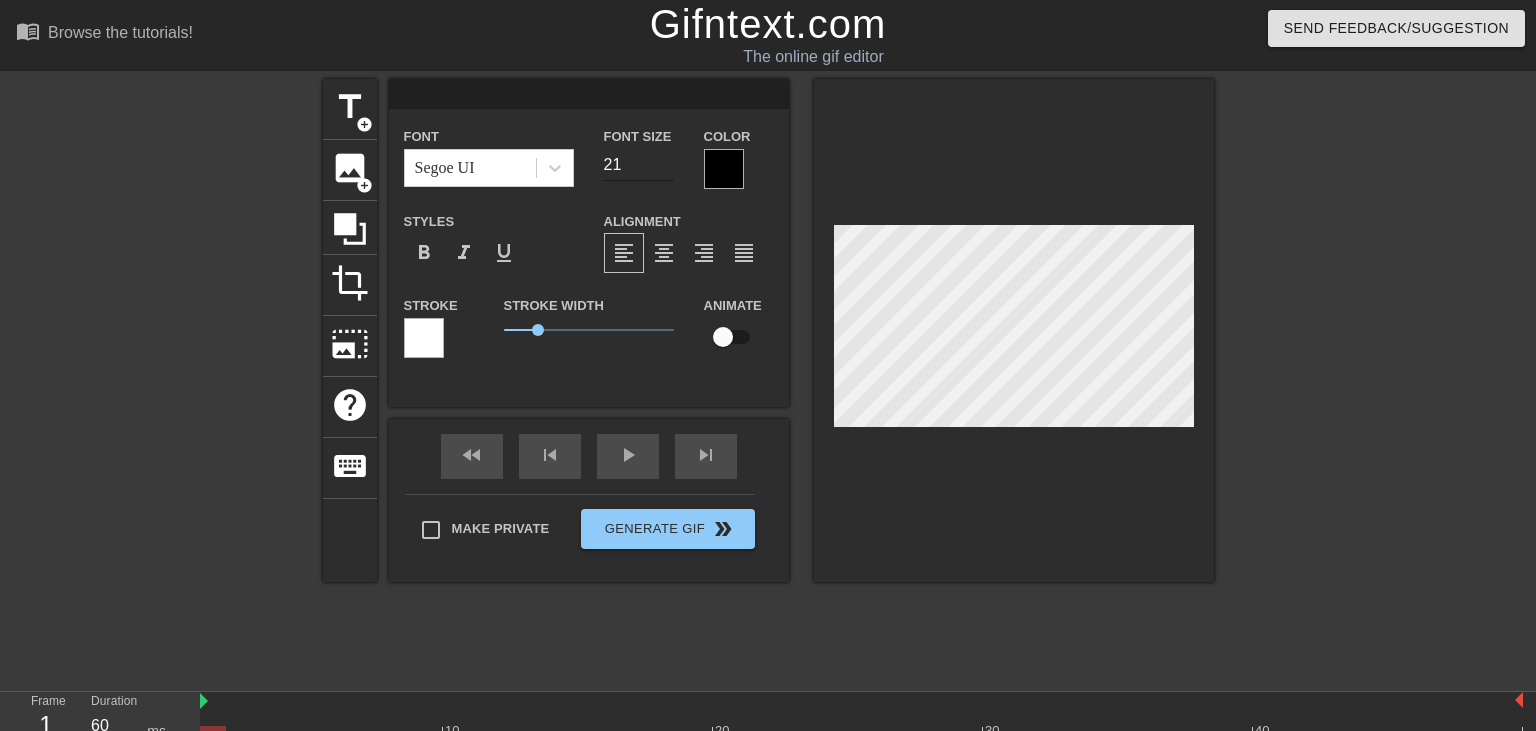 click on "21" at bounding box center [639, 165] 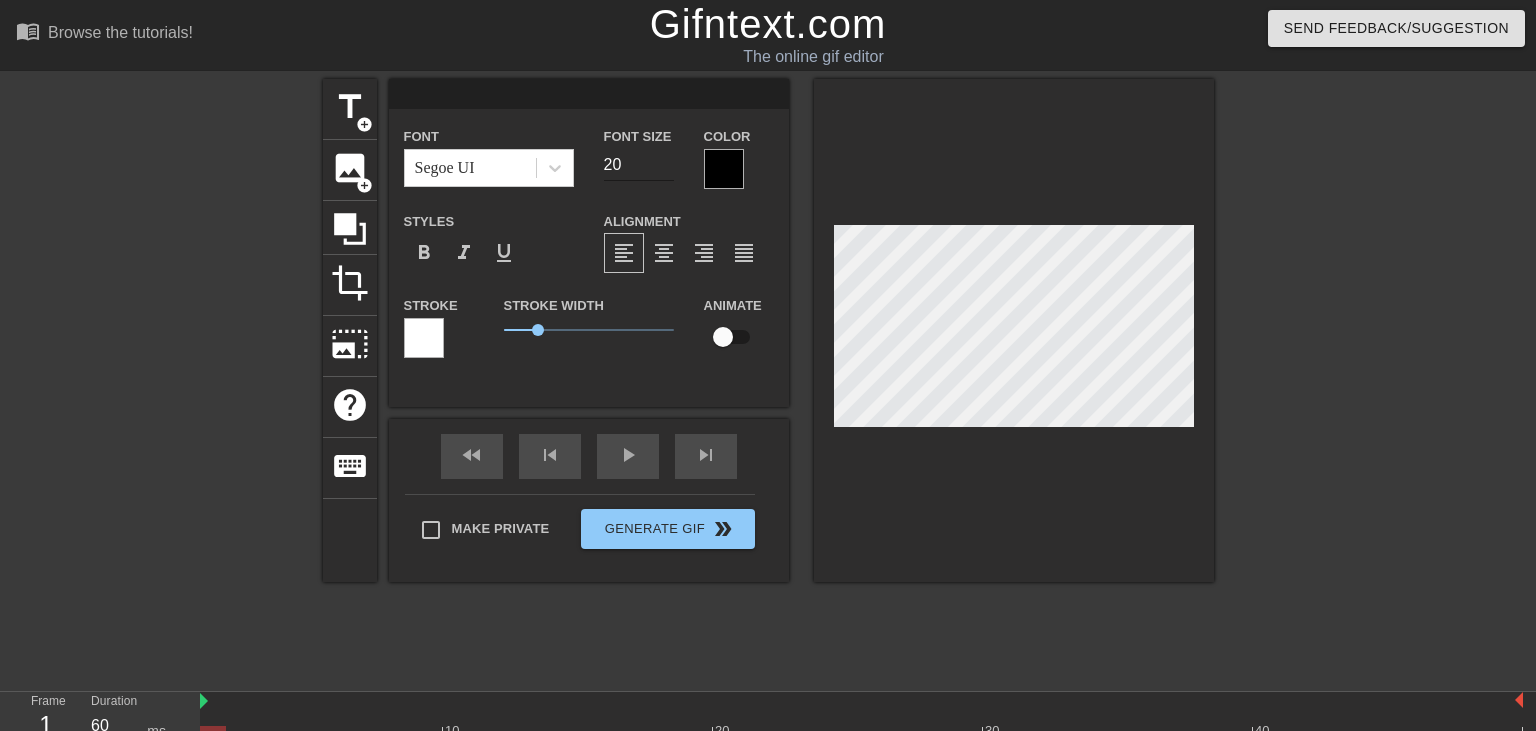 click on "20" at bounding box center (639, 165) 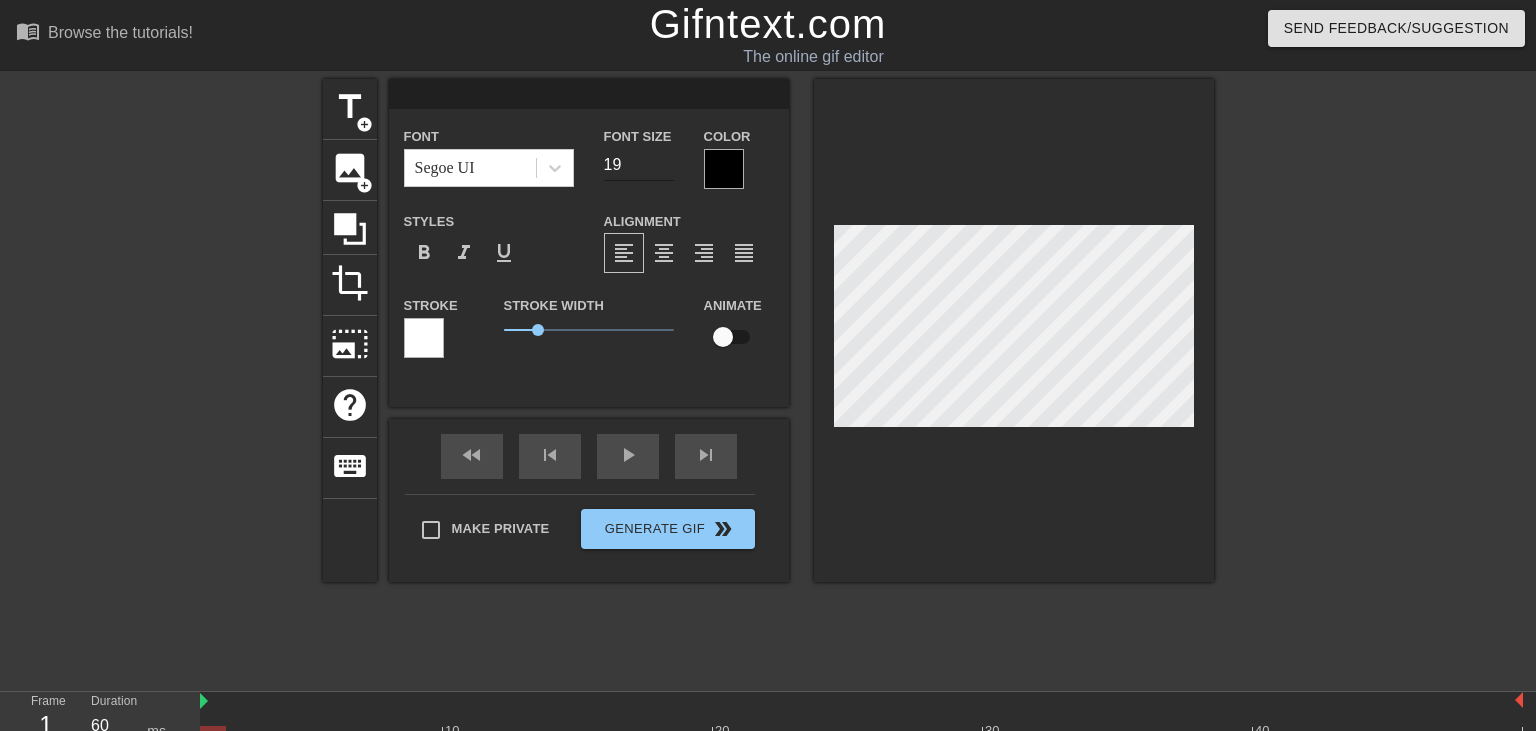 click on "19" at bounding box center (639, 165) 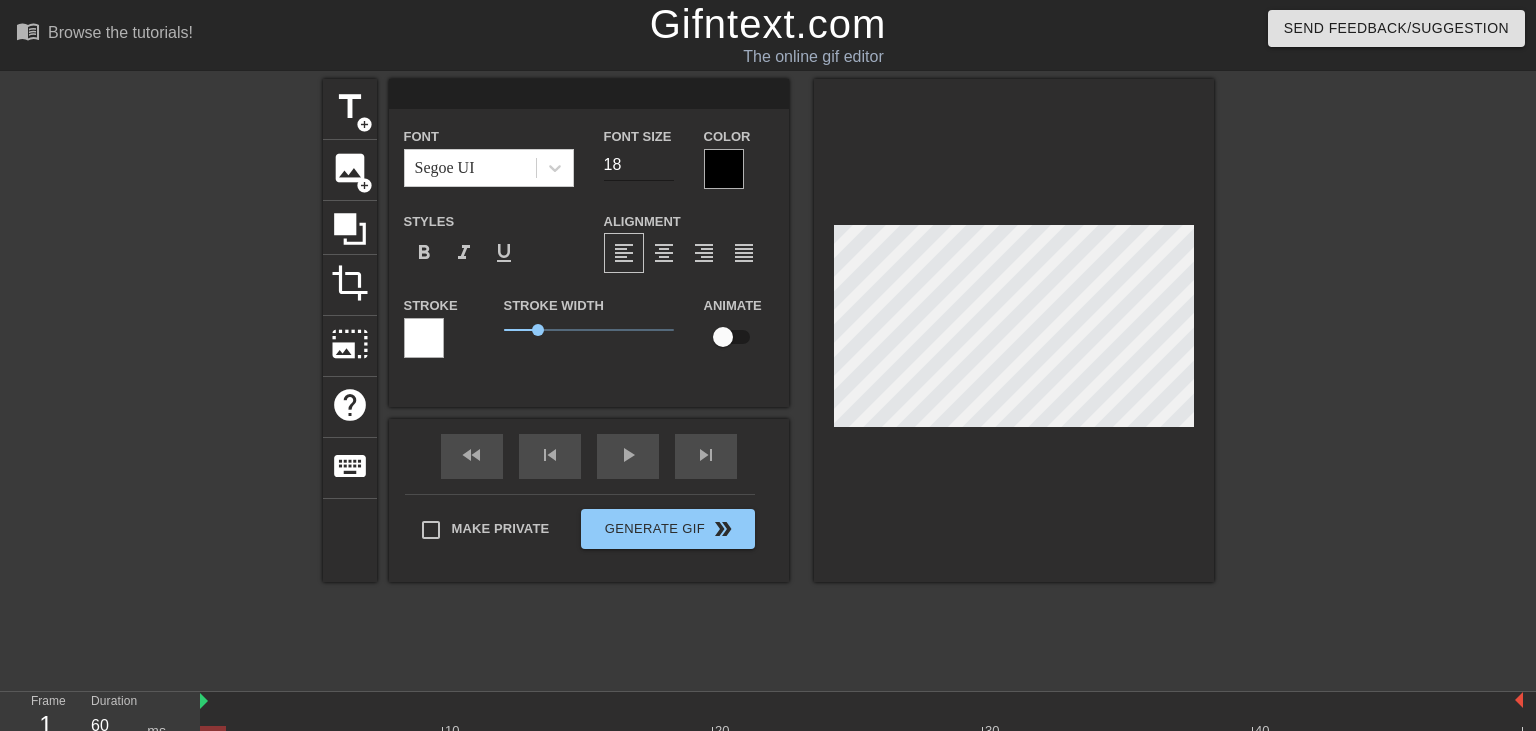 click on "18" at bounding box center (639, 165) 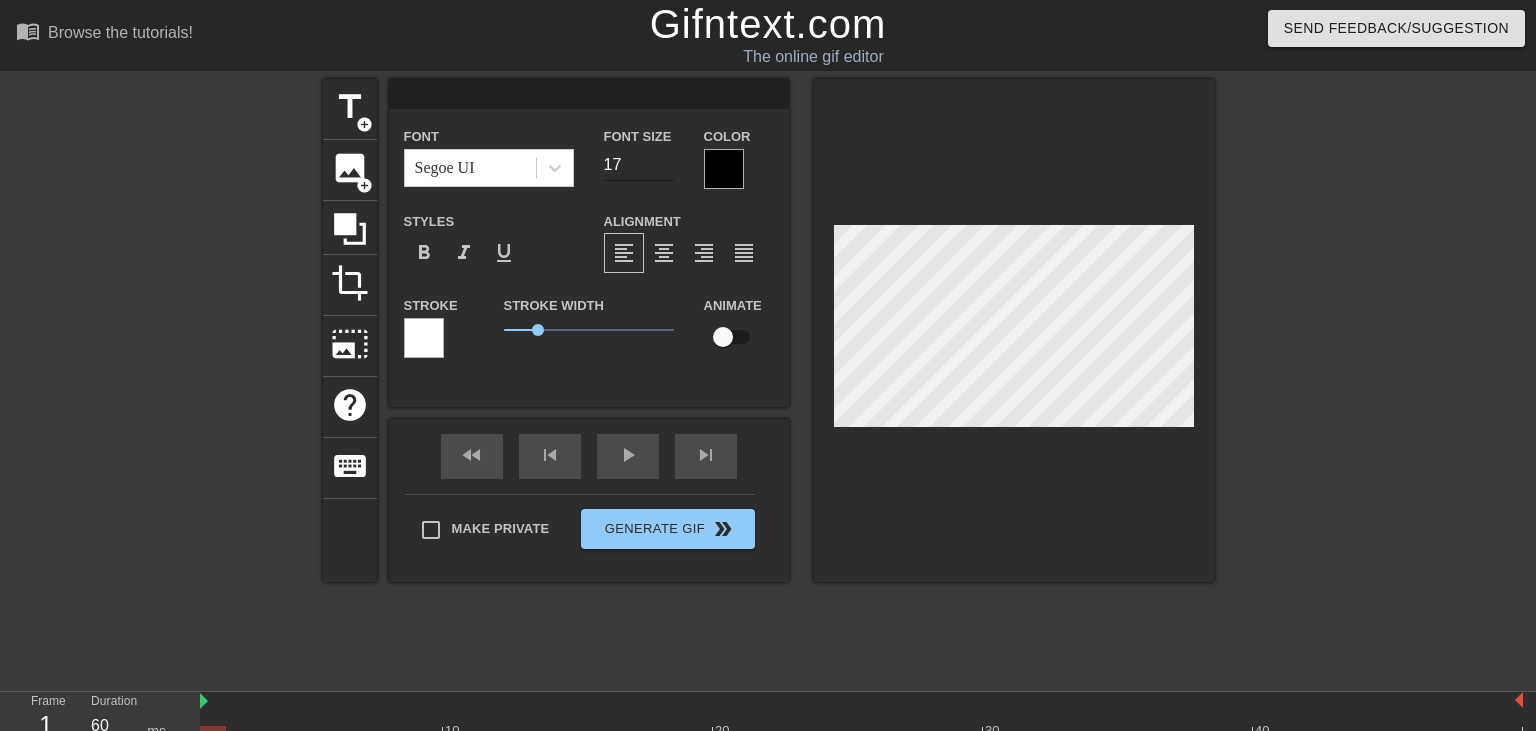 type on "17" 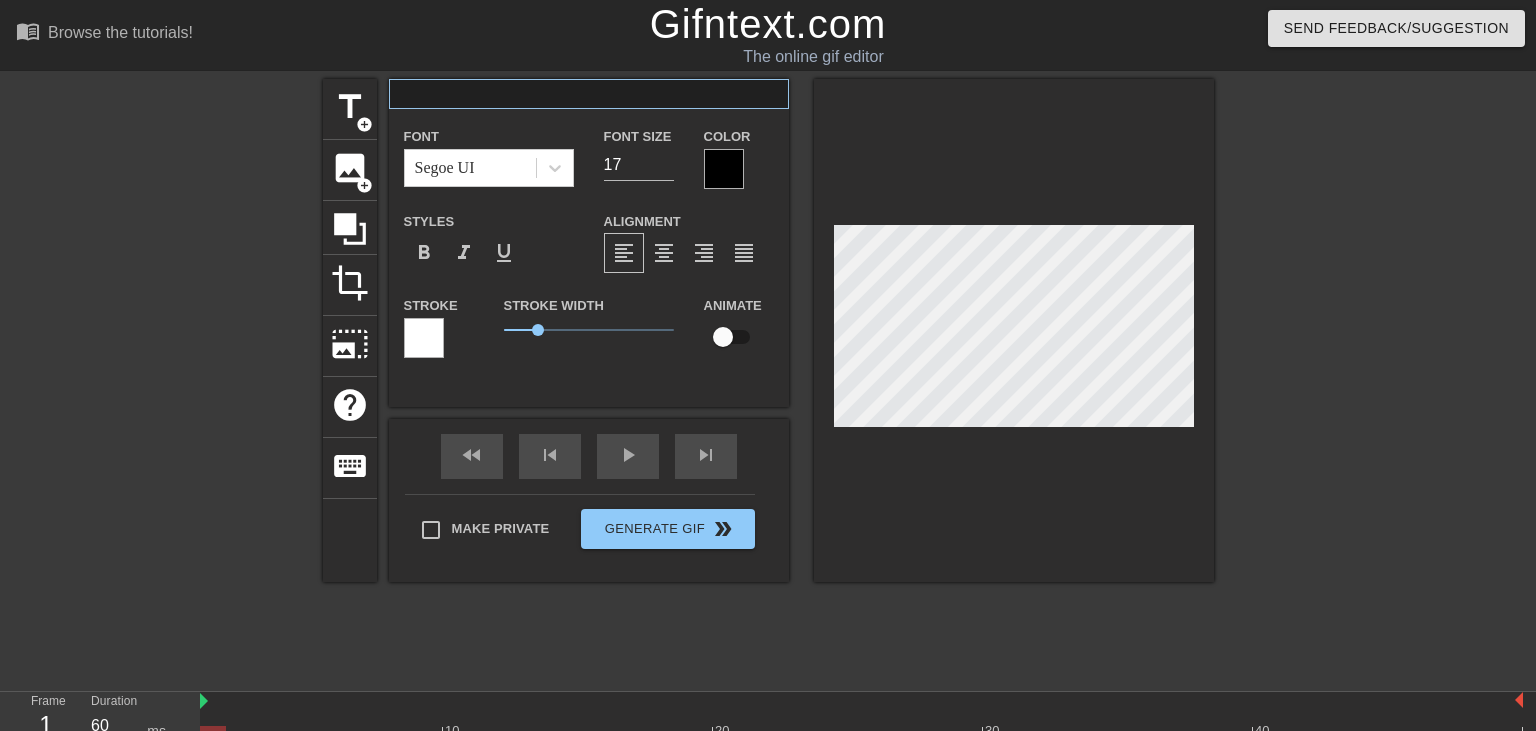 type 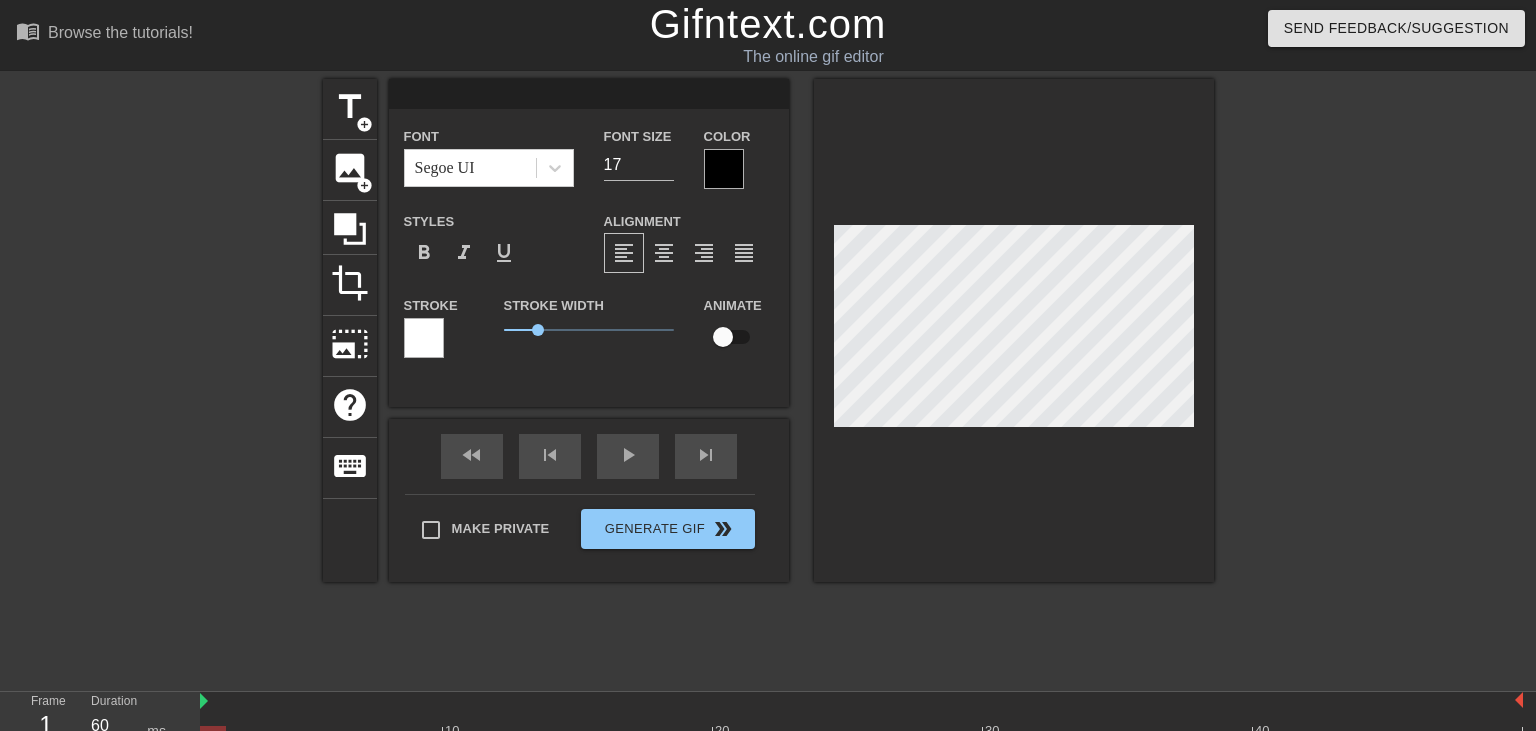 click at bounding box center [589, 94] 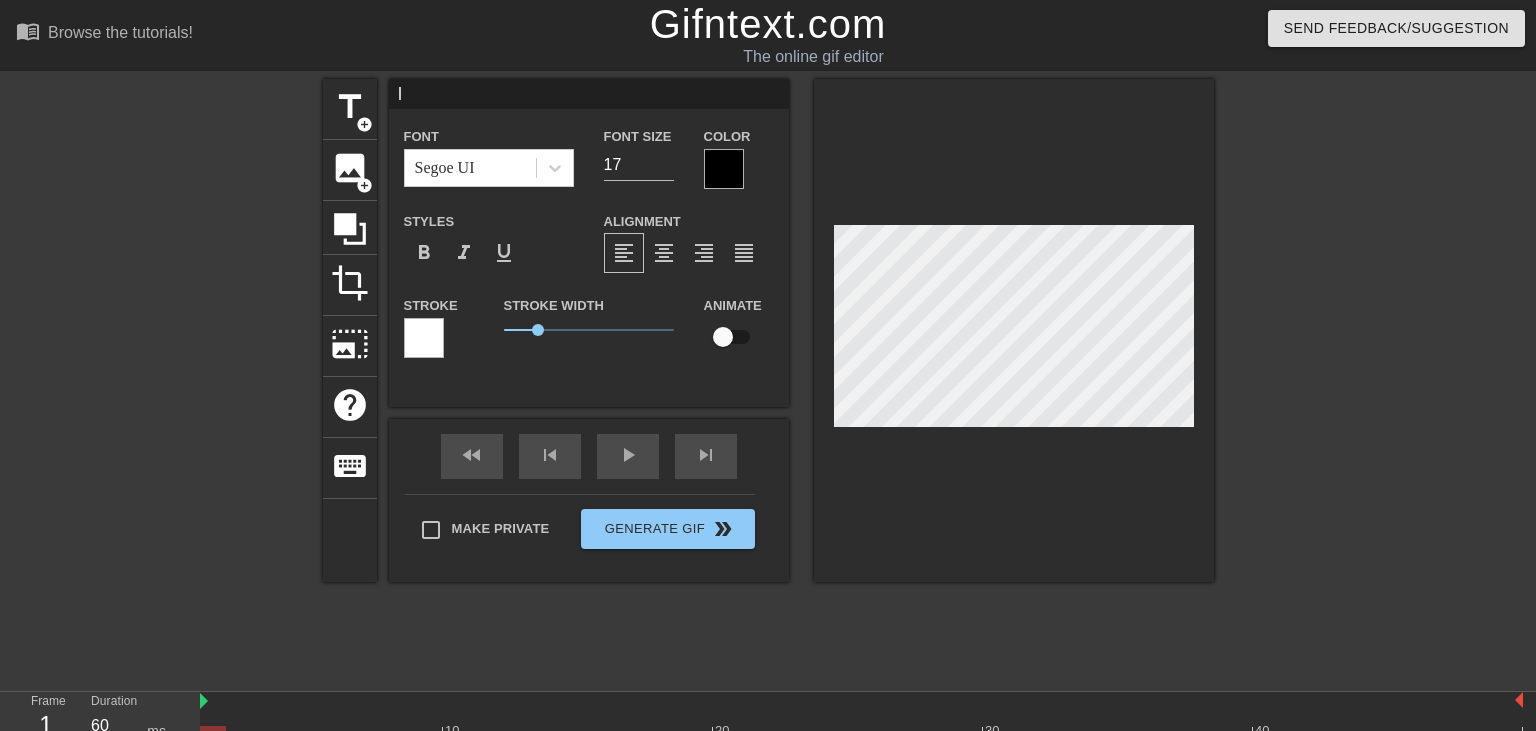 type on "I" 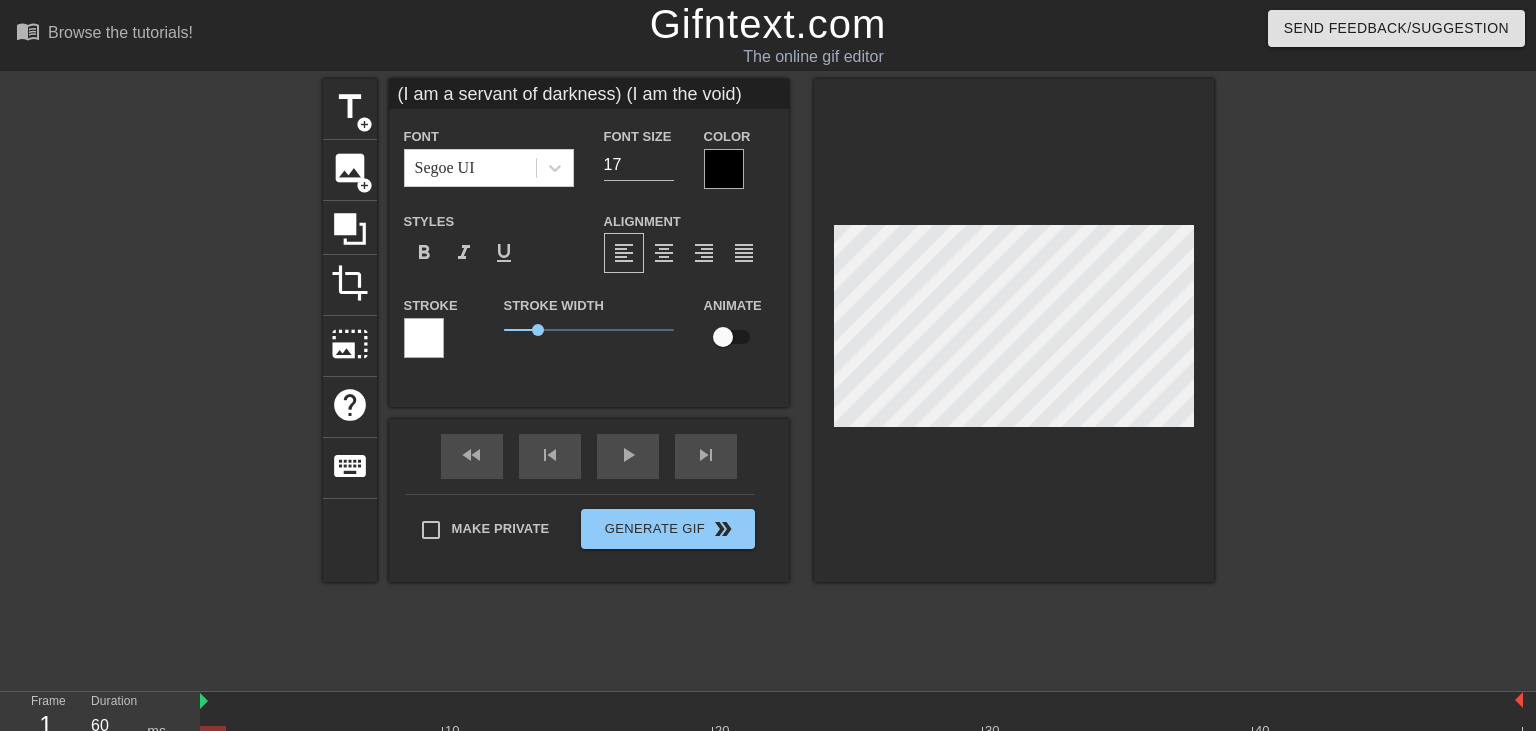 type on "(I am a servant of darkness) (I am the void)" 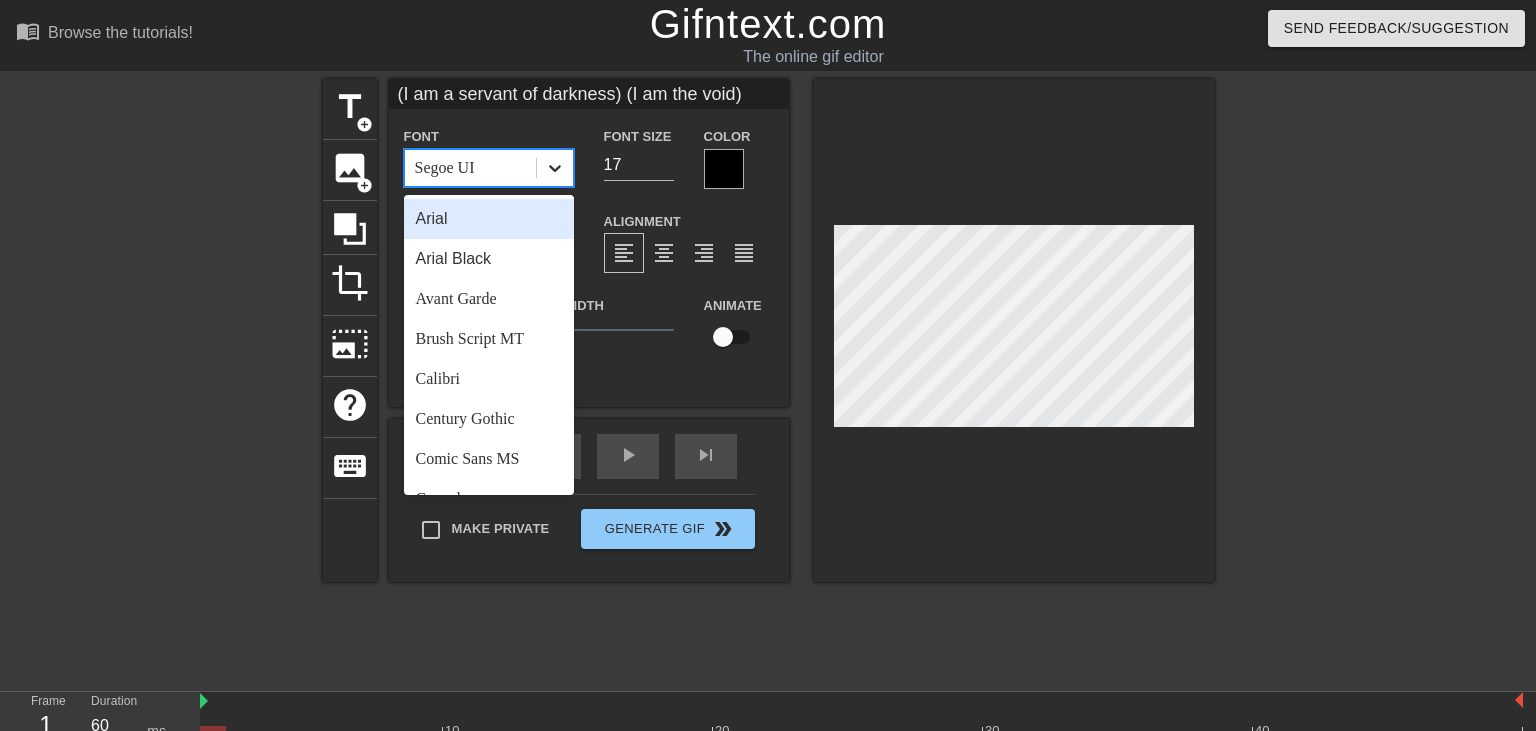 click 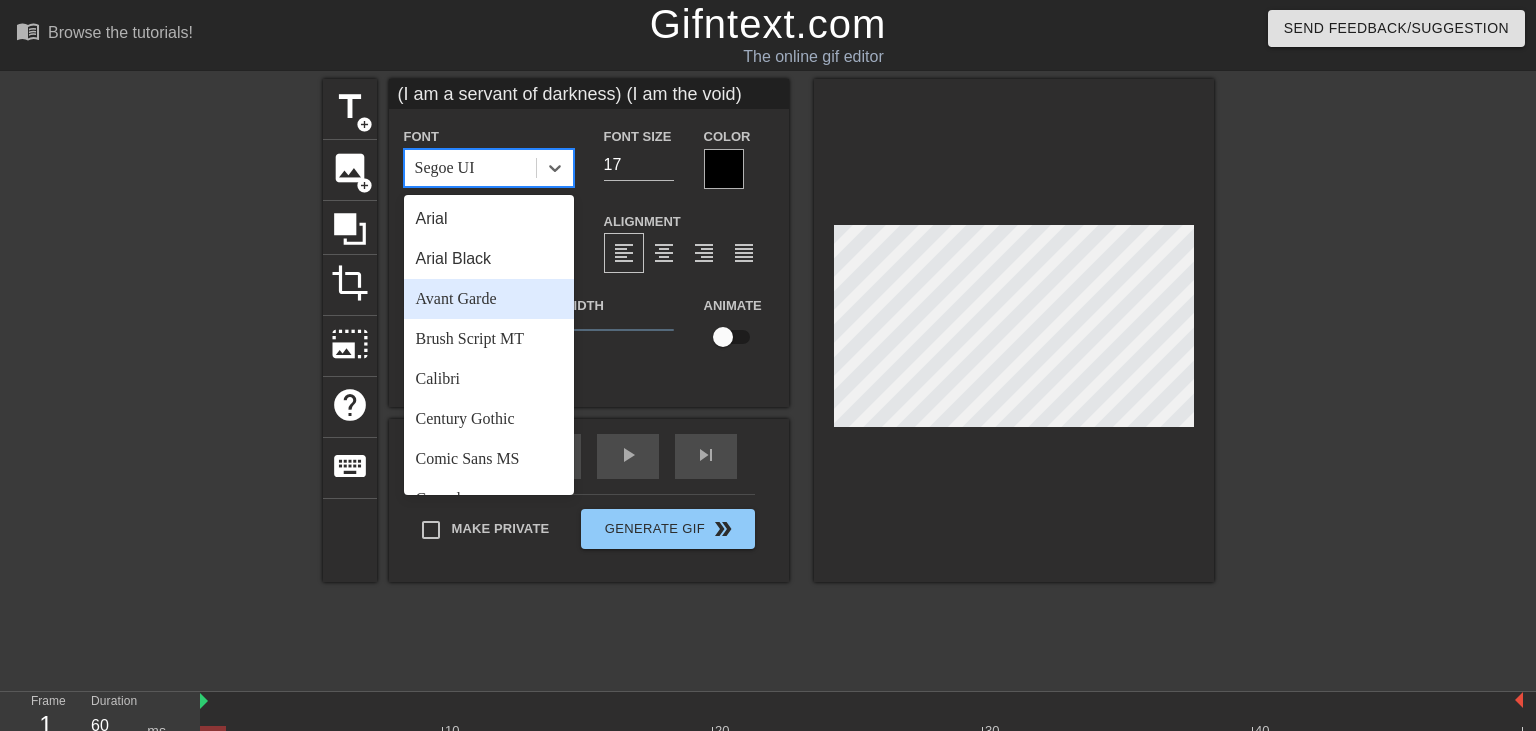 click on "Avant Garde" at bounding box center (489, 299) 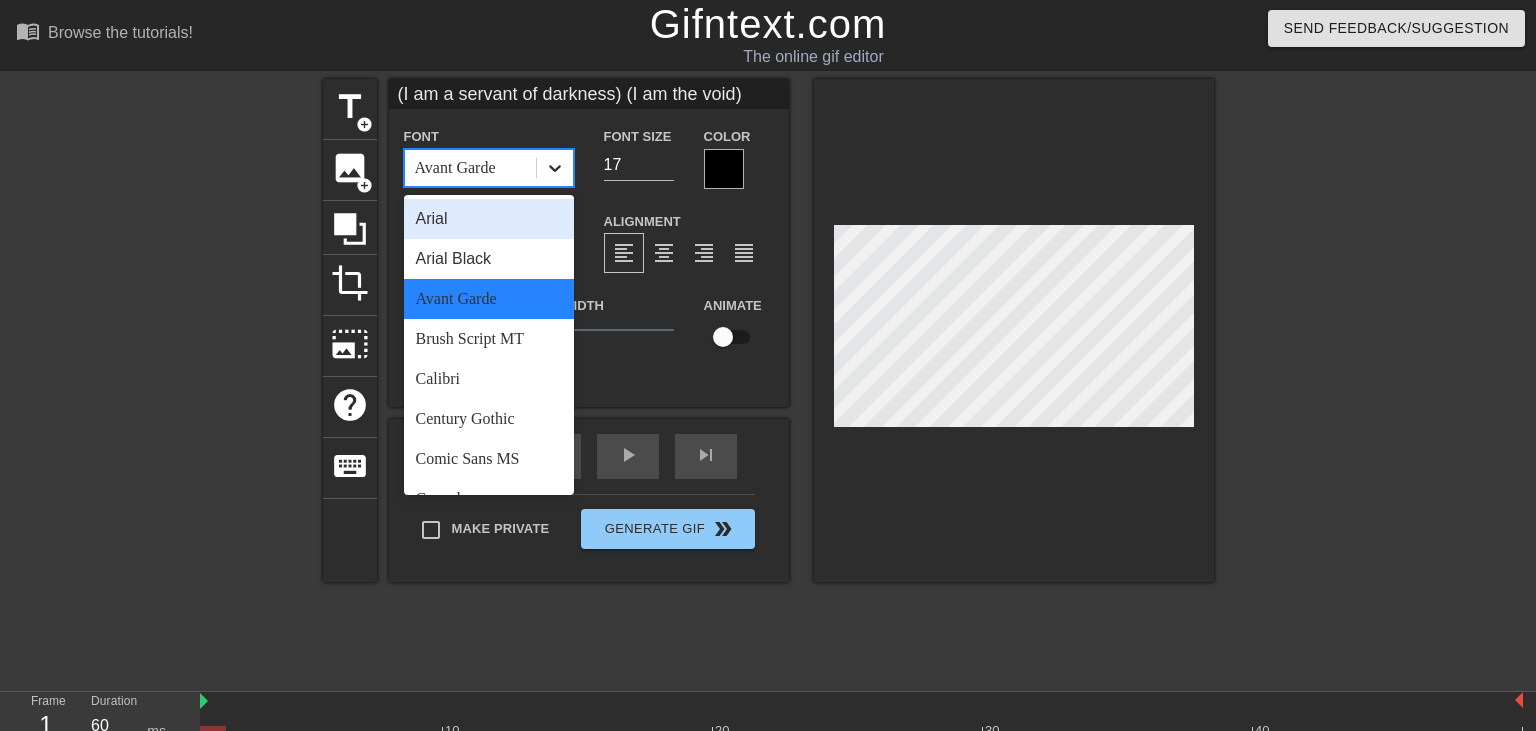click 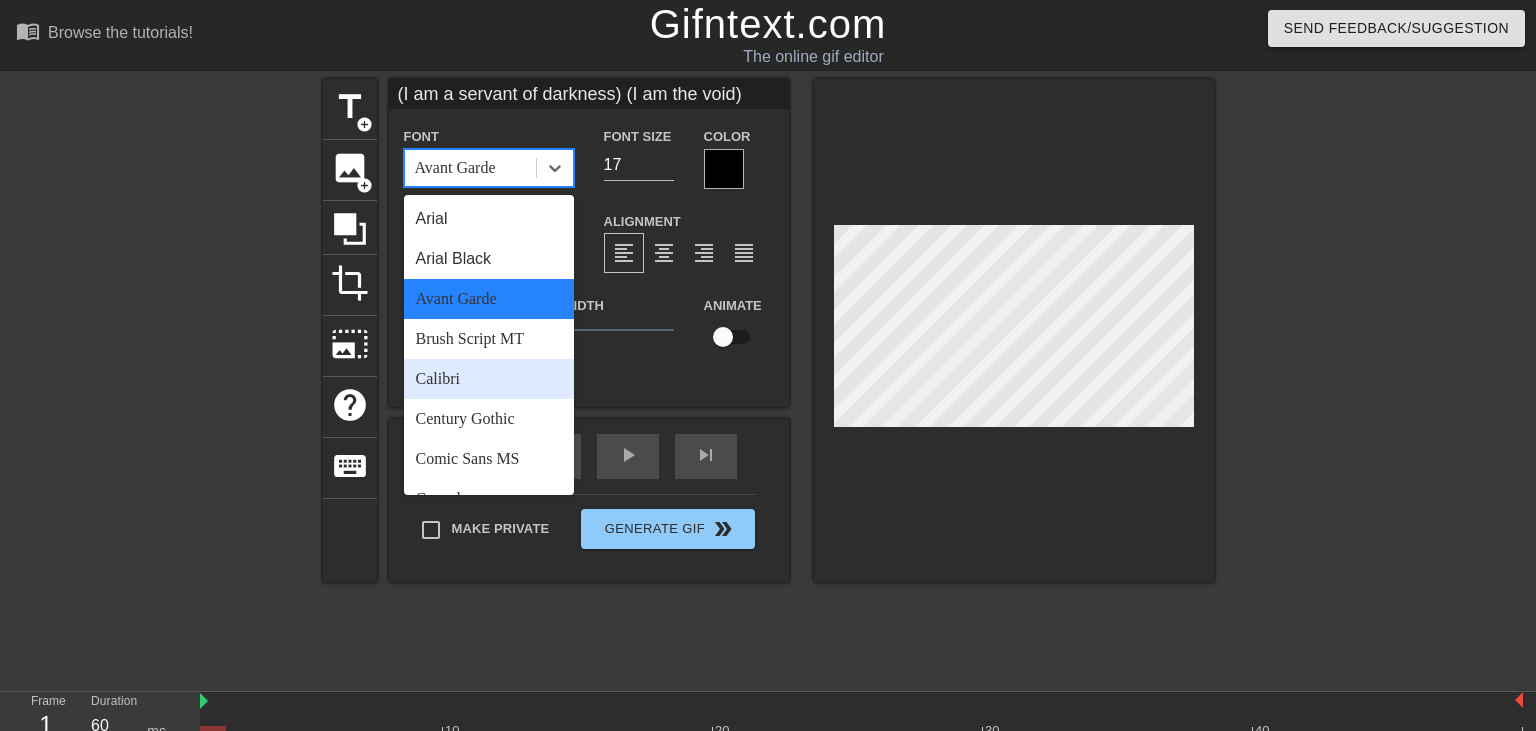 click on "Calibri" at bounding box center [489, 379] 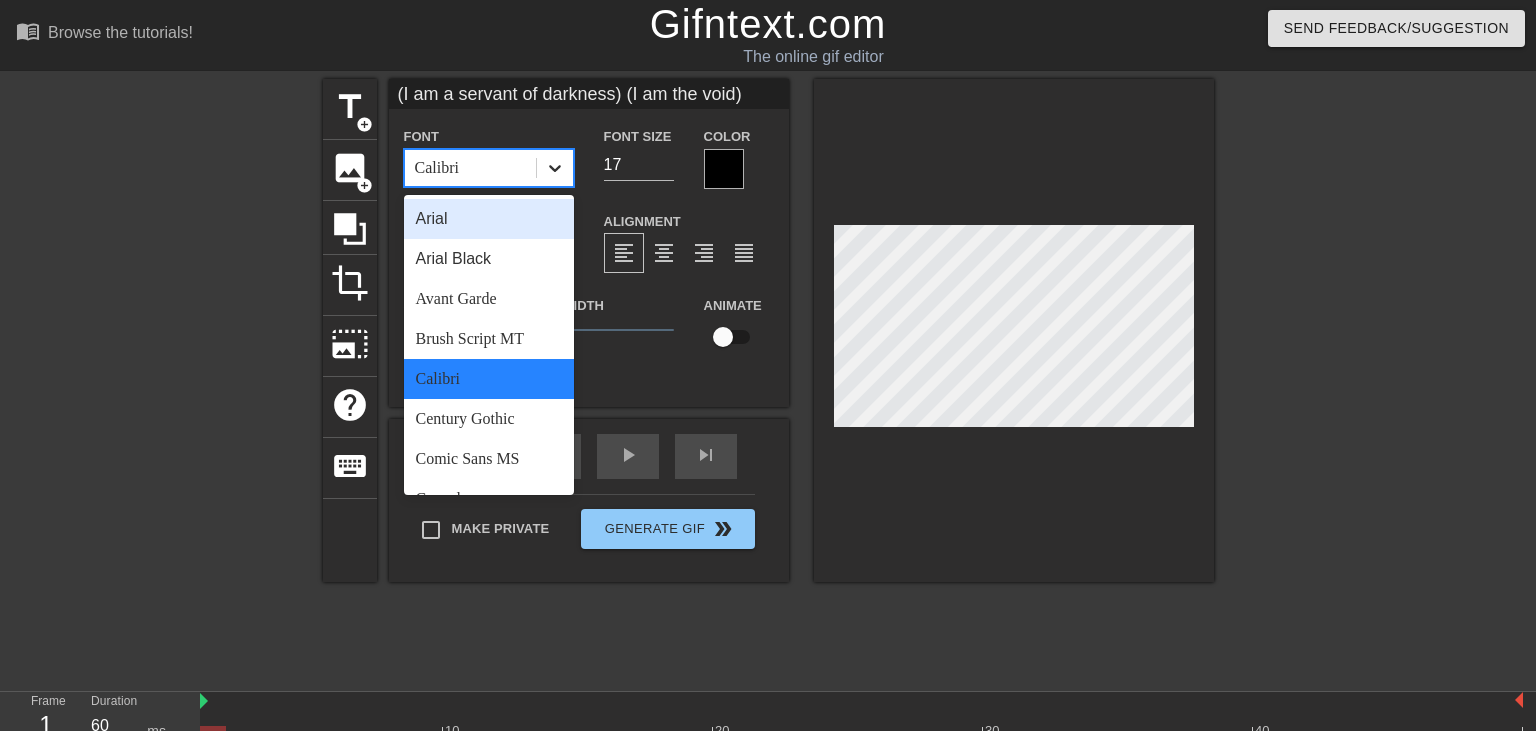 click 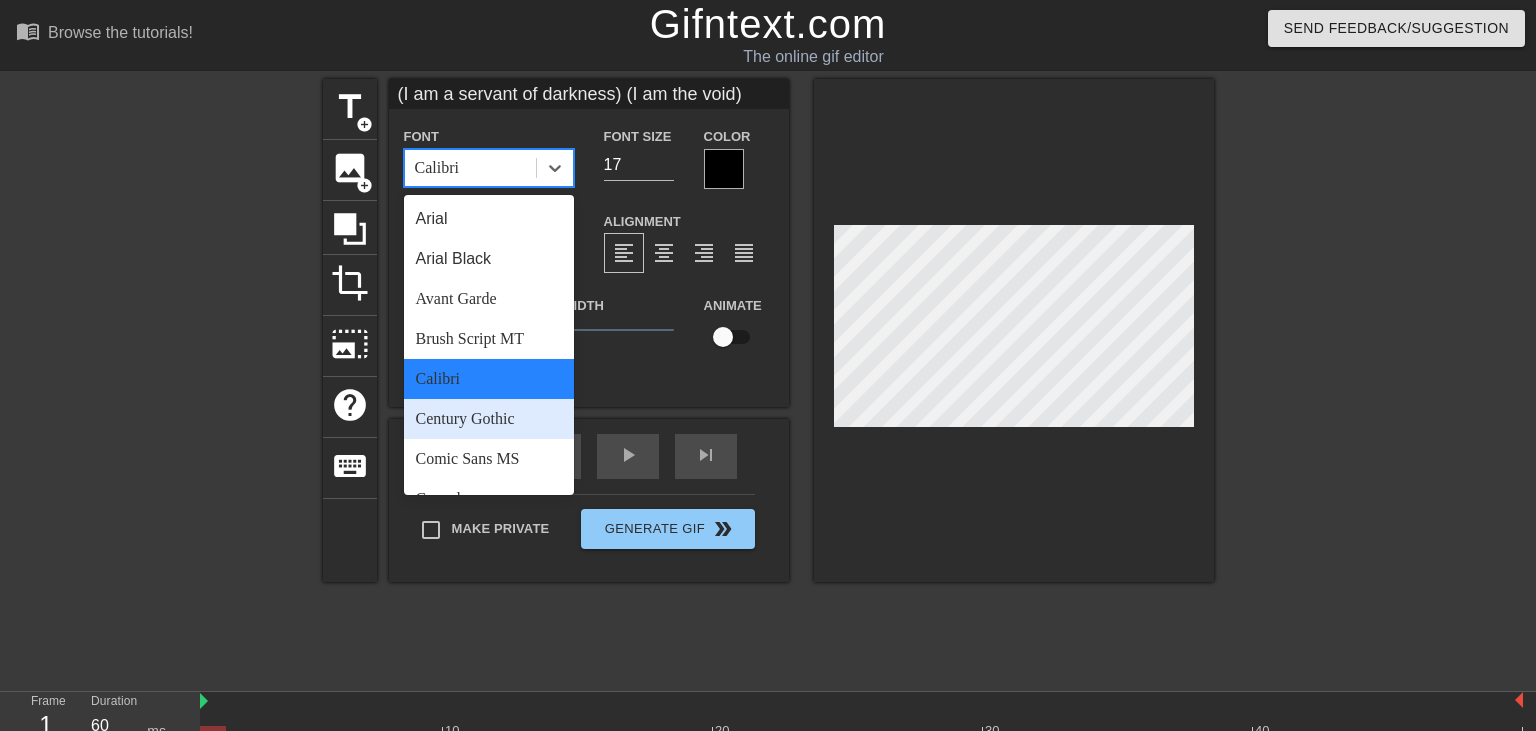 click on "Century Gothic" at bounding box center [489, 419] 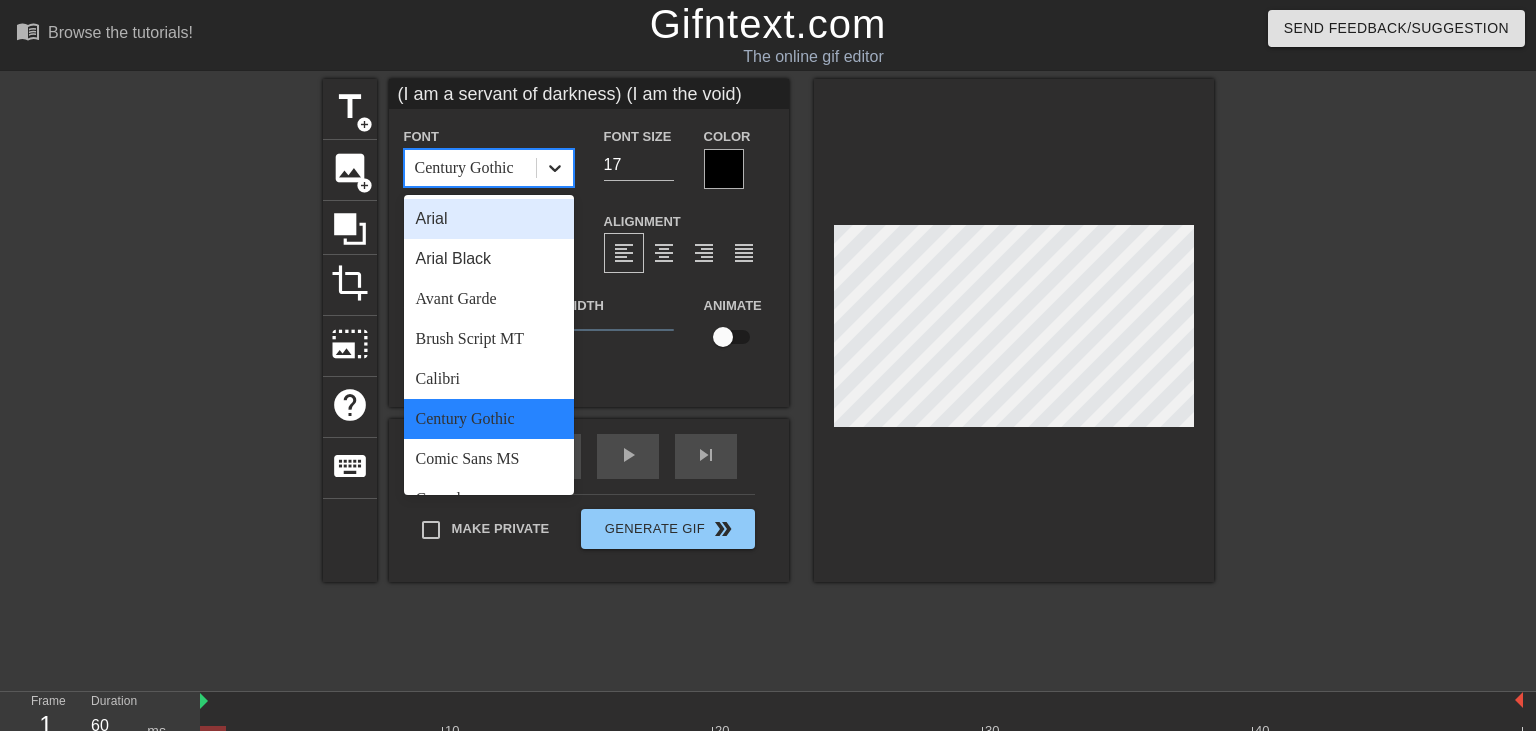 click 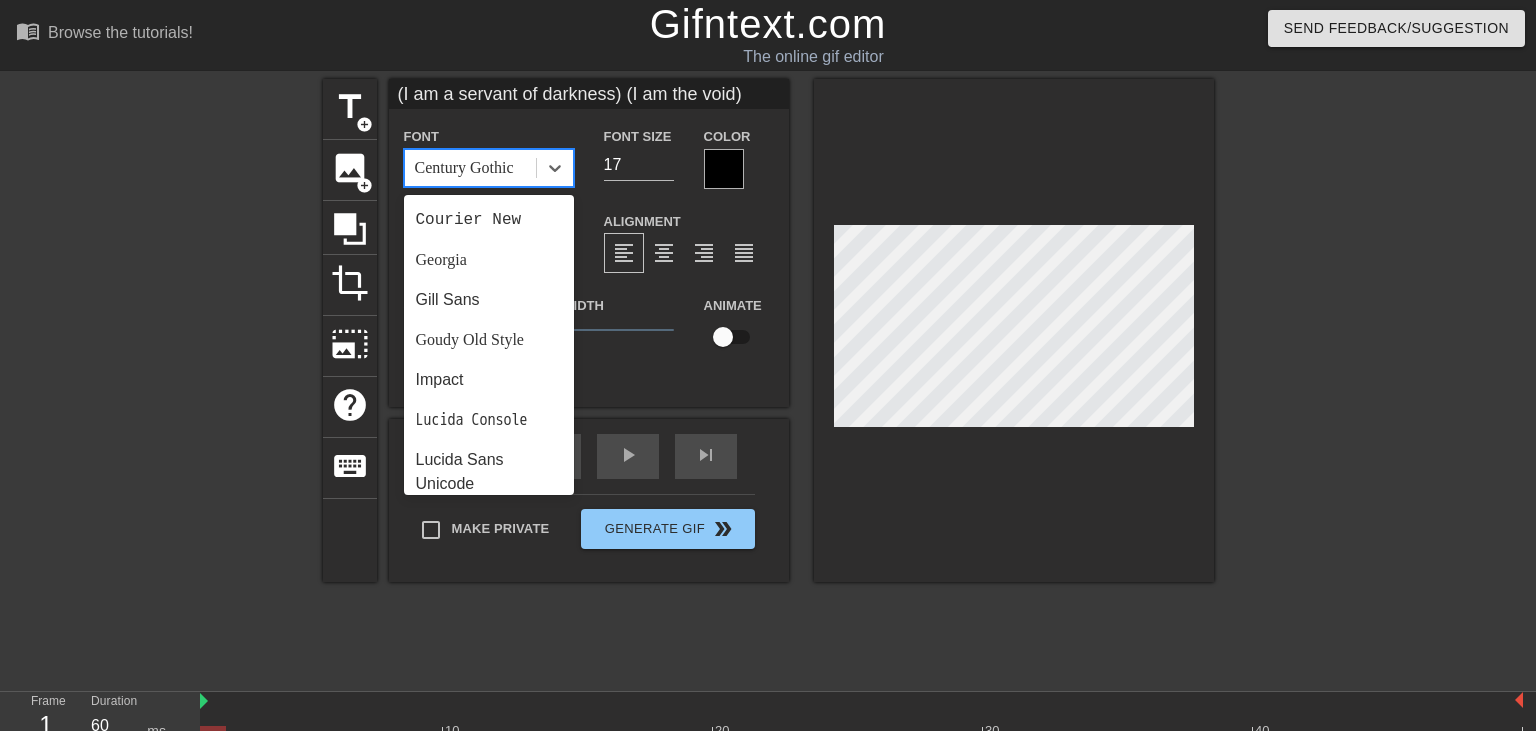 scroll, scrollTop: 370, scrollLeft: 0, axis: vertical 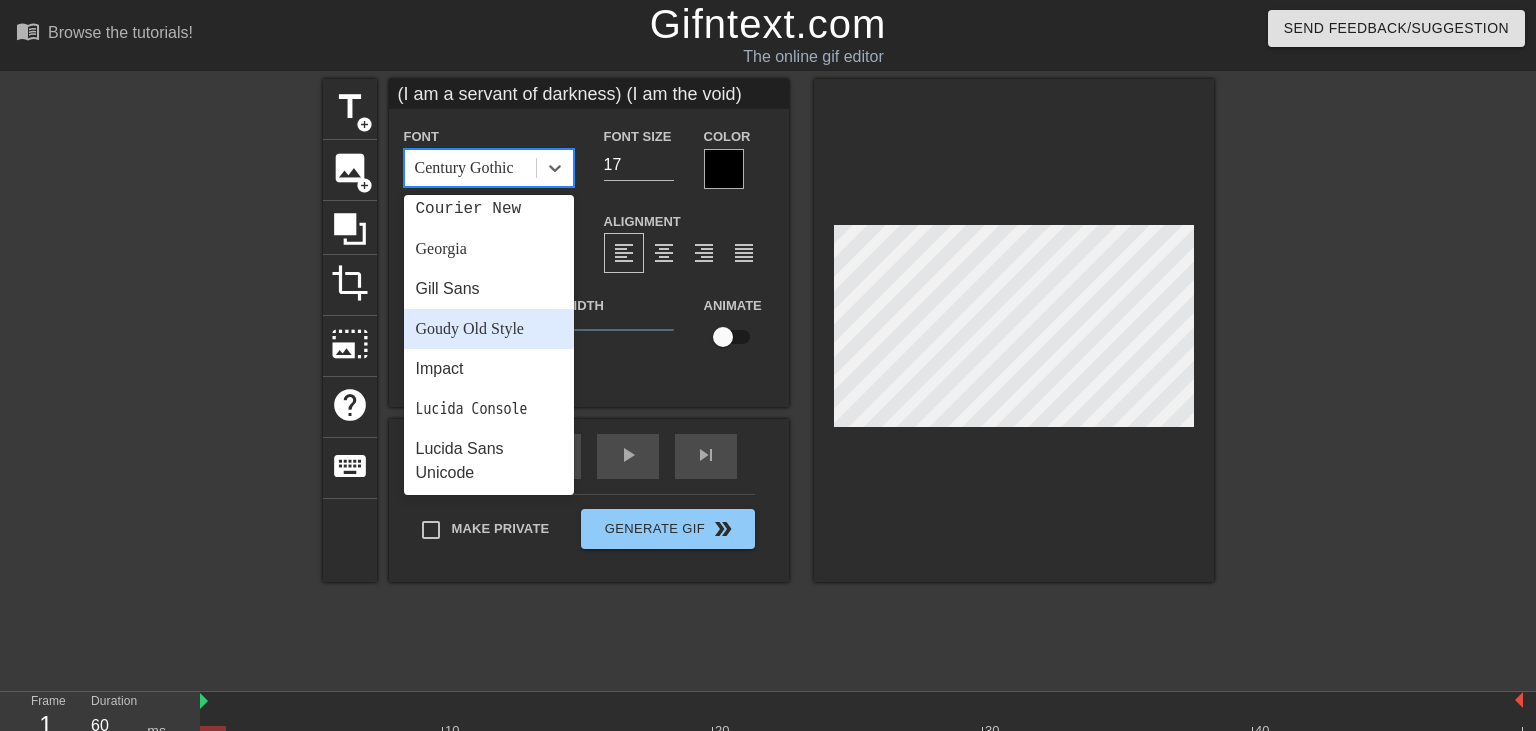 click on "Goudy Old Style" at bounding box center (489, 329) 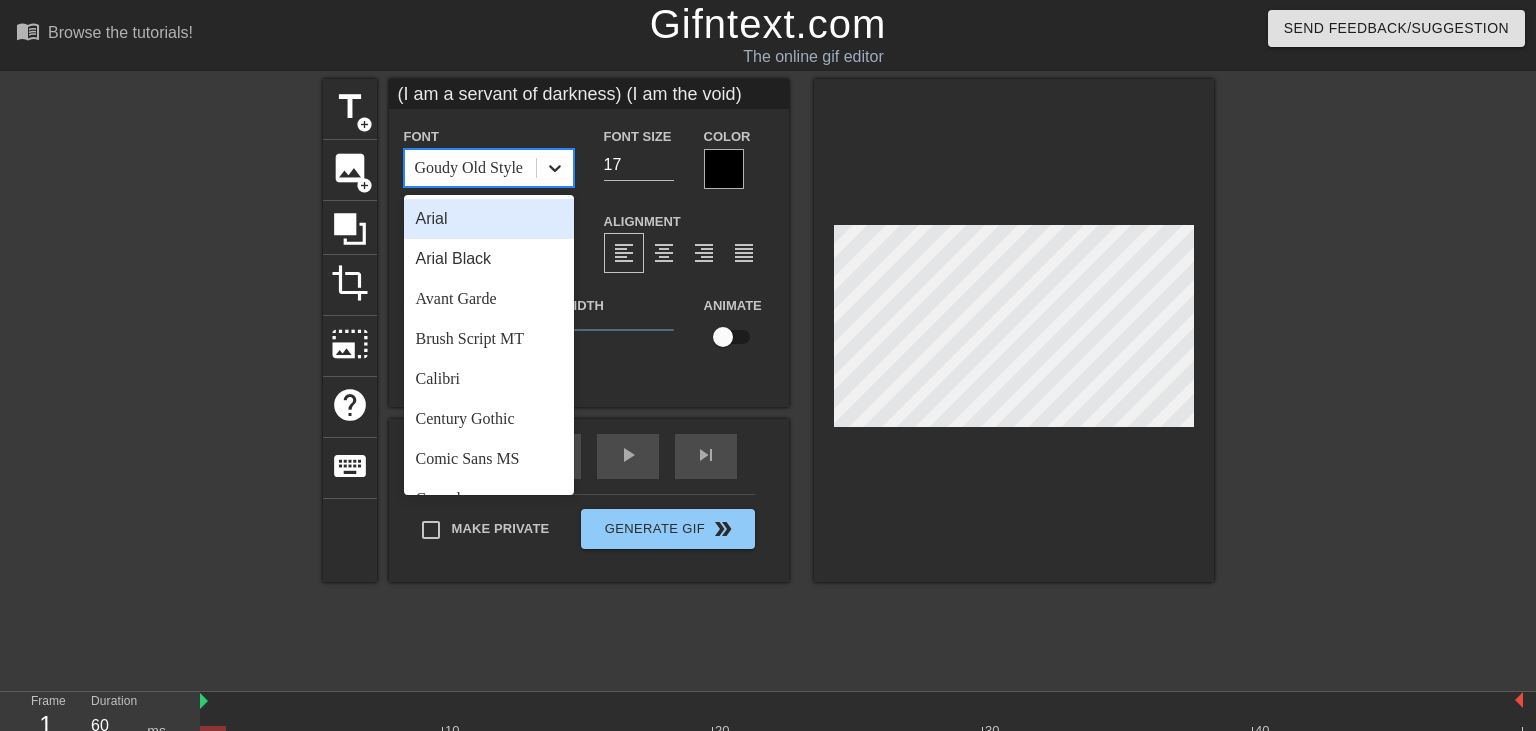 click 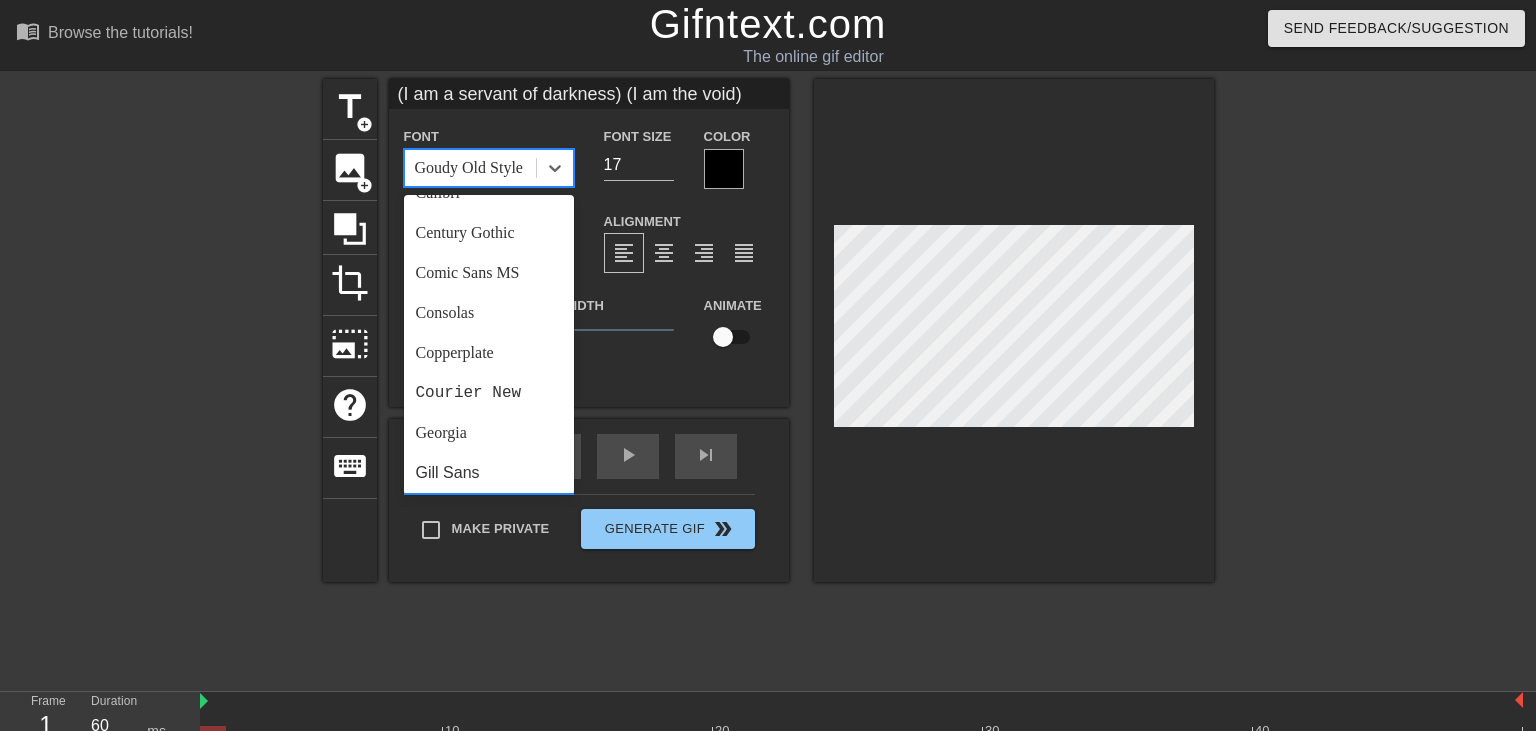 scroll, scrollTop: 205, scrollLeft: 0, axis: vertical 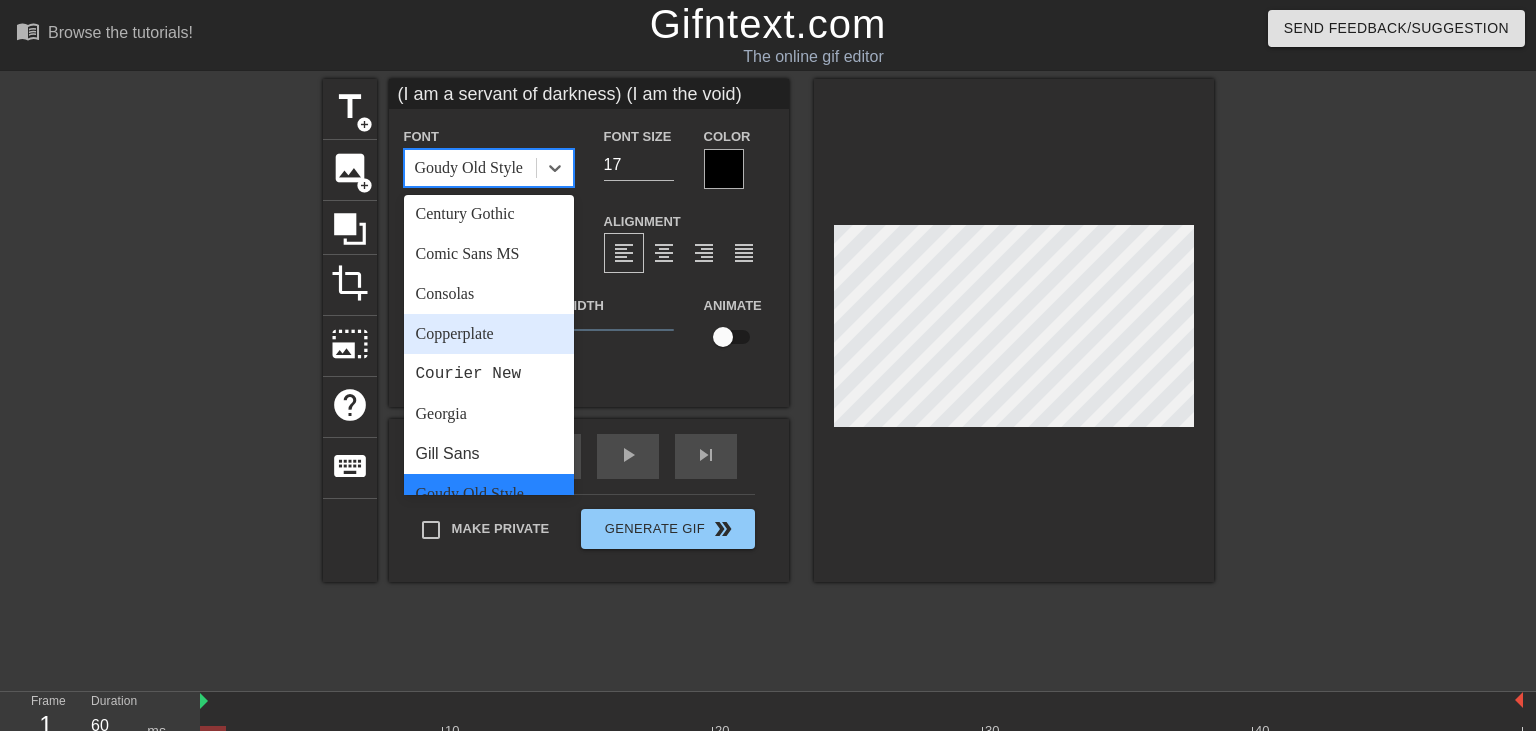 click on "Copperplate" at bounding box center (489, 334) 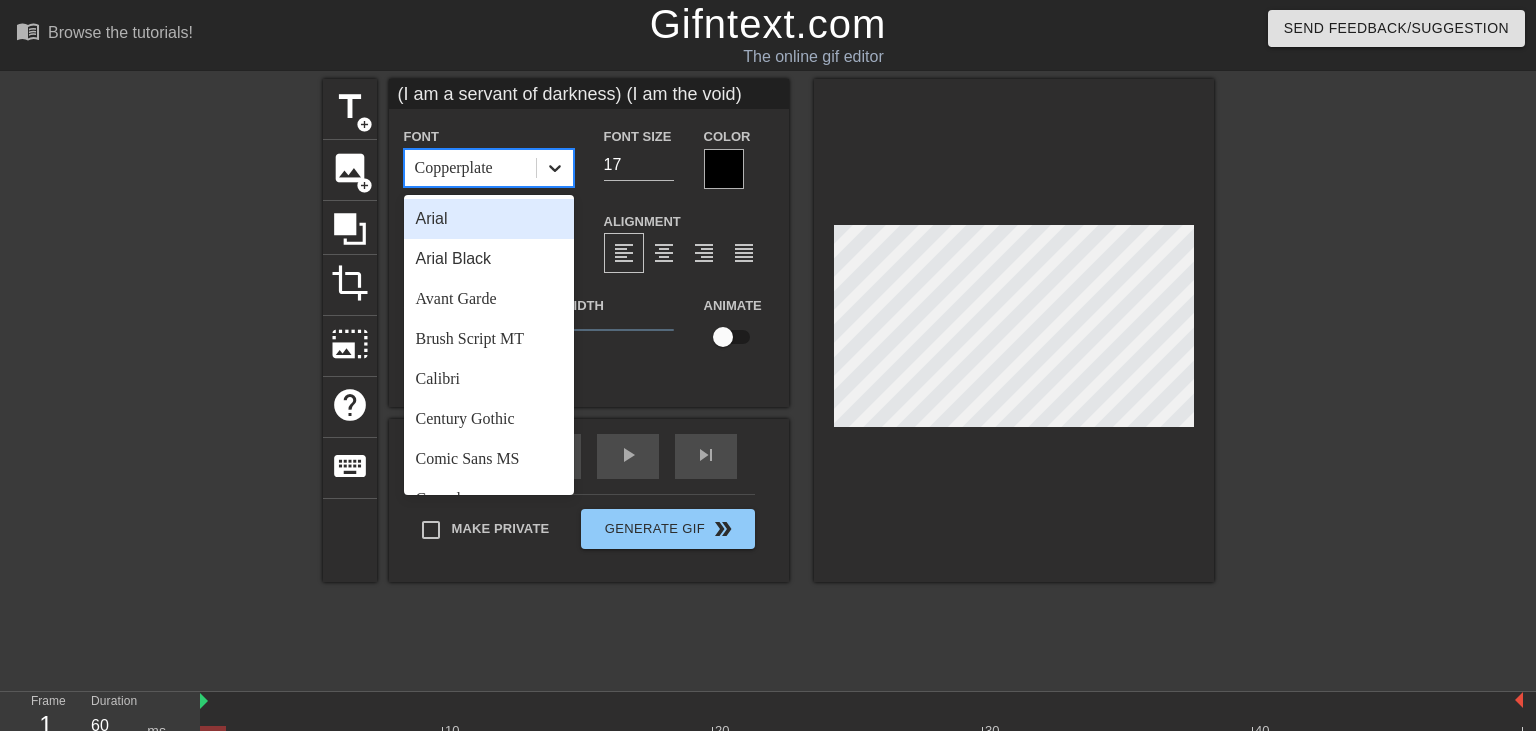 click 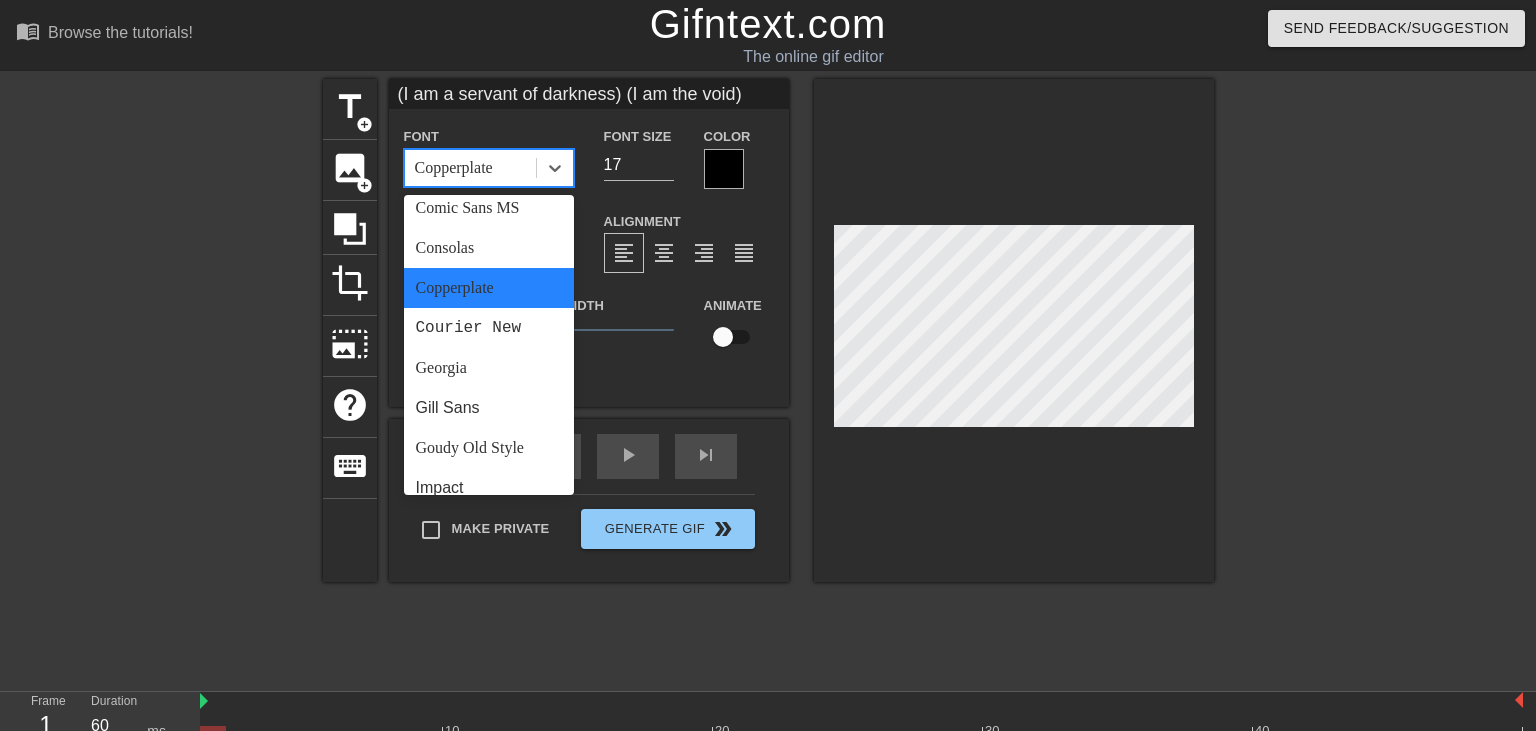 scroll, scrollTop: 268, scrollLeft: 0, axis: vertical 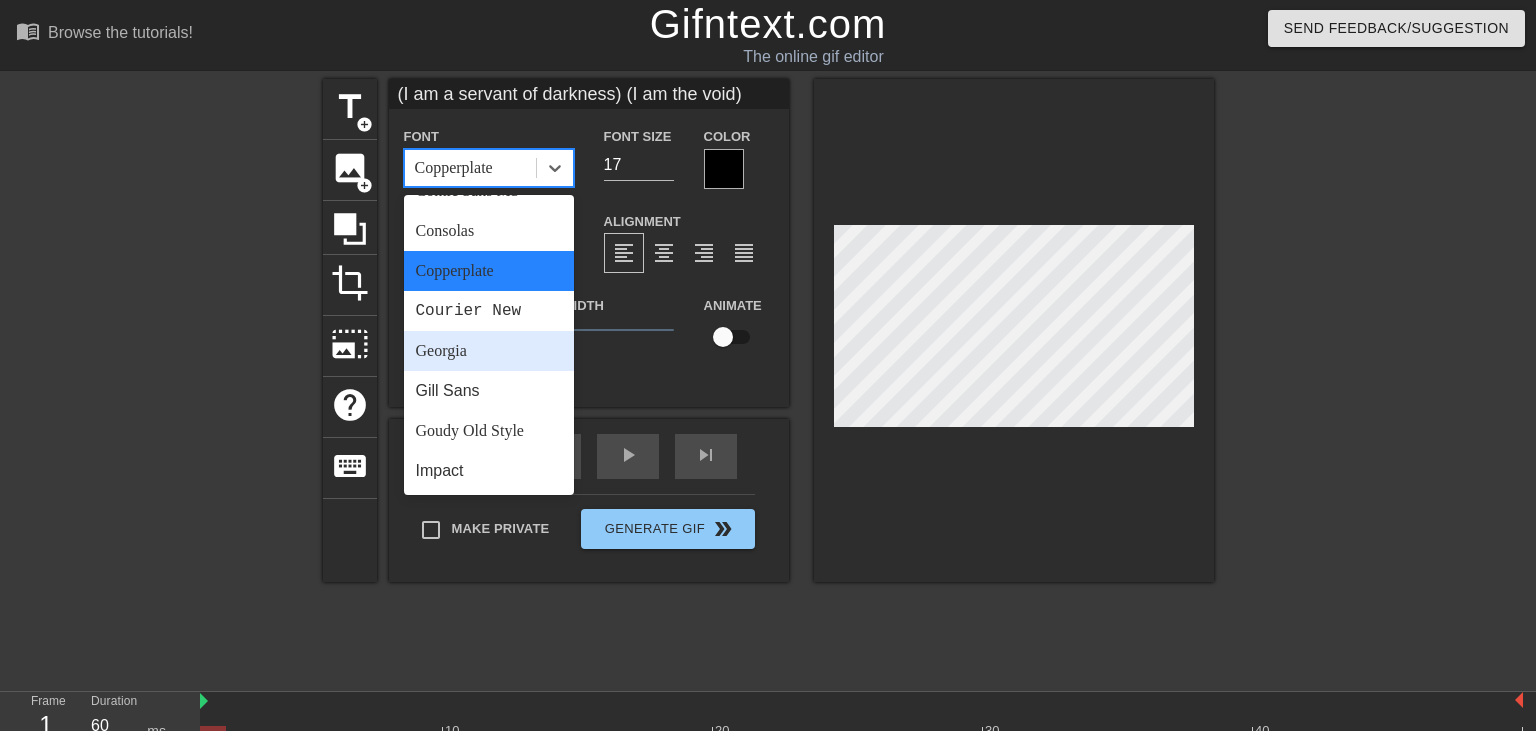 click on "Georgia" at bounding box center [489, 351] 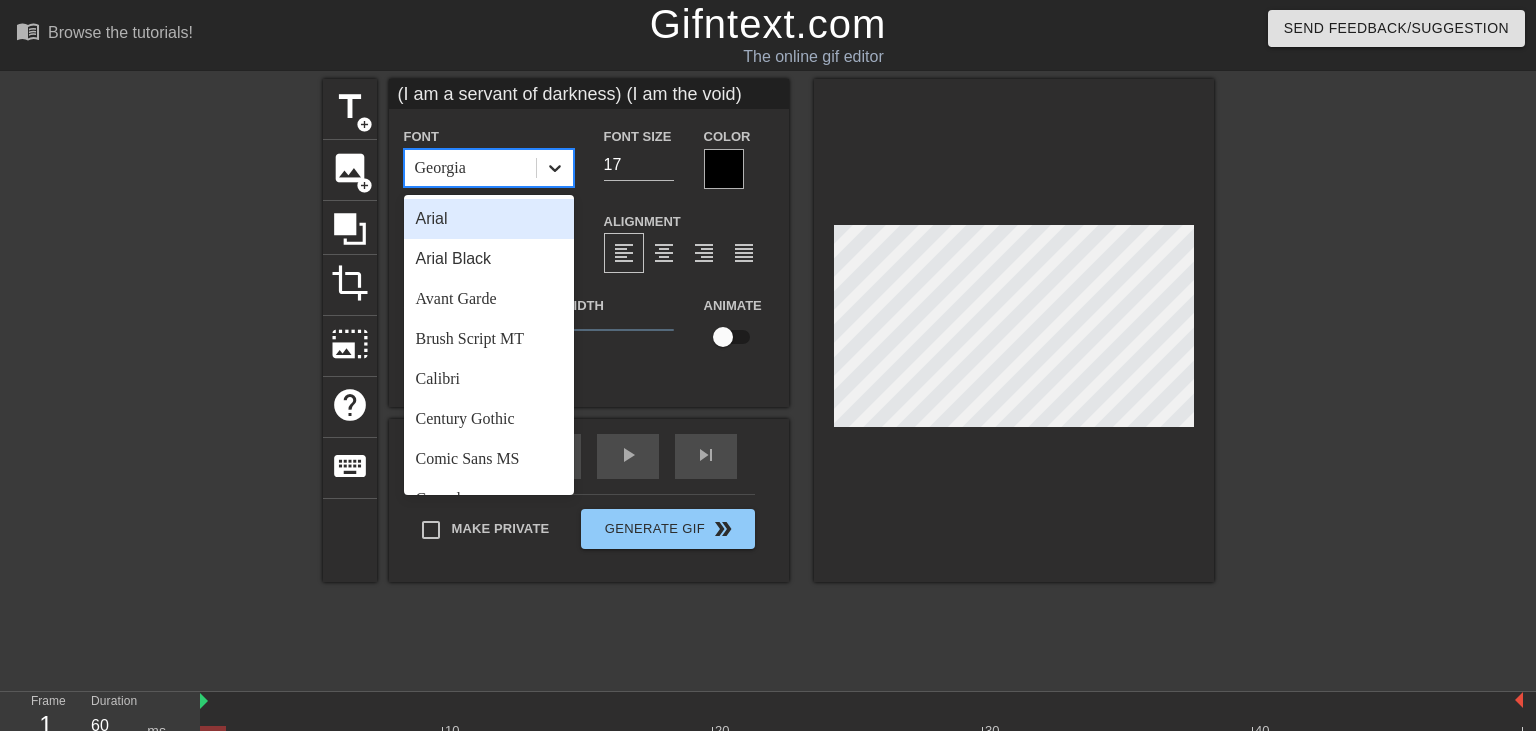 click 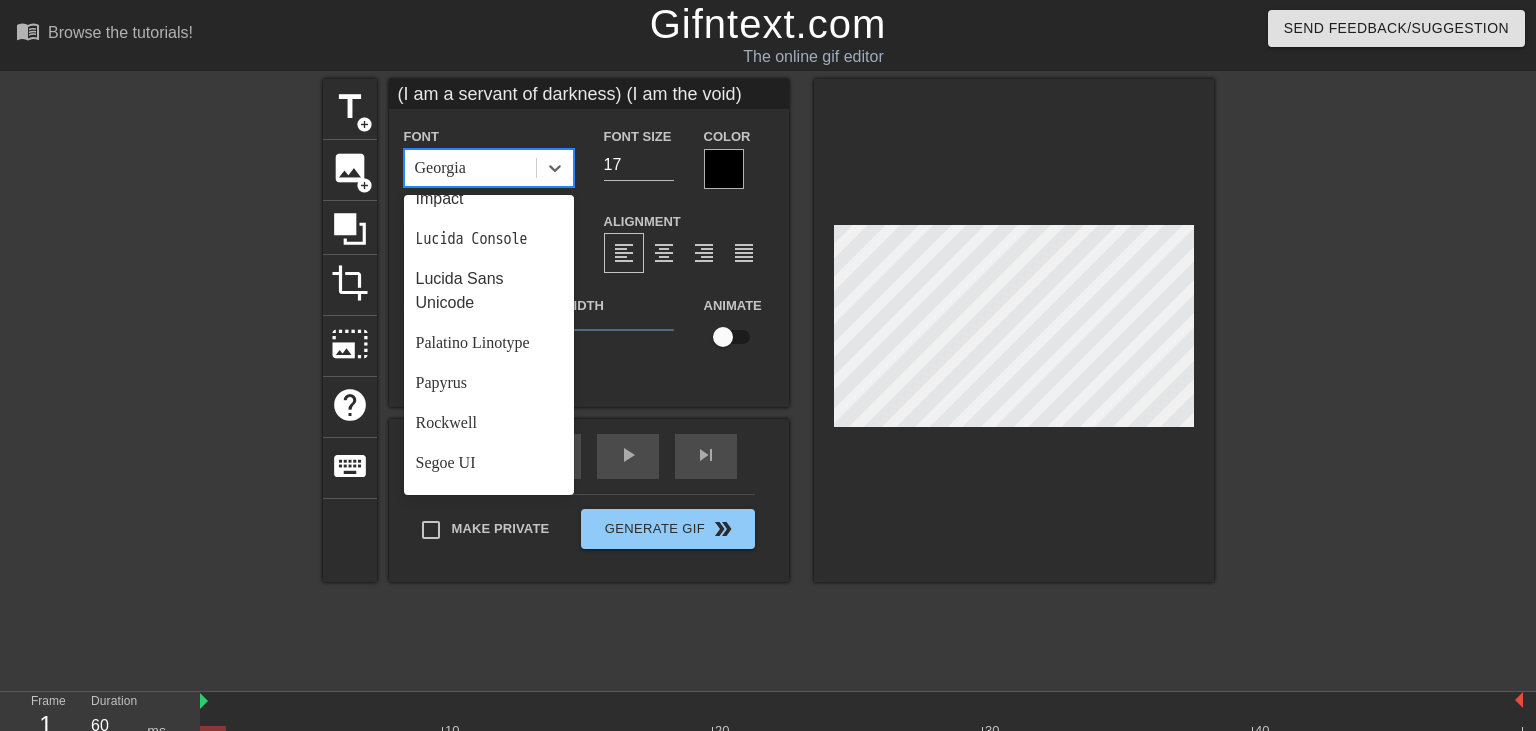 scroll, scrollTop: 568, scrollLeft: 0, axis: vertical 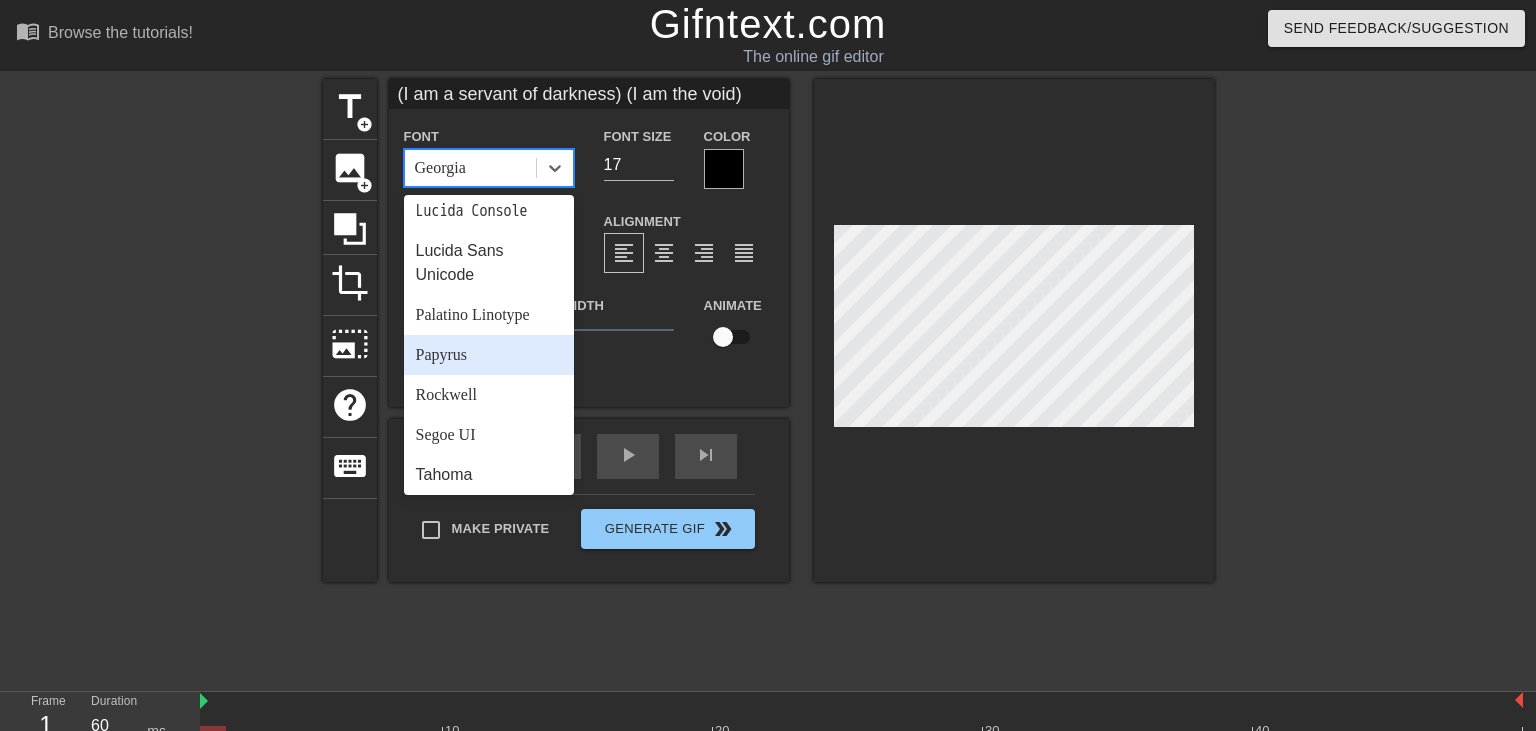 click on "Papyrus" at bounding box center (489, 355) 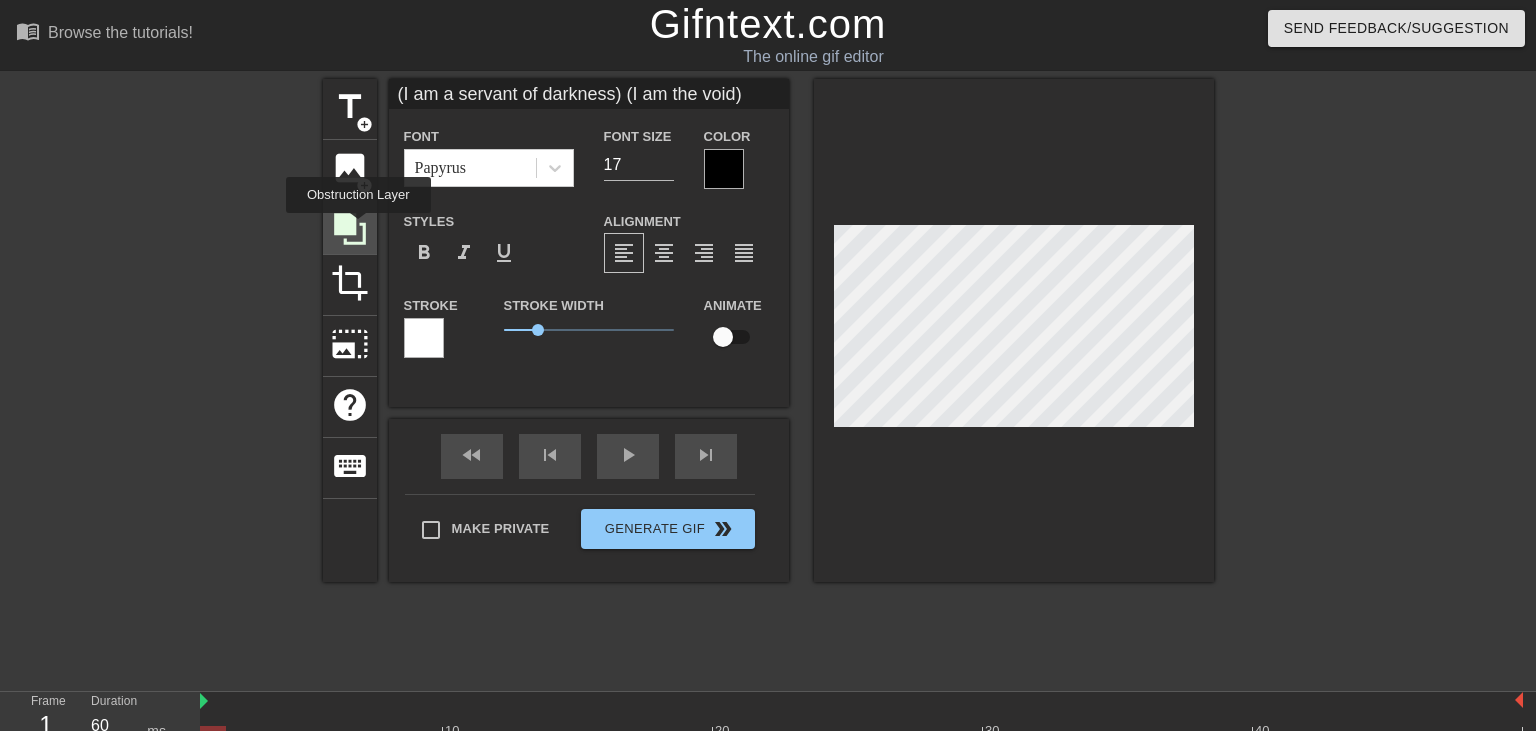 click 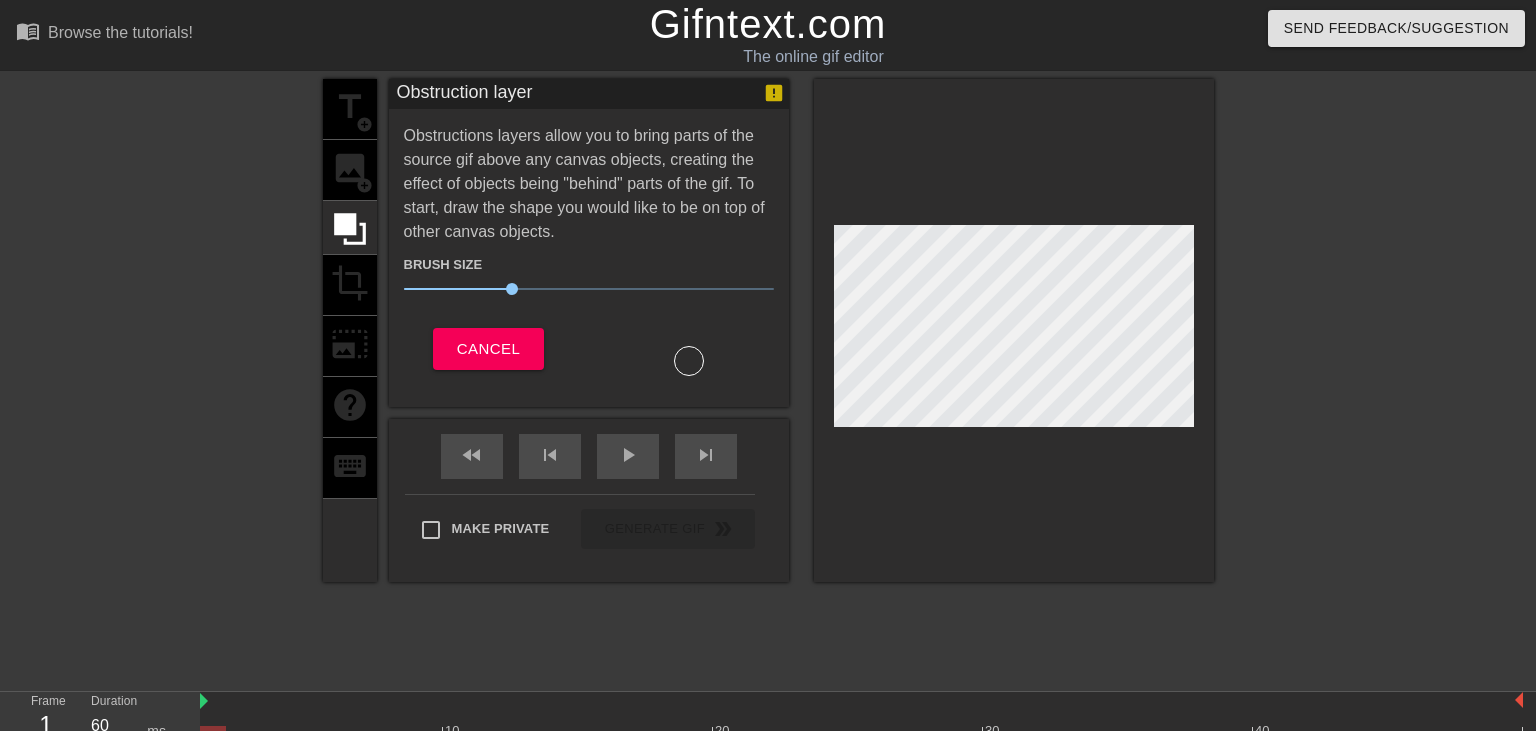 click on "title add_circle image add_circle crop photo_size_select_large help keyboard" at bounding box center (350, 330) 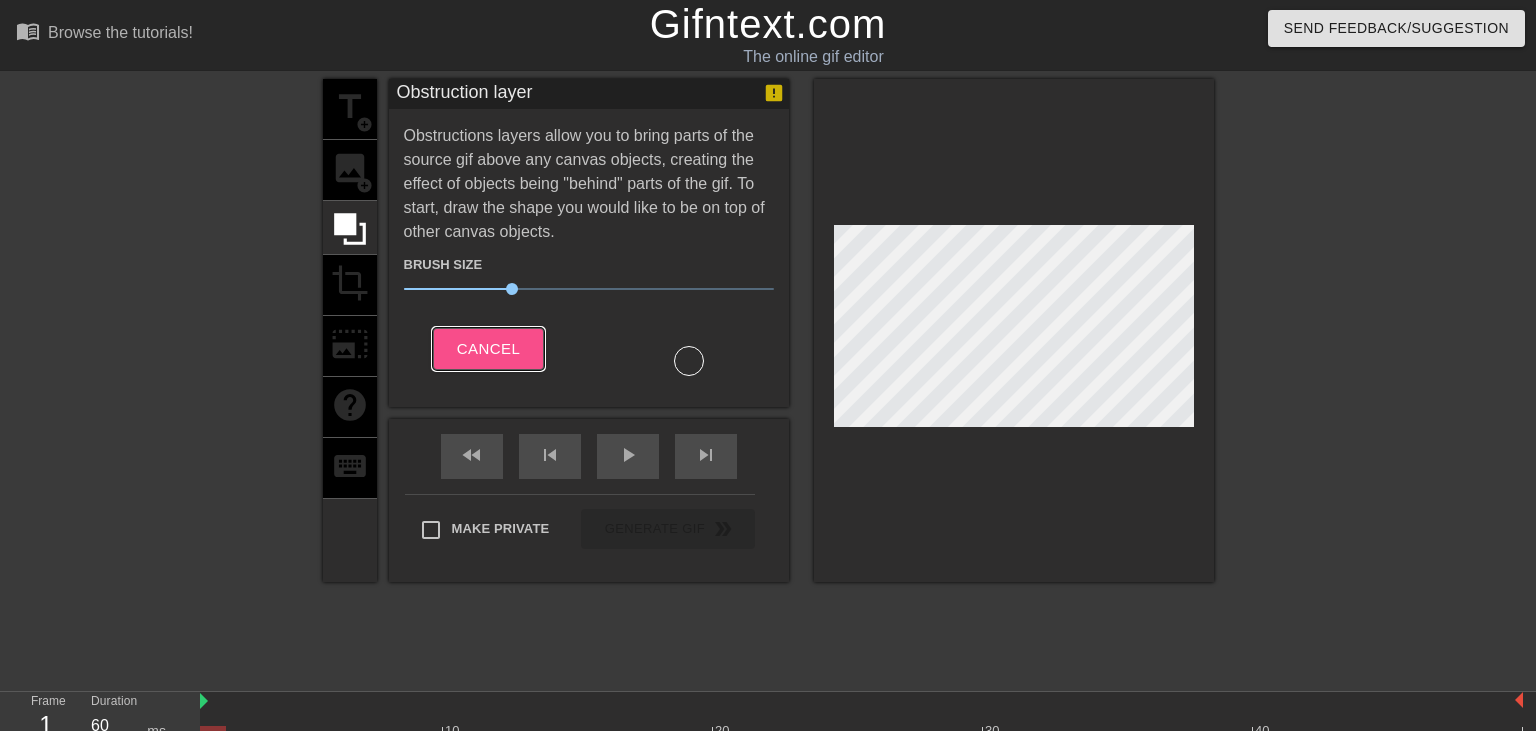 click on "Cancel" at bounding box center [488, 349] 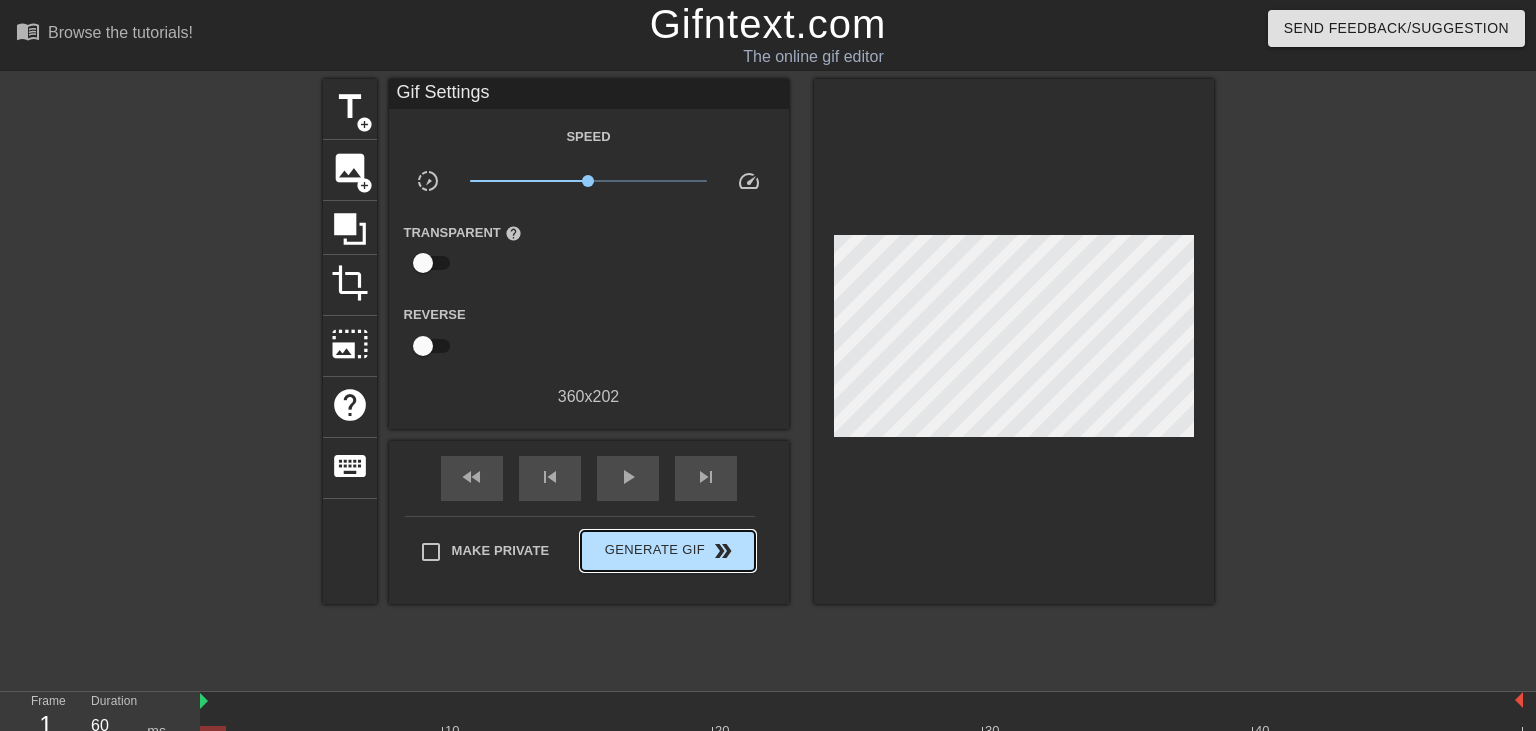 click on "Make Private Generate Gif double_arrow" at bounding box center [580, 555] 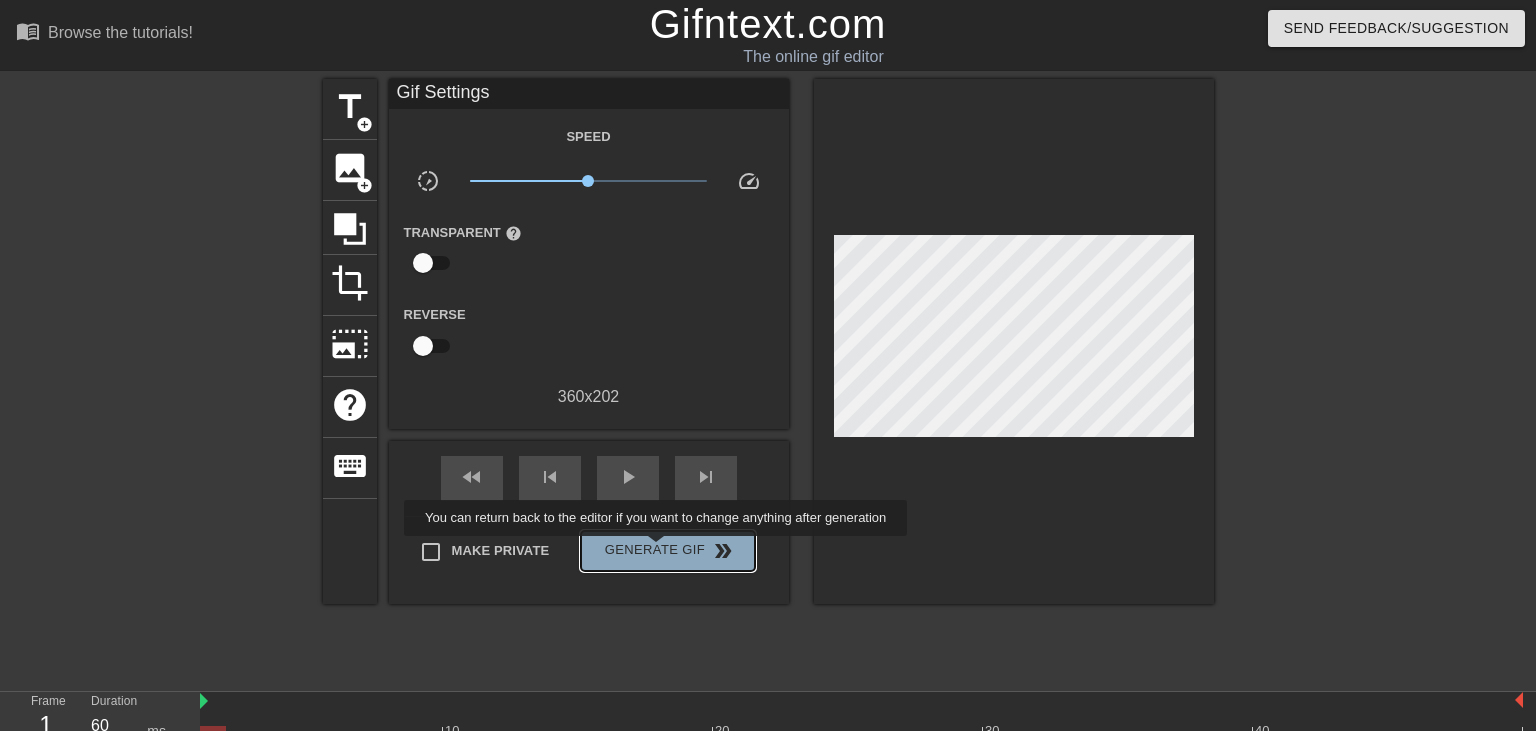 click on "Generate Gif double_arrow" at bounding box center (667, 551) 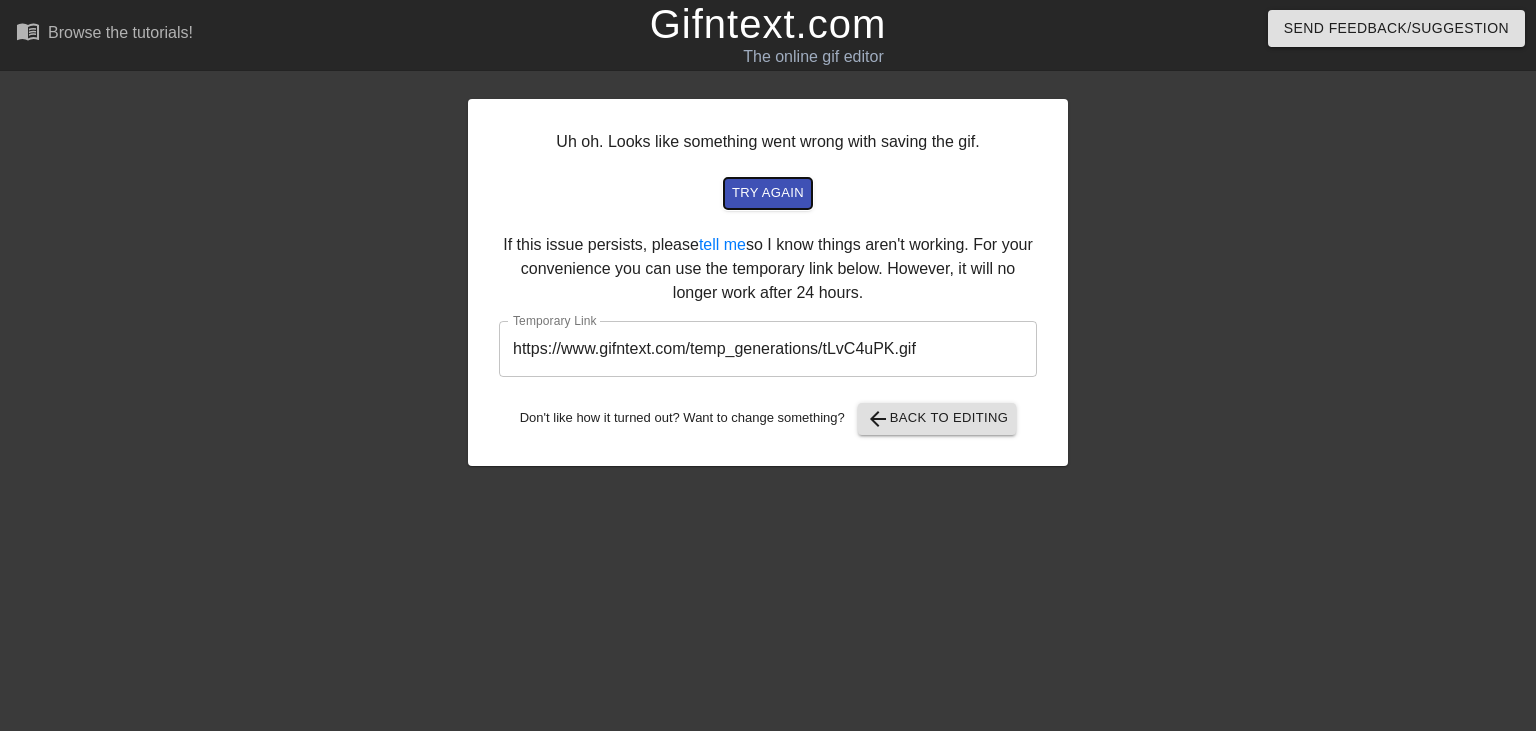 click on "try again" at bounding box center (768, 193) 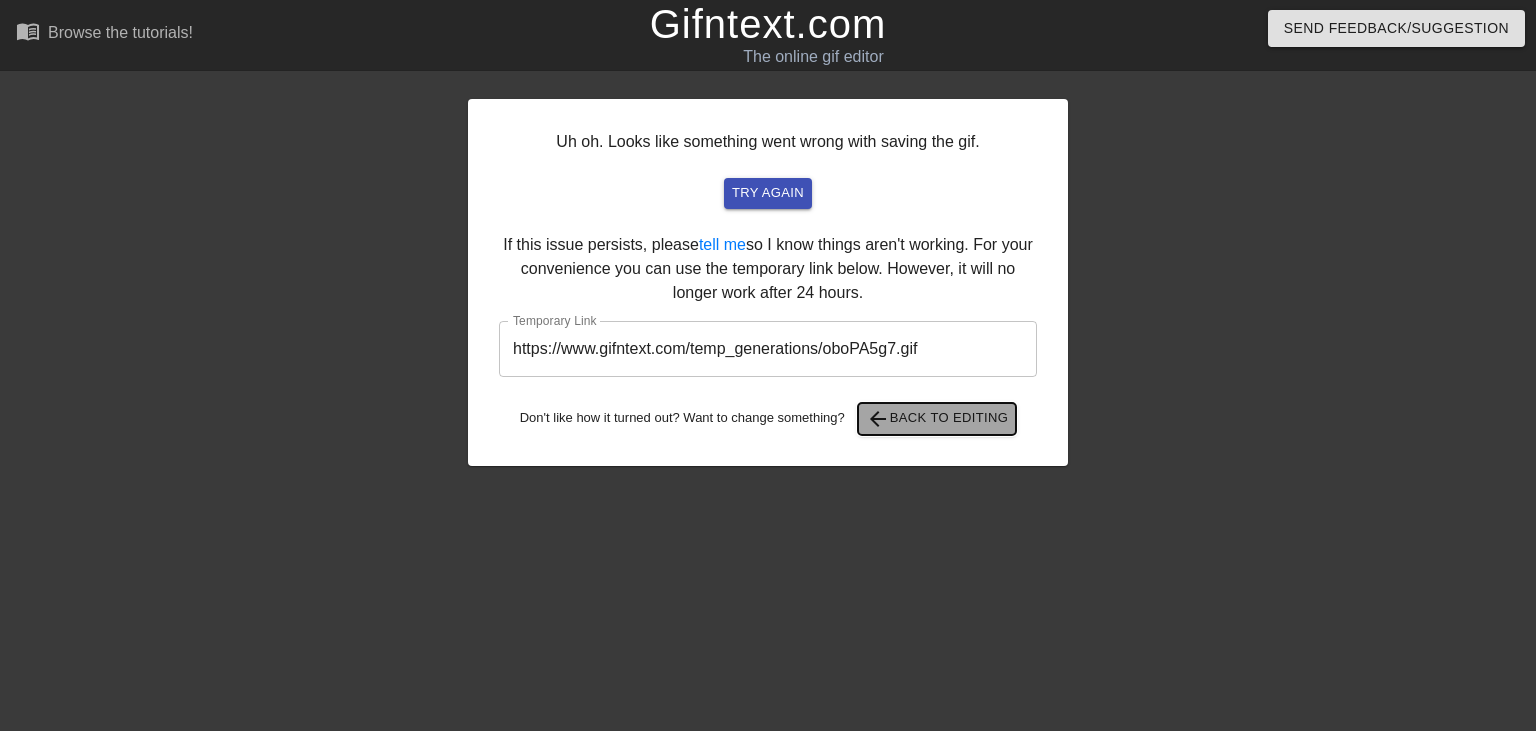 click on "arrow_back Back to Editing" at bounding box center [937, 419] 